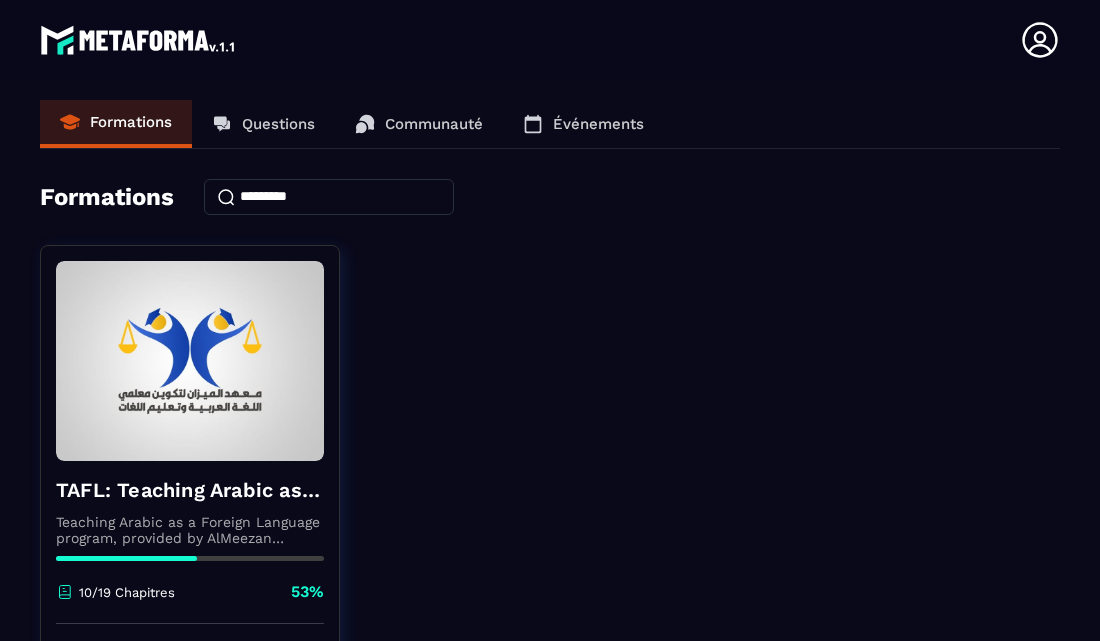 scroll, scrollTop: 0, scrollLeft: 0, axis: both 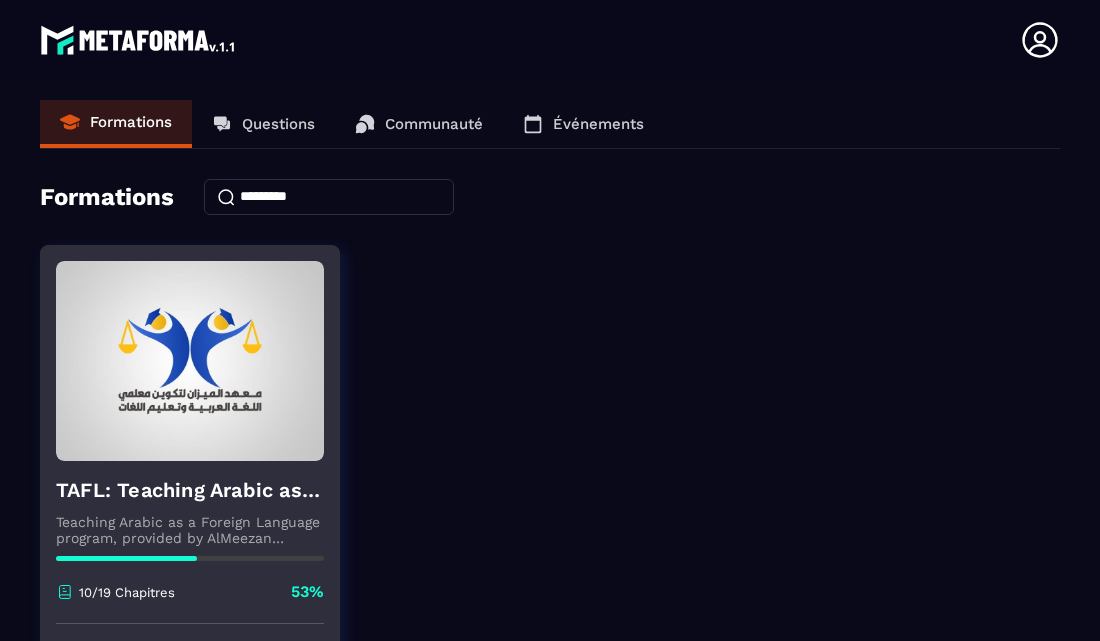 click on "Teaching Arabic as a Foreign Language program, provided by AlMeezan Academy in the USA" at bounding box center [190, 530] 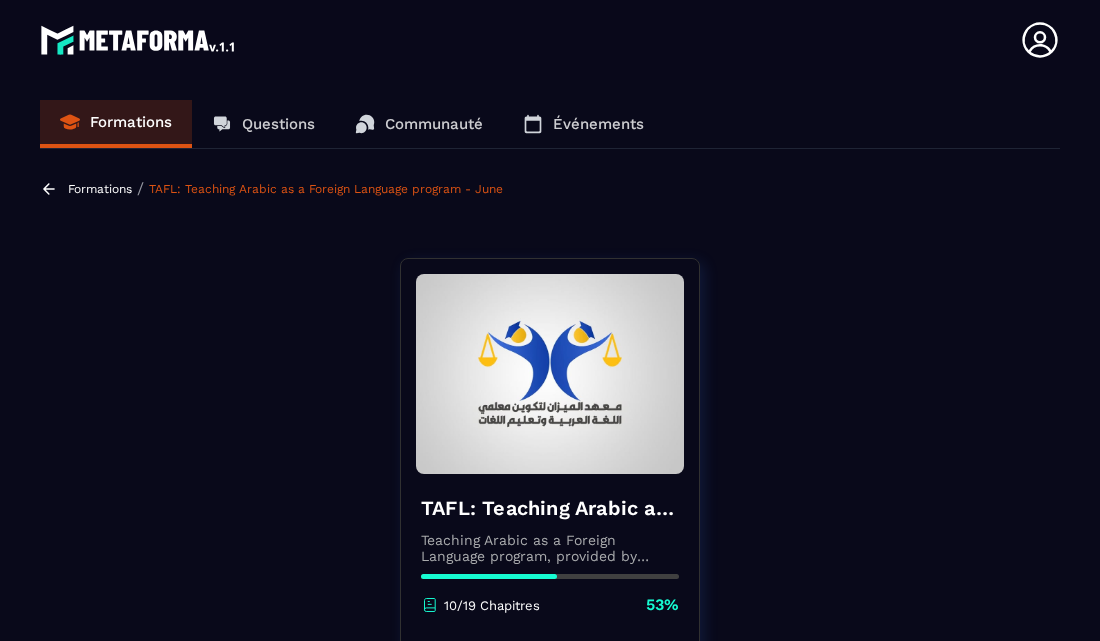 click on "Teaching Arabic as a Foreign Language program, provided by AlMeezan Academy in the USA" at bounding box center (550, 548) 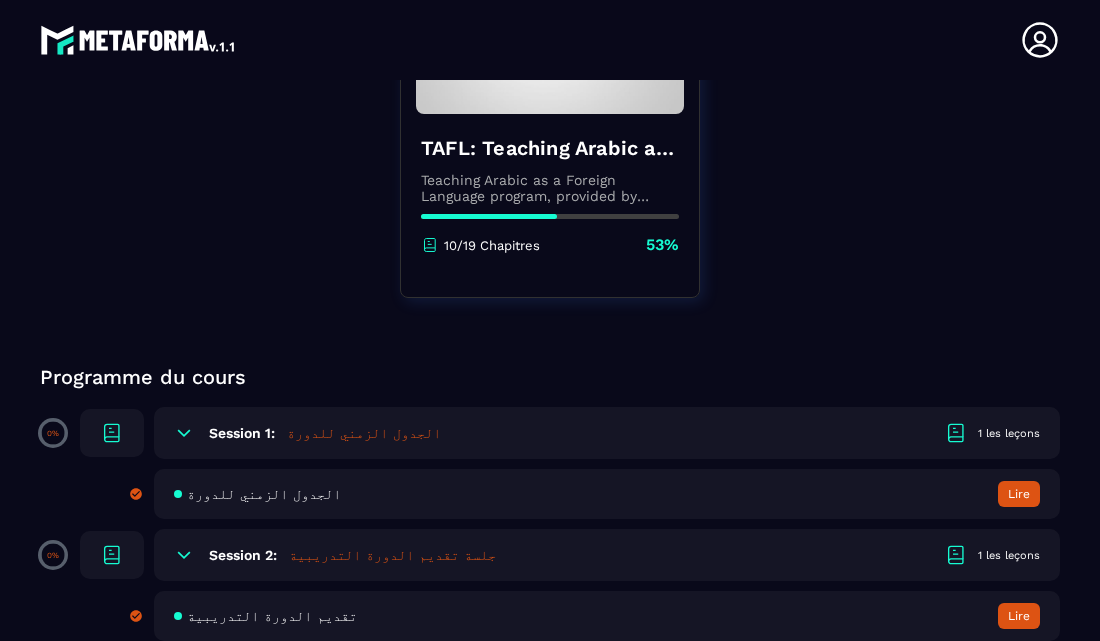 scroll, scrollTop: 400, scrollLeft: 0, axis: vertical 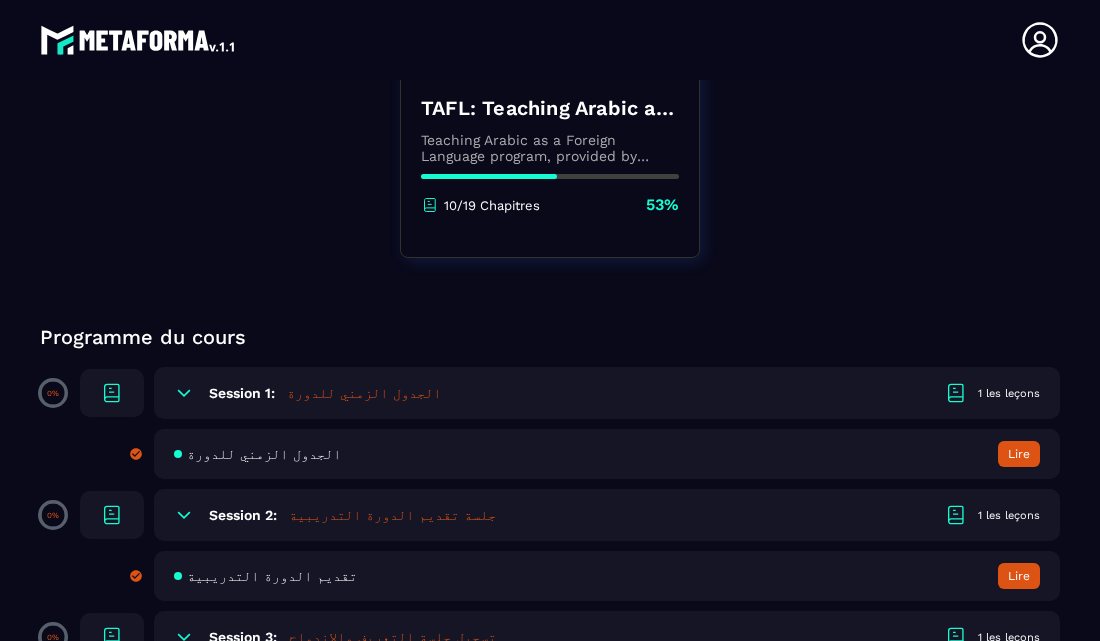 click on "Lire" at bounding box center [1019, 454] 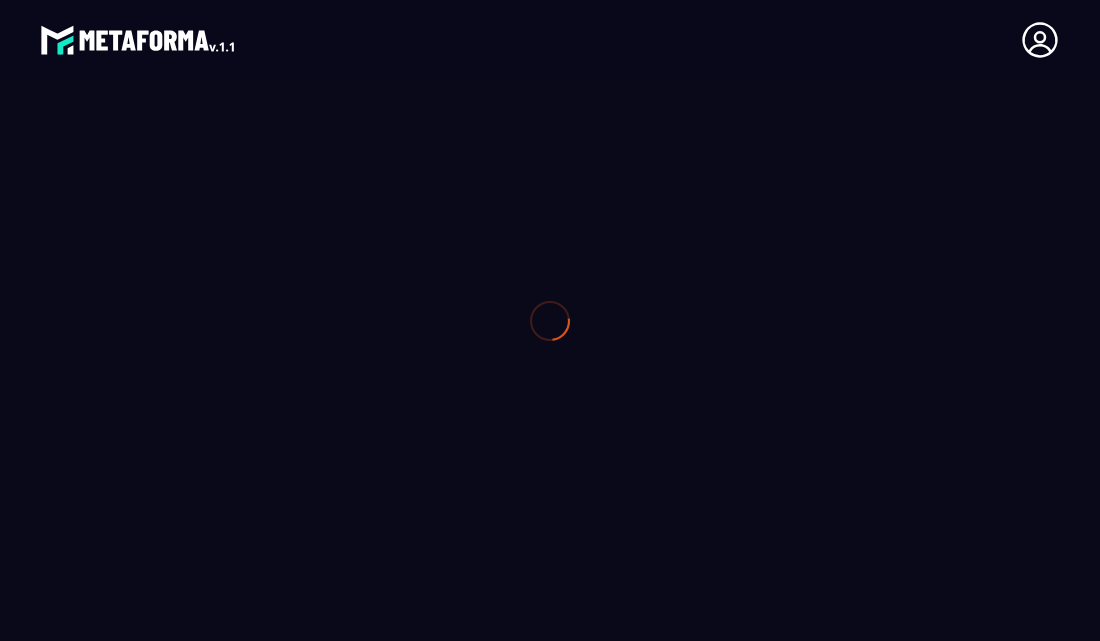 click at bounding box center (550, 320) 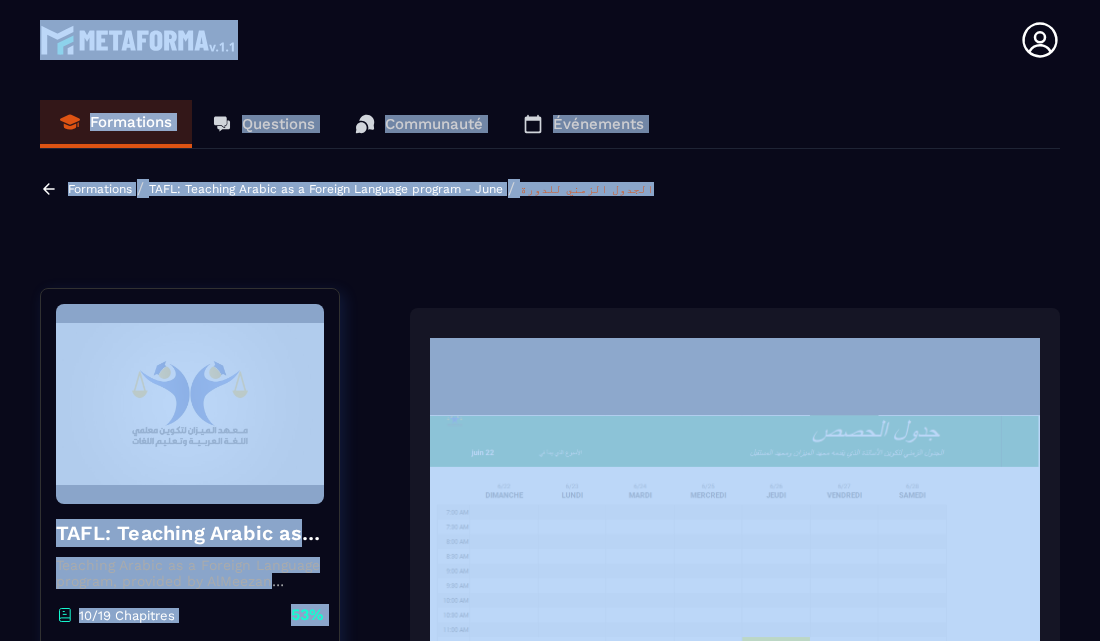 scroll, scrollTop: 8, scrollLeft: 0, axis: vertical 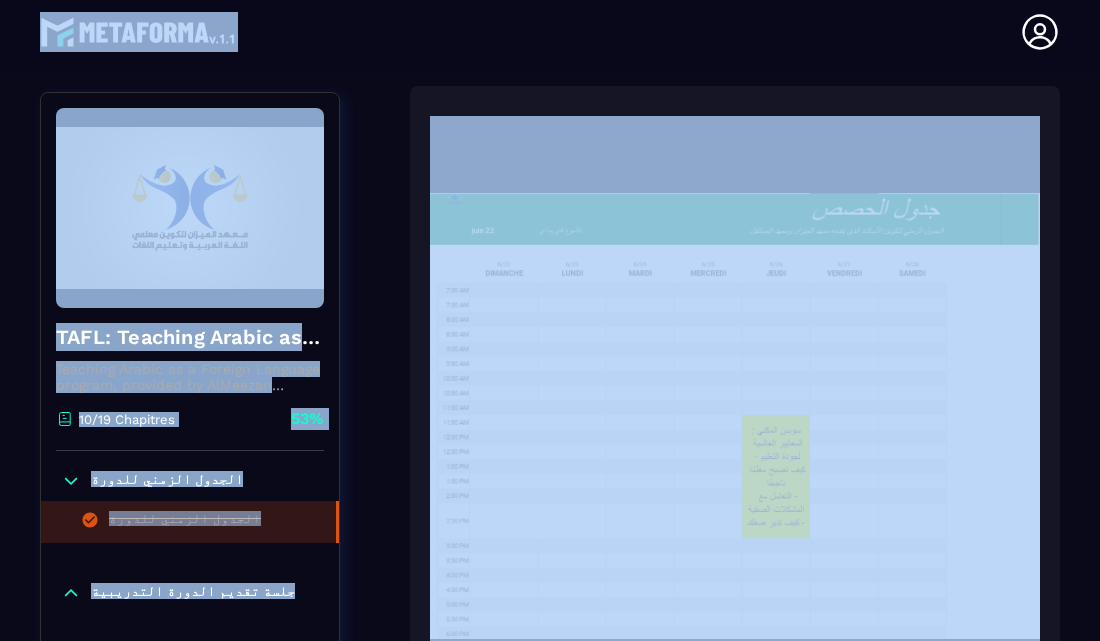 click at bounding box center (735, 416) 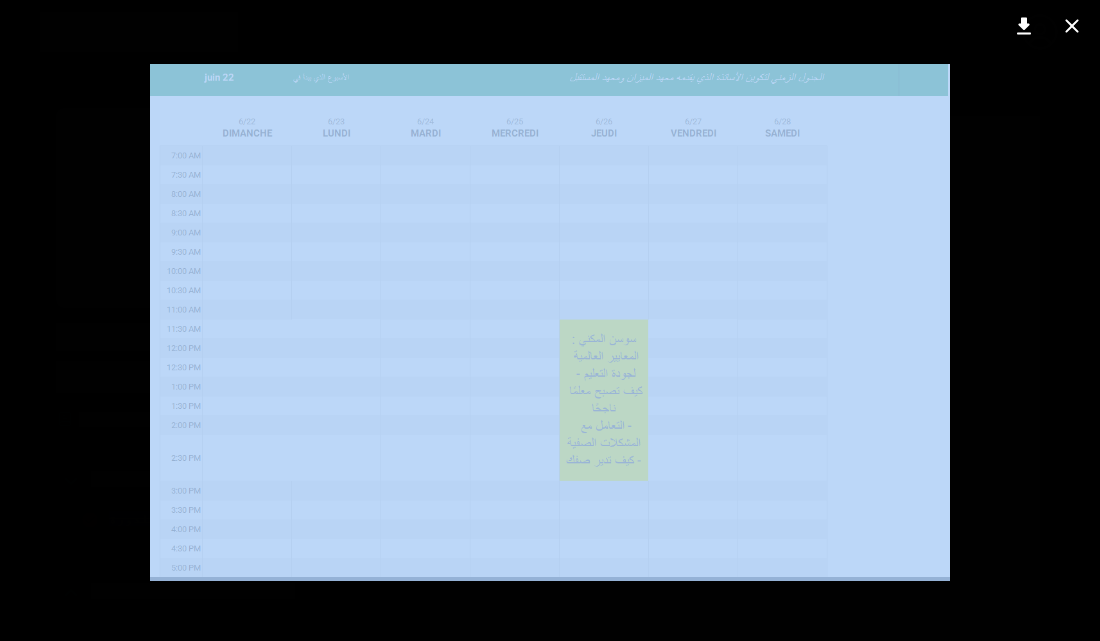 click at bounding box center (550, 320) 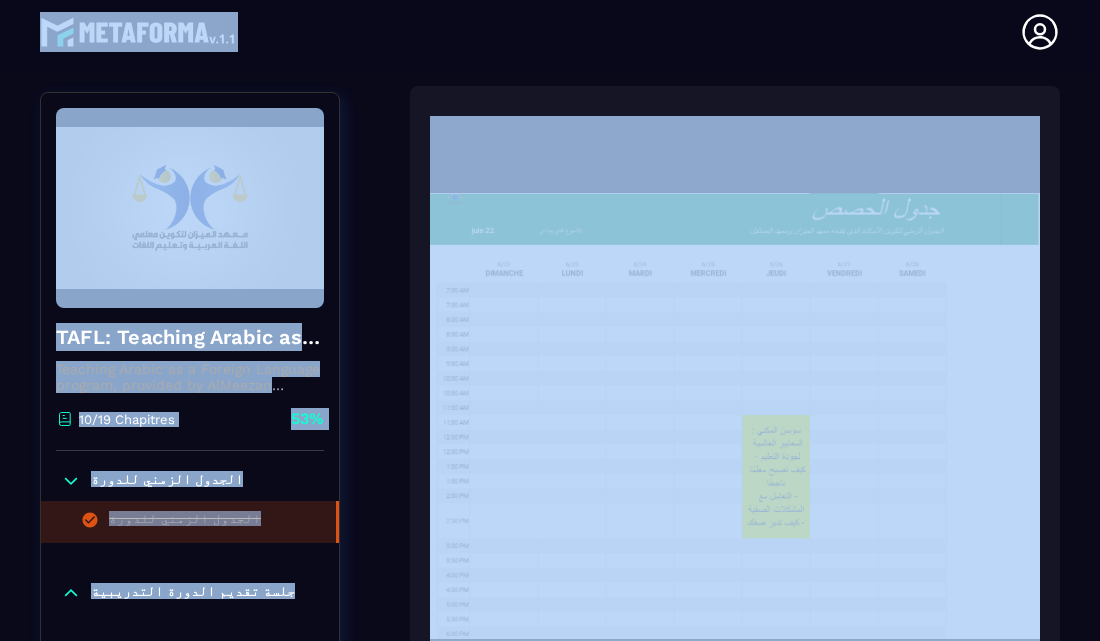 click at bounding box center (735, 416) 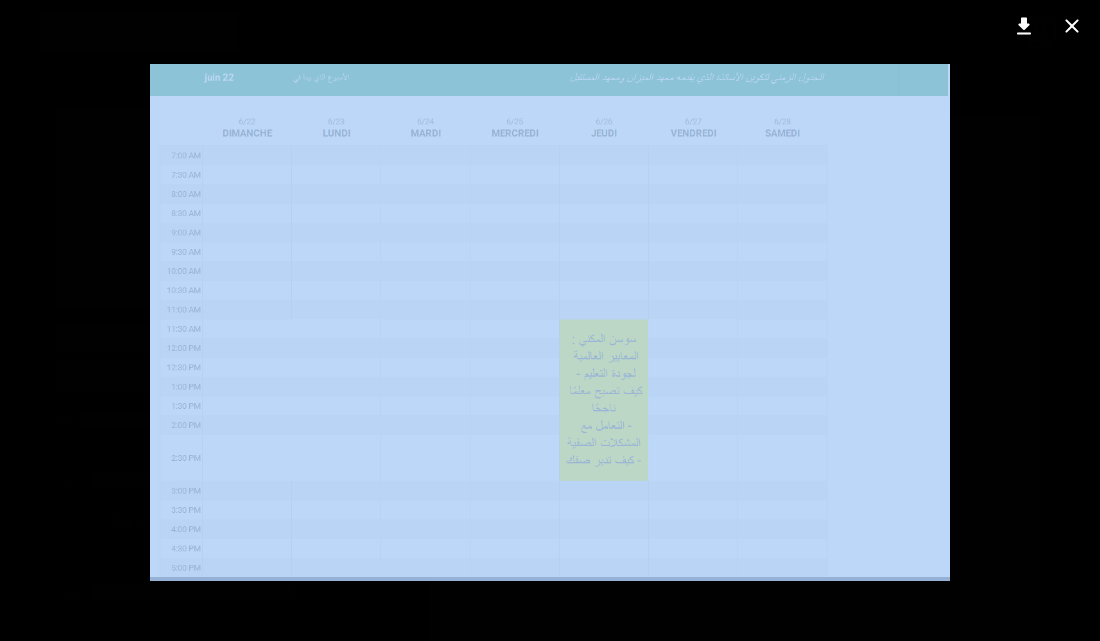 click at bounding box center [550, 320] 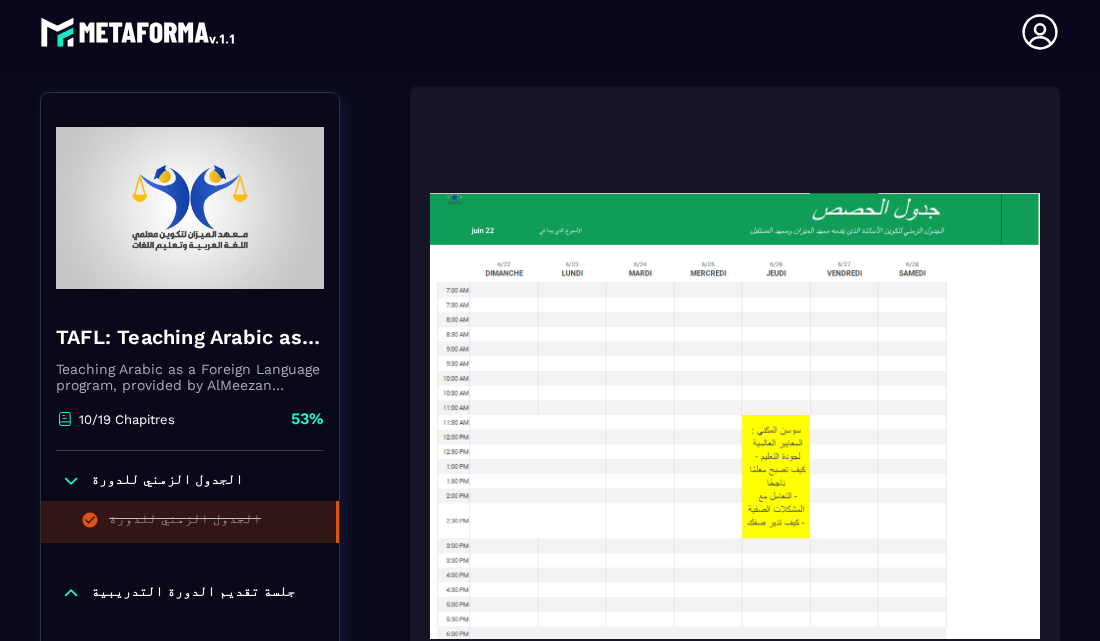 click at bounding box center (735, 416) 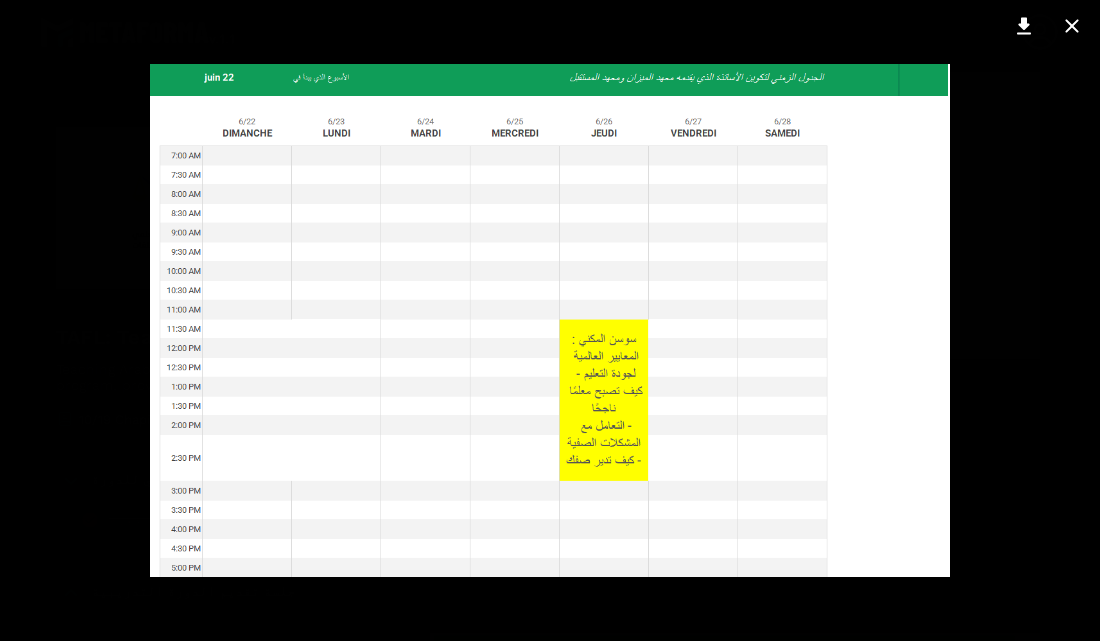scroll, scrollTop: 534, scrollLeft: 0, axis: vertical 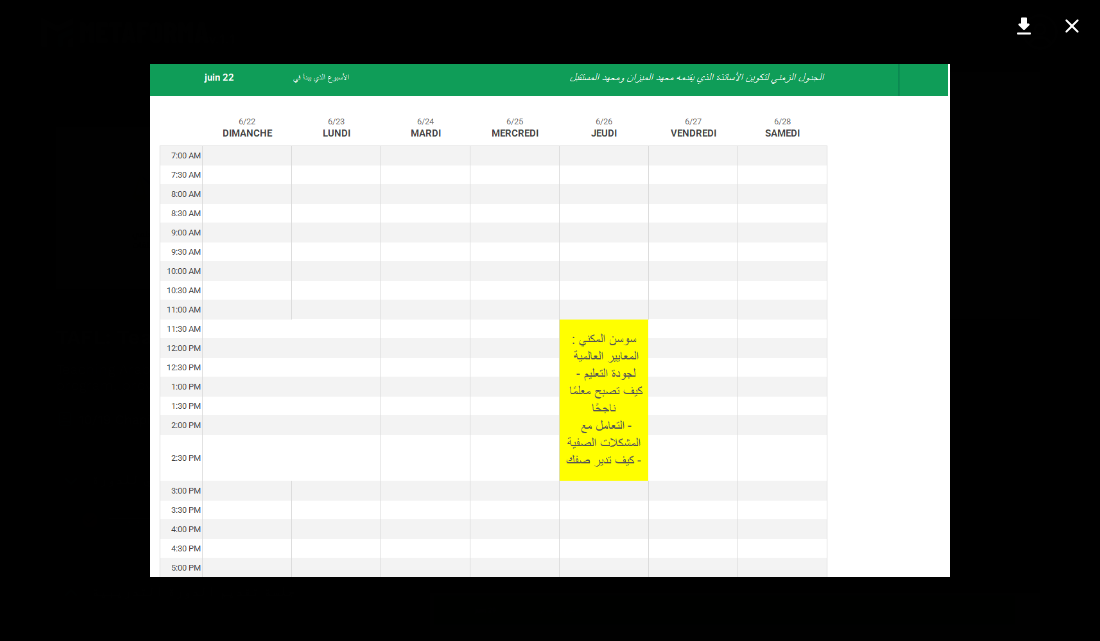 click at bounding box center (550, 320) 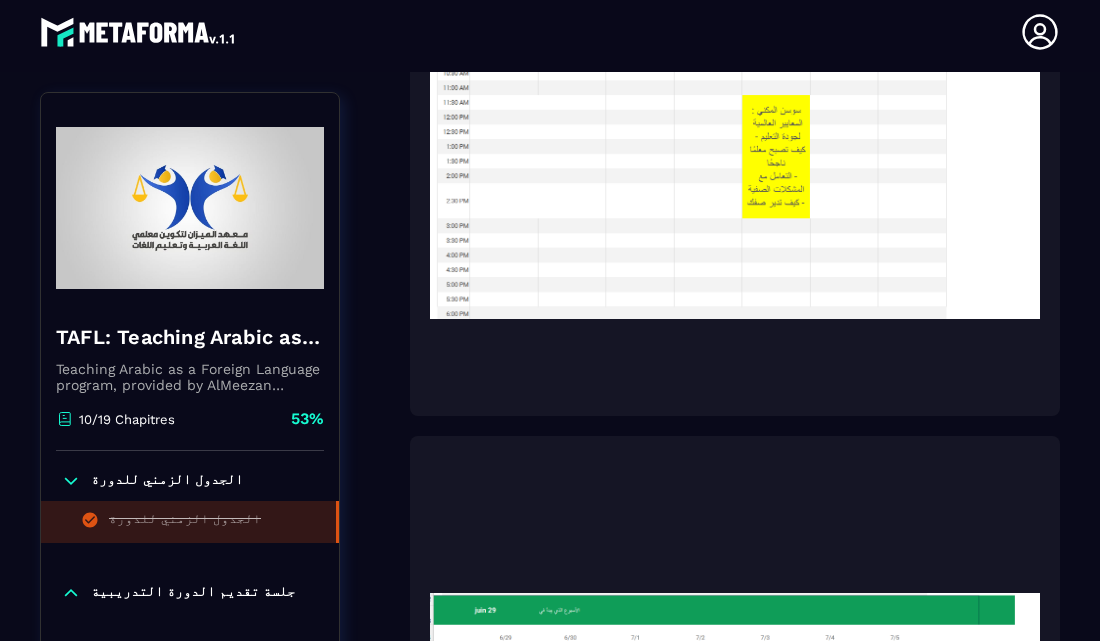 click on "Formations Questions Communauté Événements Formations / TAFL: Teaching Arabic as a Foreign Language program - June / الجدول الزمني للدورة TAFL: Teaching Arabic as a Foreign Language program - June Teaching Arabic as a Foreign Language program, provided by AlMeezan Academy in the [COUNTRY] 10/19 Chapitres 53%  الجدول الزمني للدورة الجدول الزمني للدورة جلسة تقديم الدورة التدريبية تسجيل جلسة التعريف والاندماج الوحدة الأولى : معايير الجودة في التعليم شكري كلوز: نظریات المناھج التعلیمیة الدروس المصغرة ورشة اعداد الدروس مخطط الدرس المصغر المكتبة الرقمية TAFL: Teaching Arabic as a Foreign Language program - June Teaching Arabic as a Foreign Language program, provided by AlMeezan Academy in the [COUNTRY] 10/19 Chapitres 53%  الجدول الزمني للدورة الجدول الزمني للدورة" 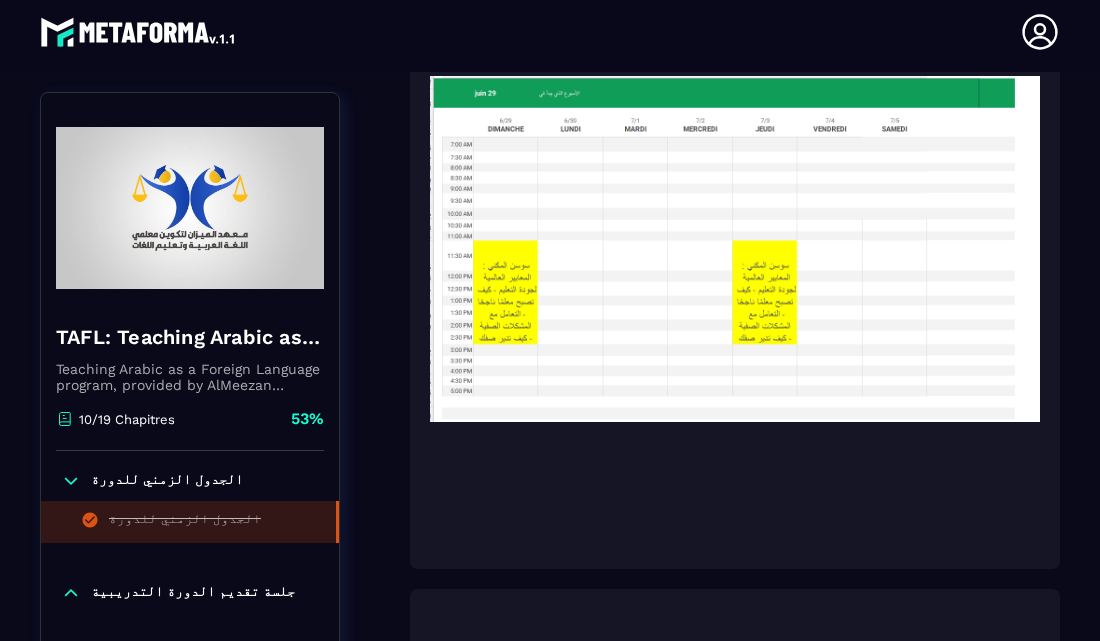 scroll, scrollTop: 1054, scrollLeft: 0, axis: vertical 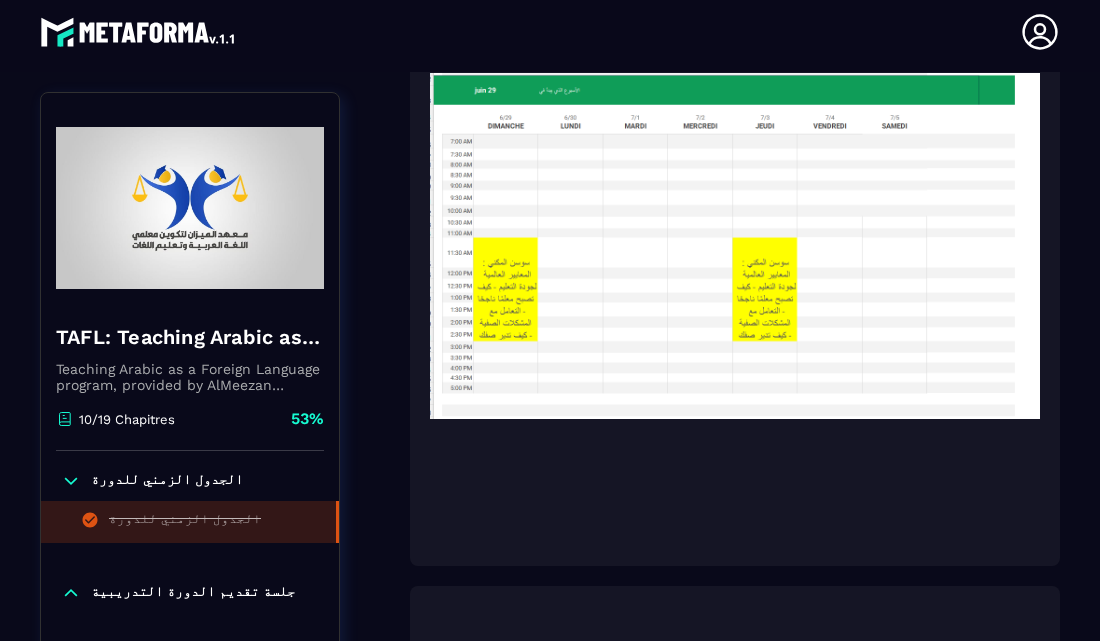 click at bounding box center [735, 246] 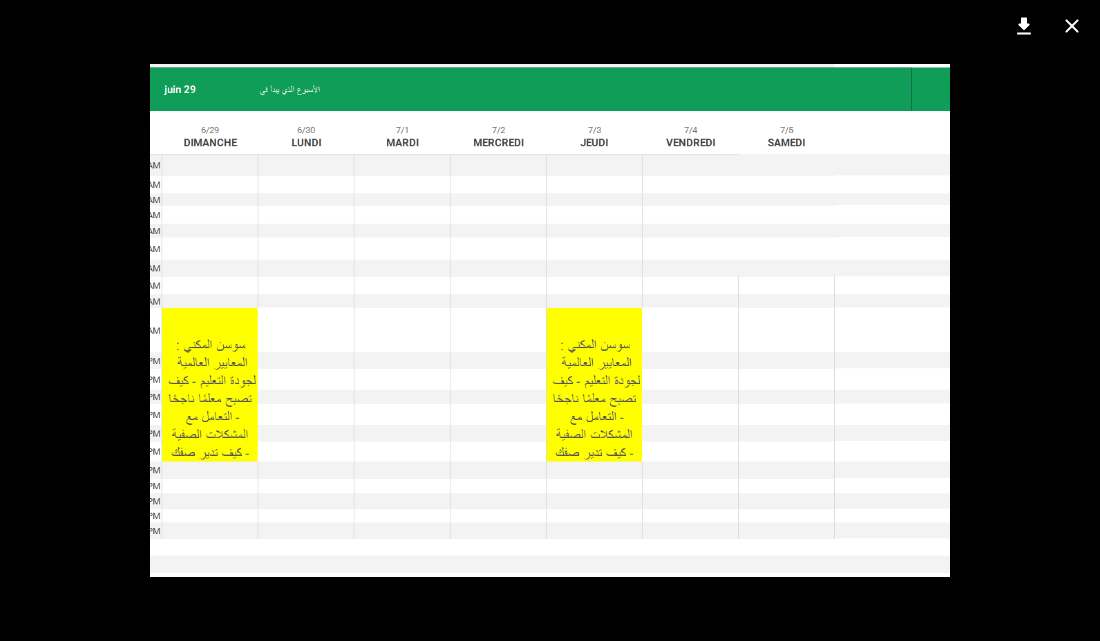 click at bounding box center [550, 320] 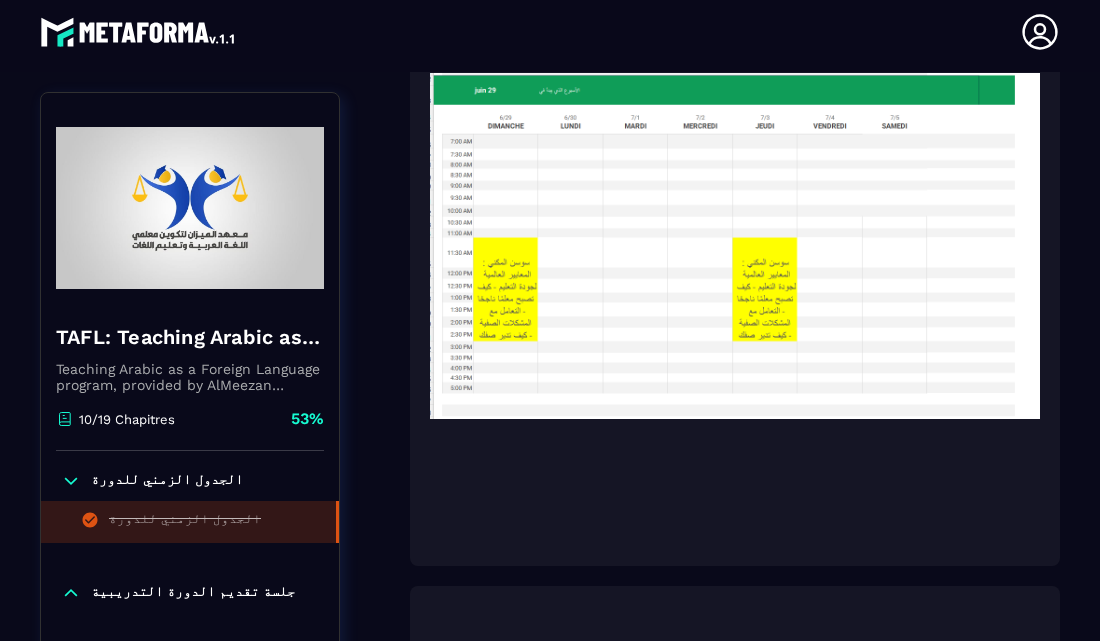 click at bounding box center [735, 246] 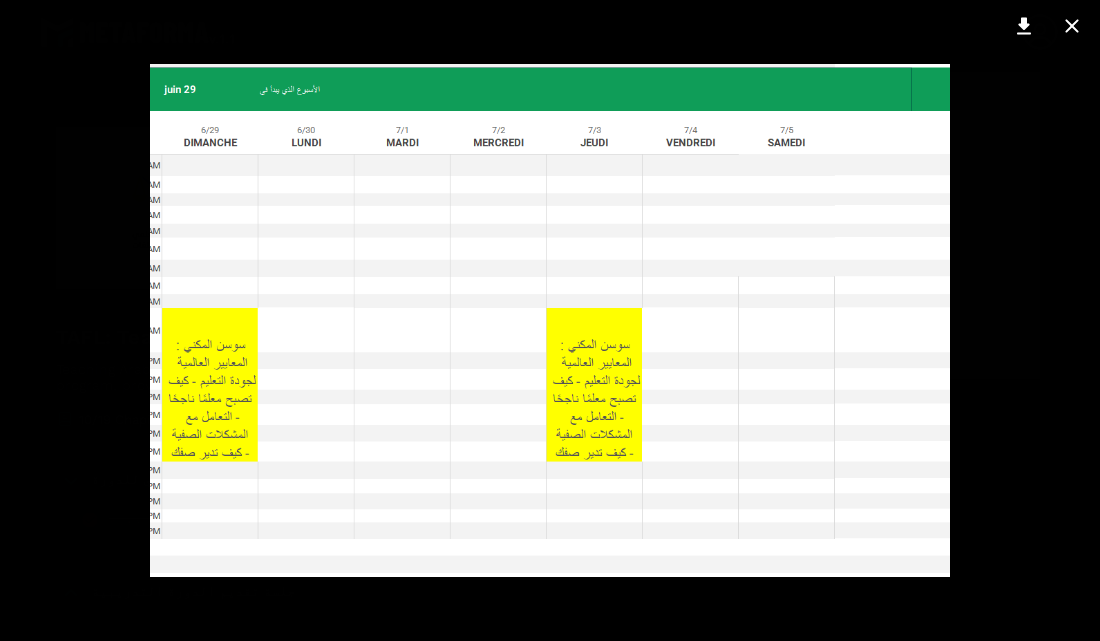 scroll, scrollTop: 1174, scrollLeft: 0, axis: vertical 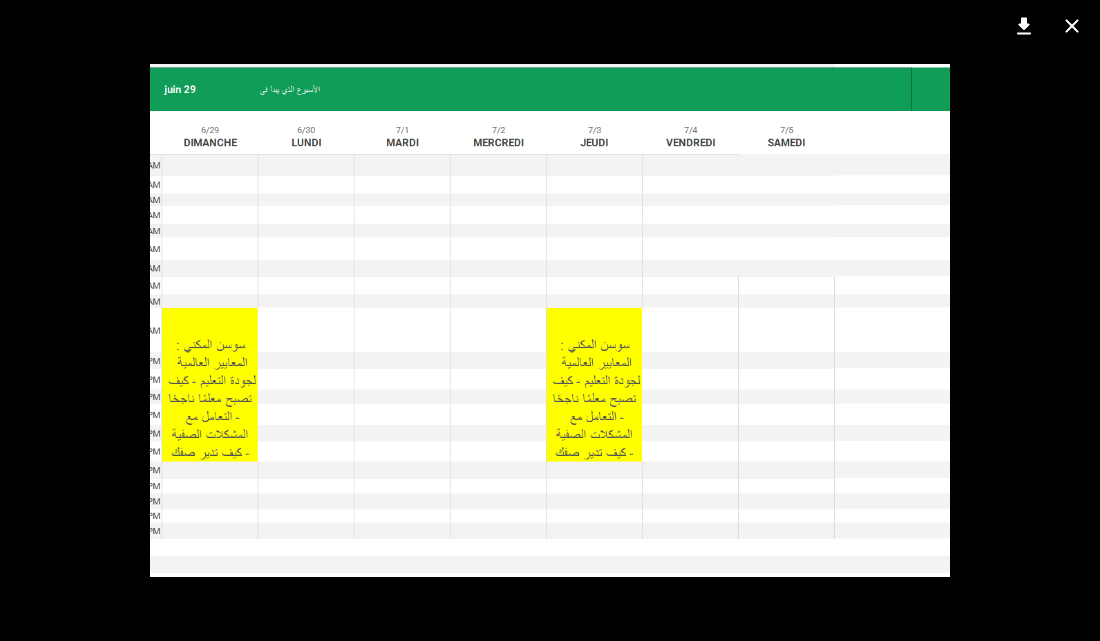 click at bounding box center [550, 320] 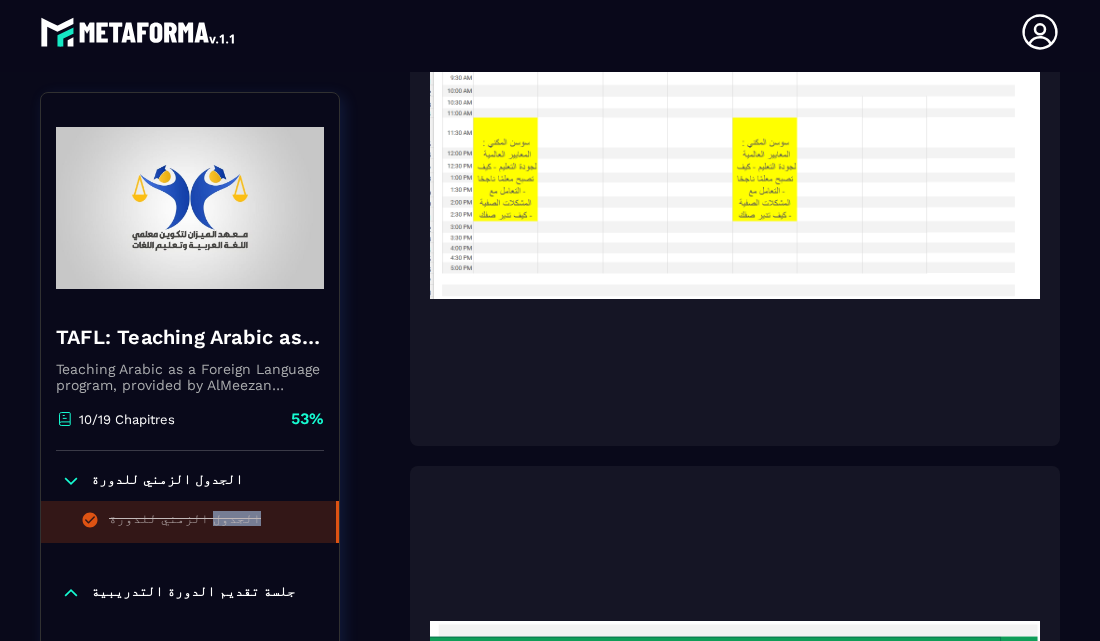 click at bounding box center [735, 126] 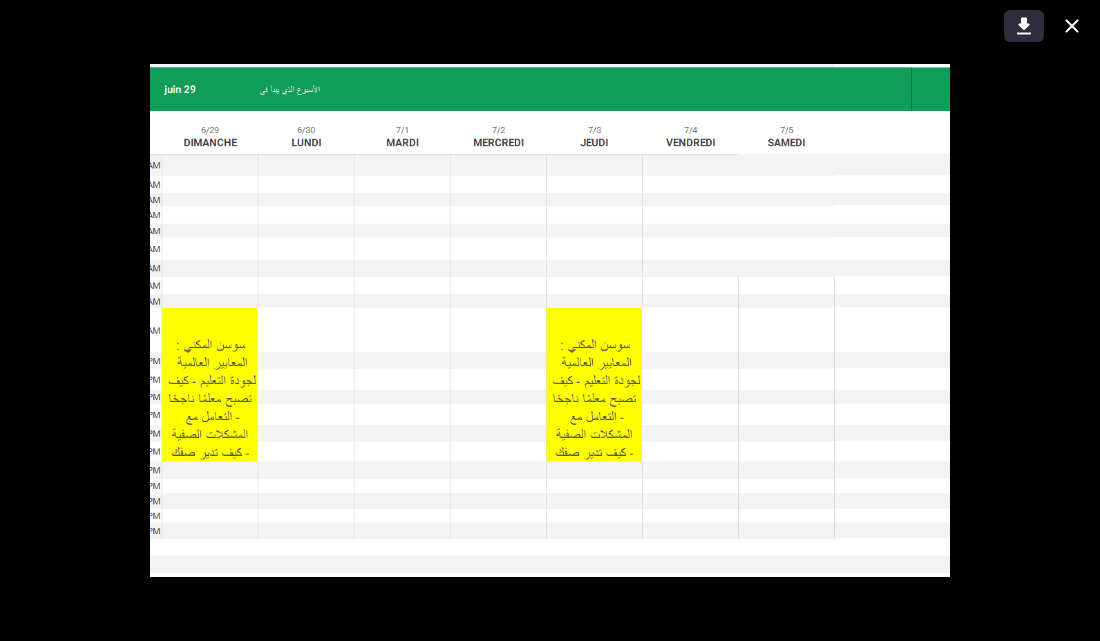 click 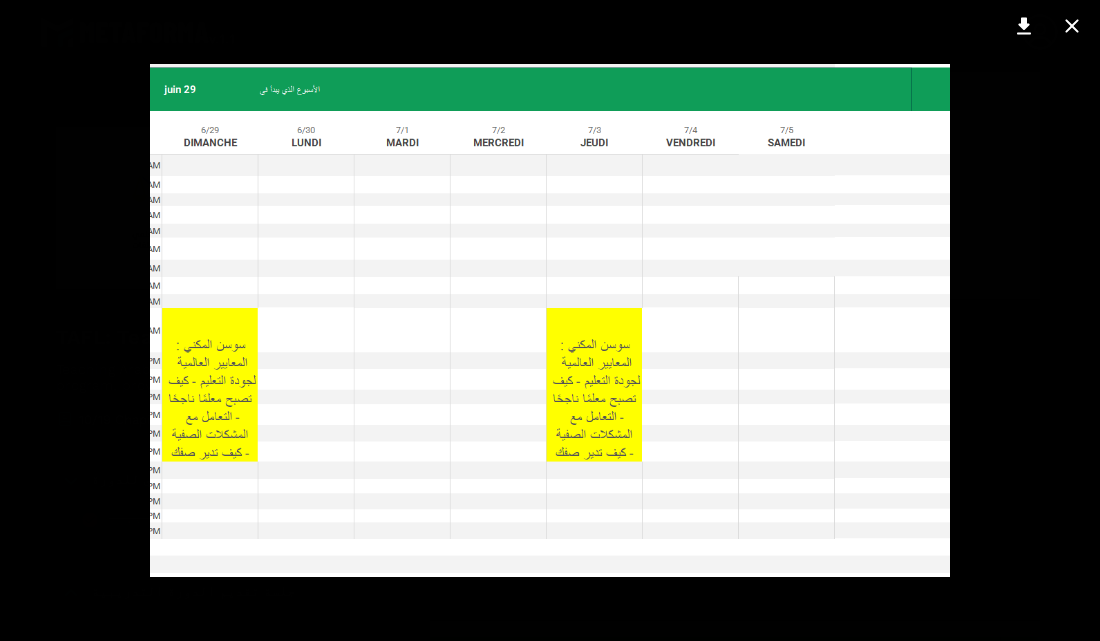 click at bounding box center [550, 320] 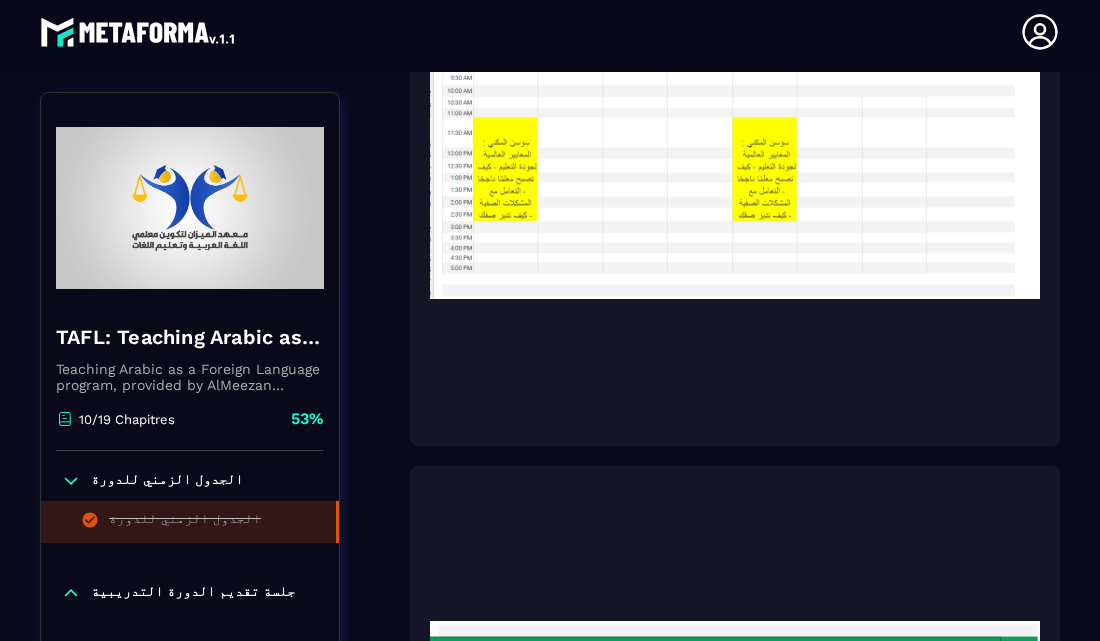 click at bounding box center (735, 796) 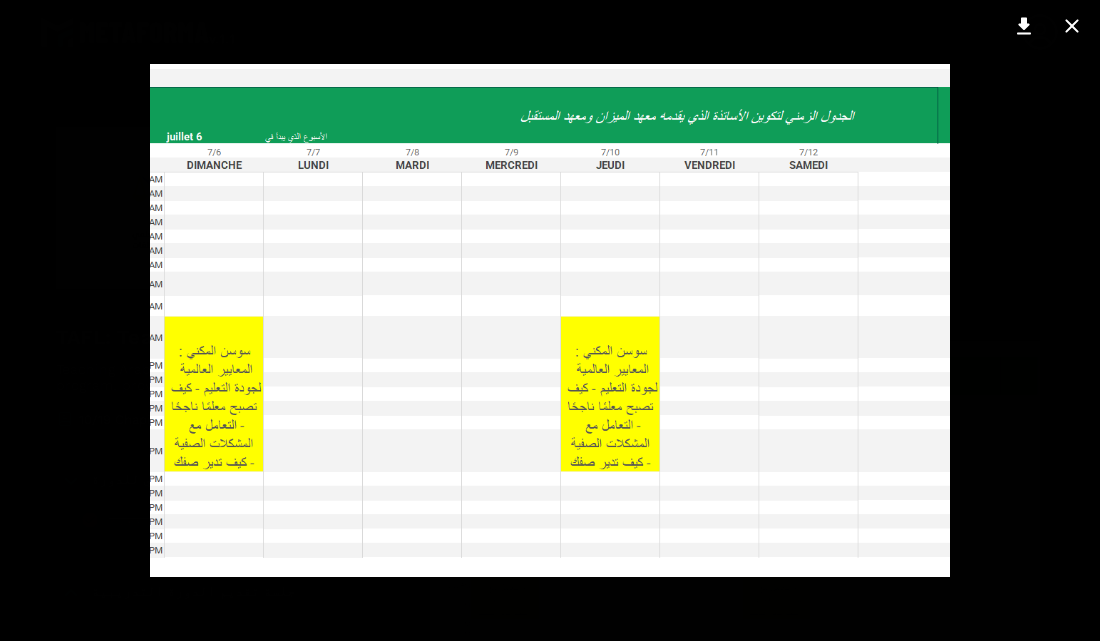 scroll, scrollTop: 1494, scrollLeft: 0, axis: vertical 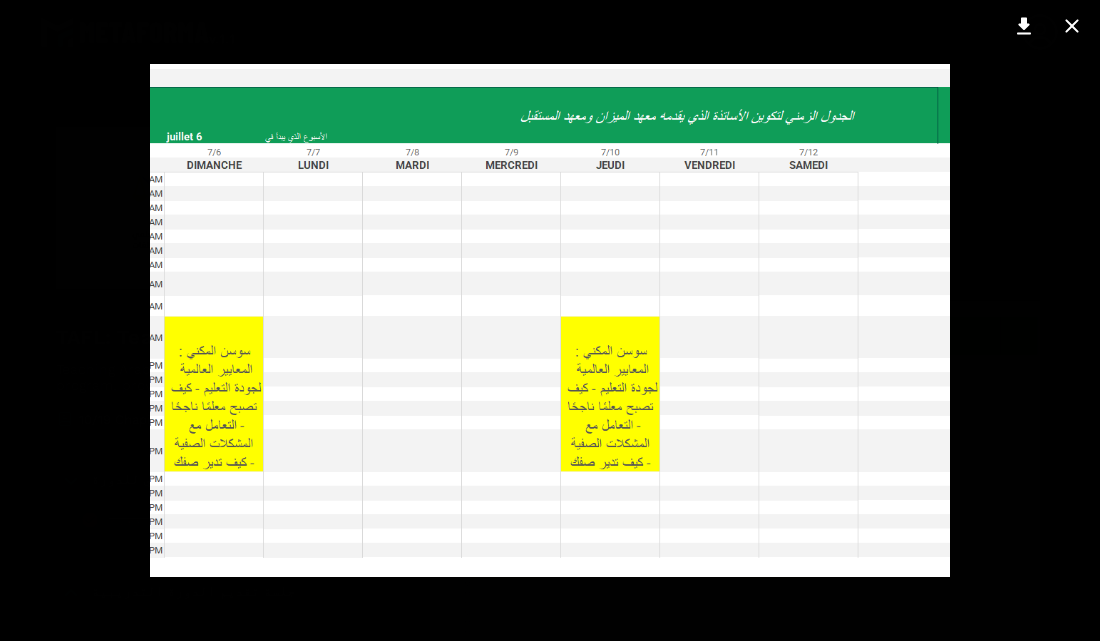click at bounding box center (550, 320) 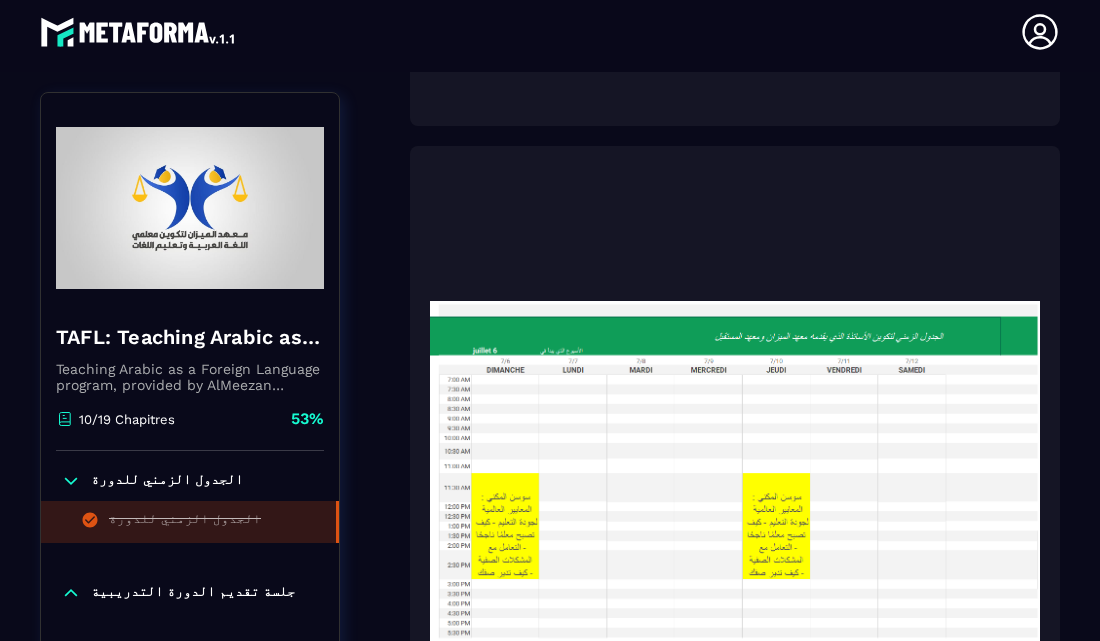 click at bounding box center (735, 476) 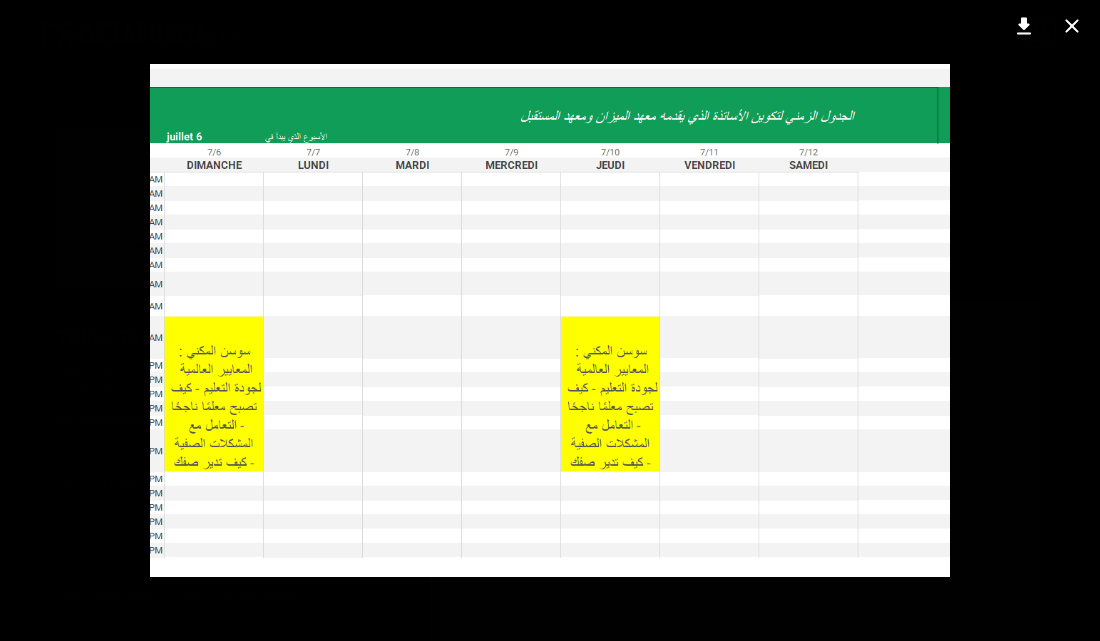 click at bounding box center [550, 320] 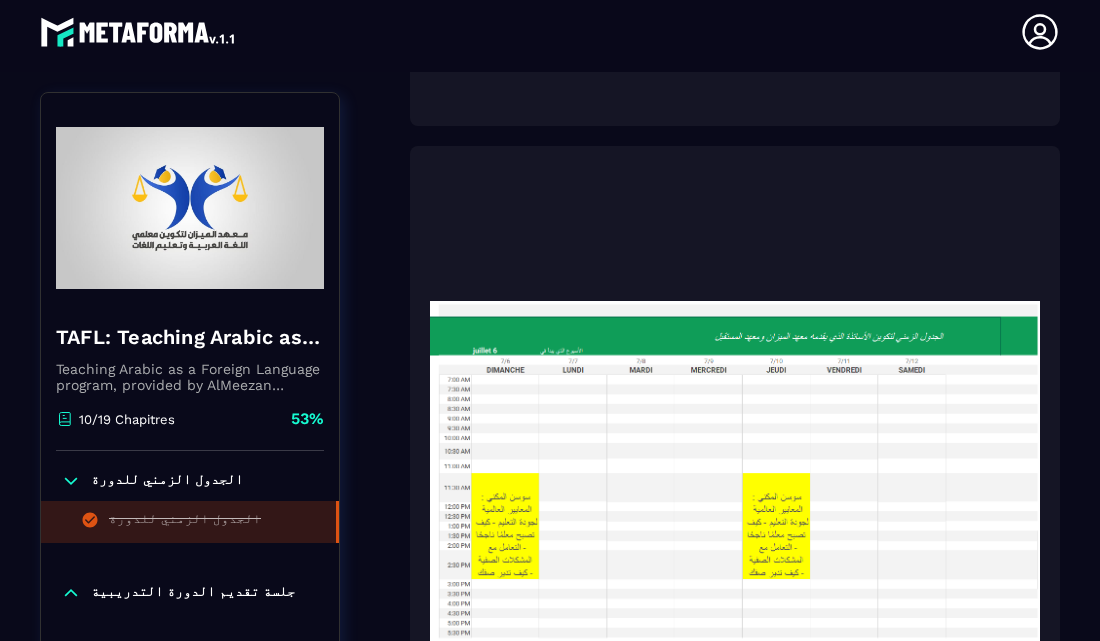 click on "TAFL: Teaching Arabic as a Foreign Language program - June Teaching Arabic as a Foreign Language program, provided by AlMeezan Academy in the [COUNTRY] 10/19 Chapitres 53%  الجدول الزمني للدورة الجدول الزمني للدورة جلسة تقديم الدورة التدريبية تسجيل جلسة التعريف والاندماج الوحدة الأولى : معايير الجودة في التعليم شكري كلوز: نظریات المناھج التعلیمیة الدروس المصغرة ورشة اعداد الدروس مخطط الدرس المصغر المكتبة الرقمية TAFL: Teaching Arabic as a Foreign Language program - June Teaching Arabic as a Foreign Language program, provided by AlMeezan Academy in the [COUNTRY] 10/19 Chapitres 53%  الجدول الزمني للدورة الجدول الزمني للدورة جلسة تقديم الدورة التدريبية تسجيل جلسة التعريف والاندماج الدروس المصغرة المكتبة الرقمية" at bounding box center (550, 2593) 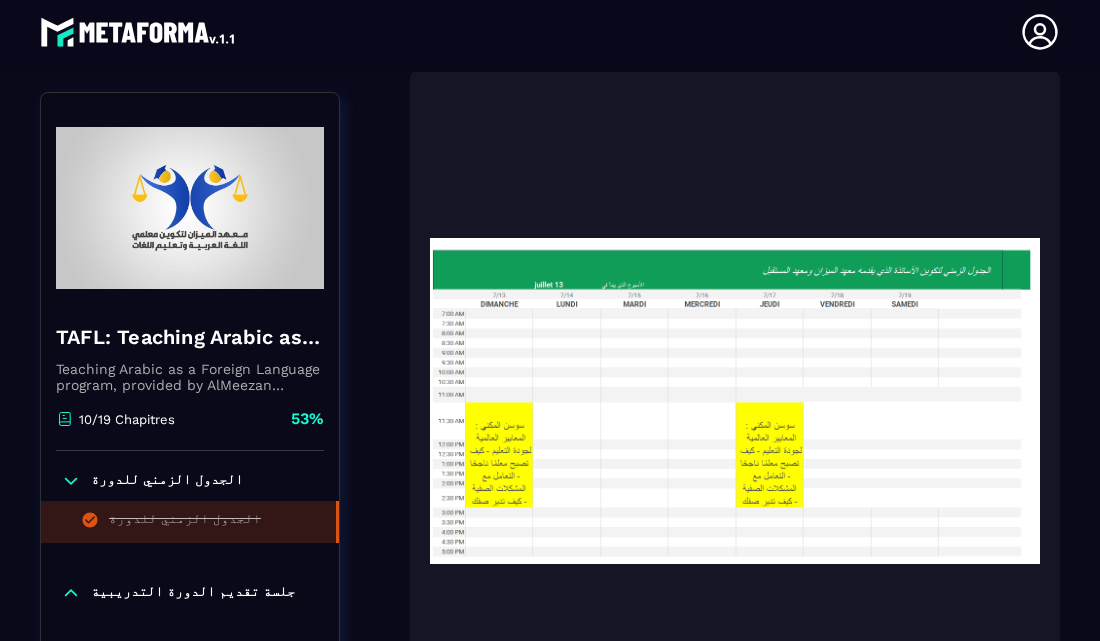 scroll, scrollTop: 2294, scrollLeft: 0, axis: vertical 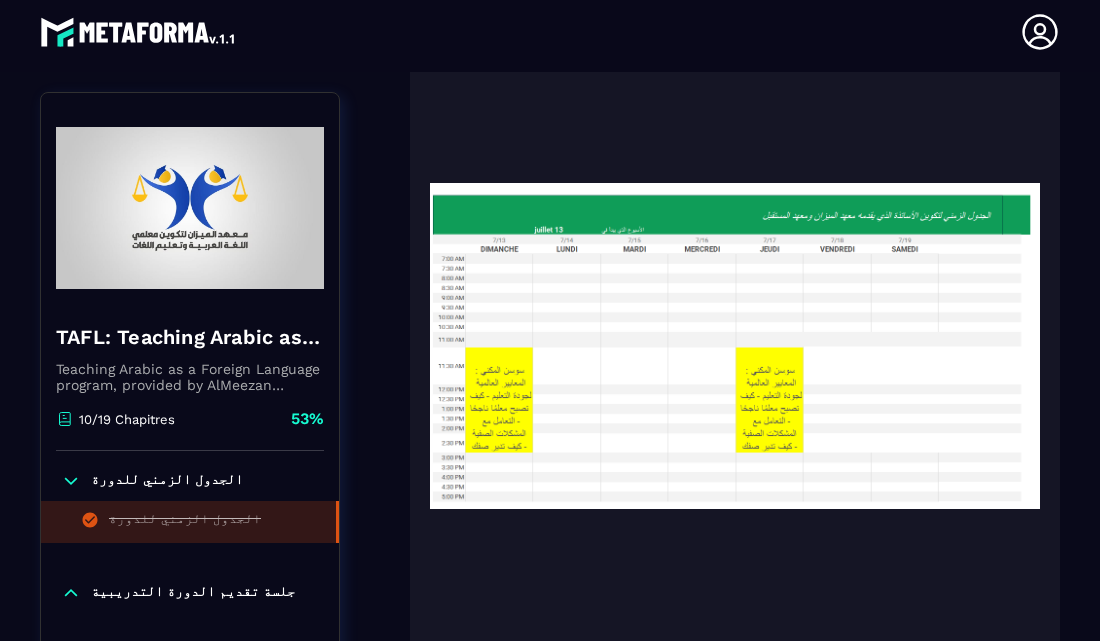 click 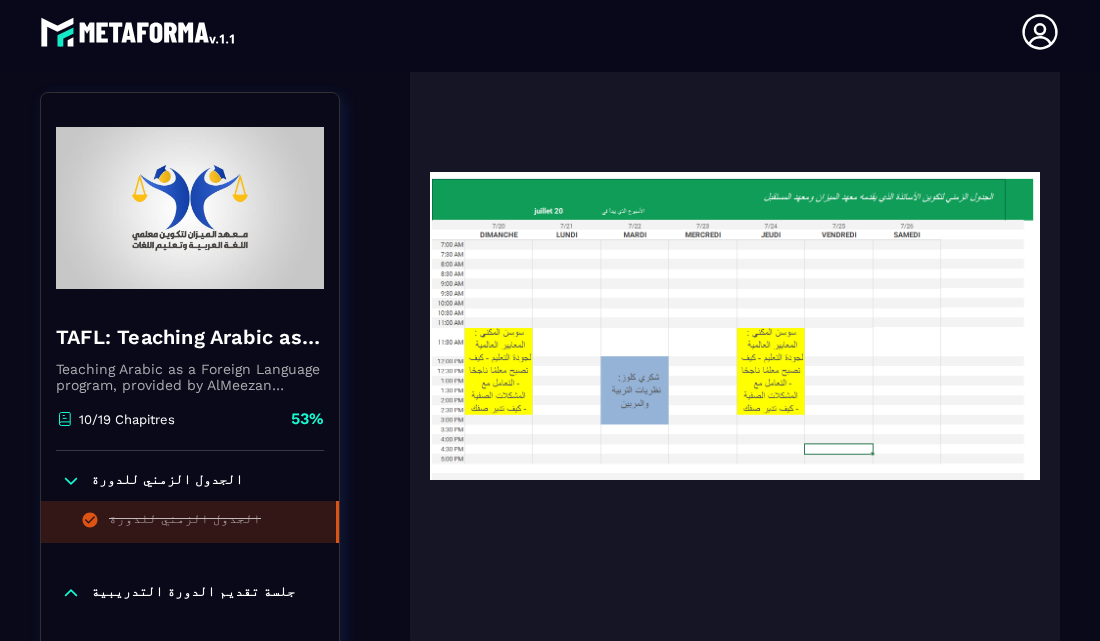 scroll, scrollTop: 3054, scrollLeft: 0, axis: vertical 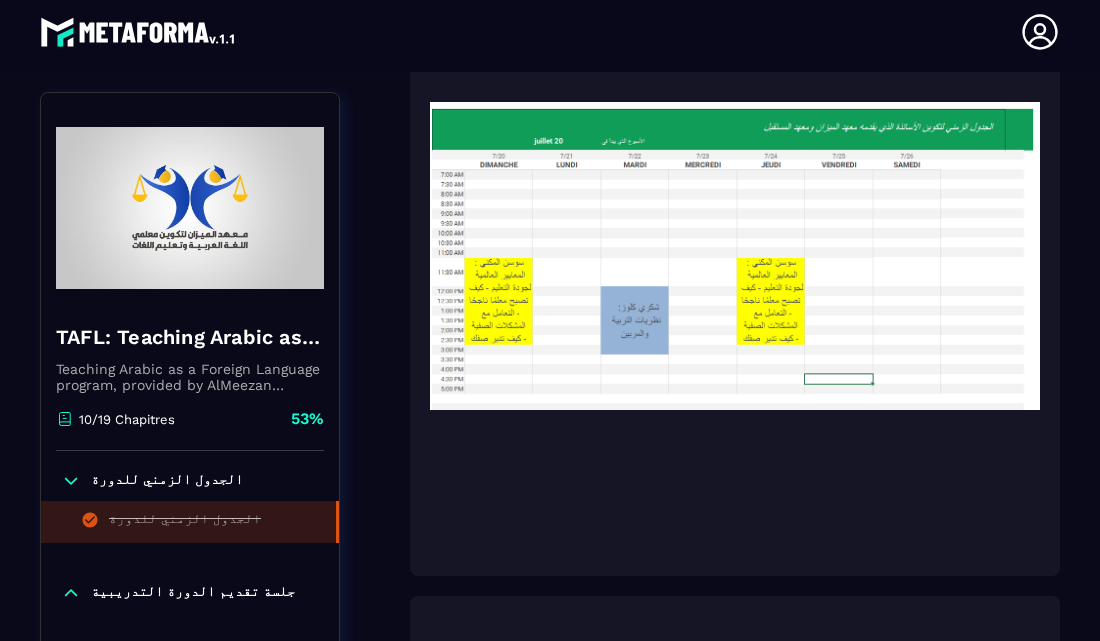 click at bounding box center [735, 256] 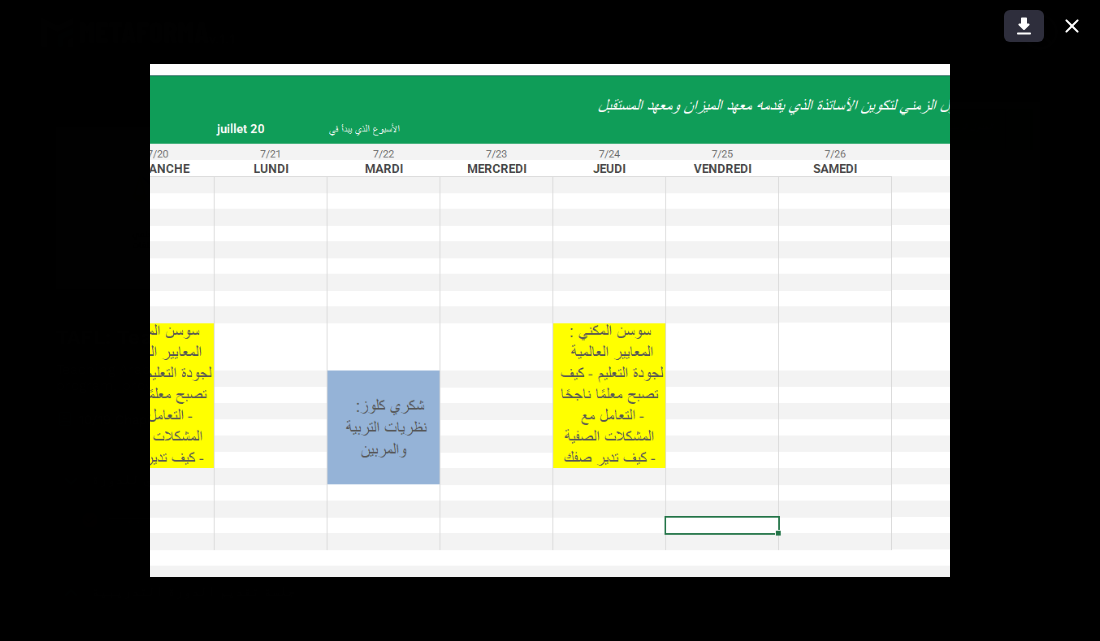 click 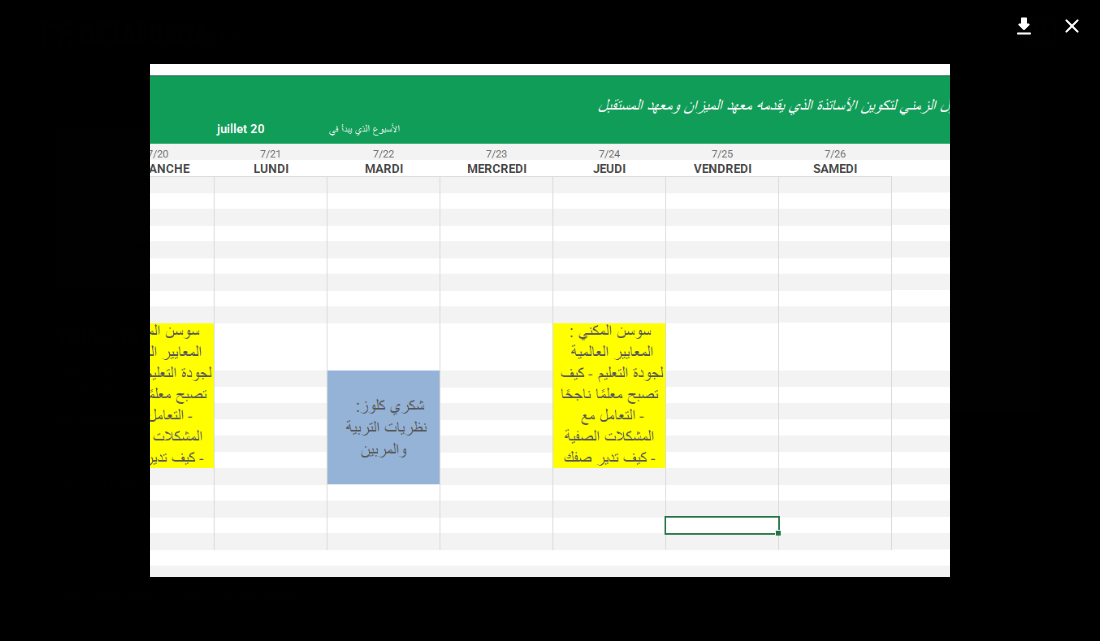 click at bounding box center [550, 320] 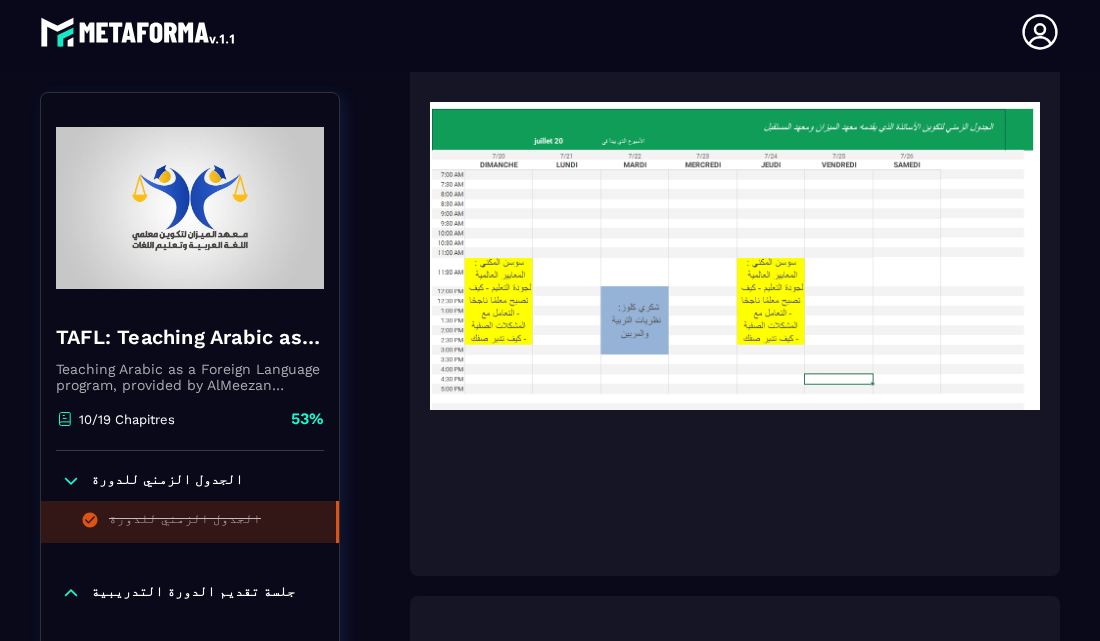 click on "[FIRST] [LAST] [EMAIL] Formations Questions Communauté Événements Français Déconnexion Fermer" at bounding box center (550, 32) 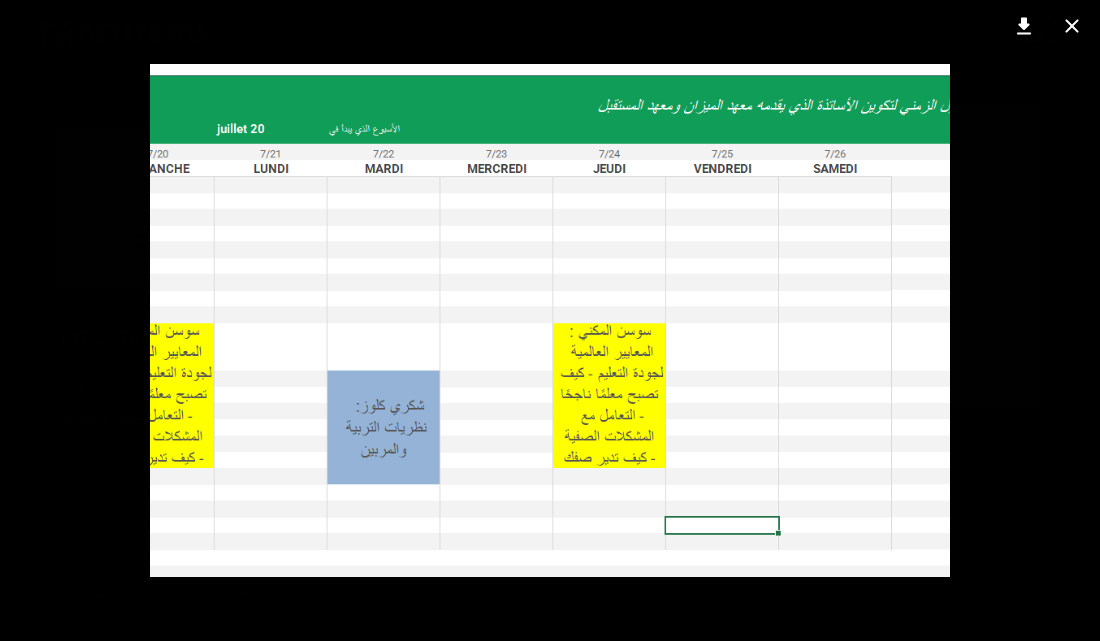 click at bounding box center (550, 320) 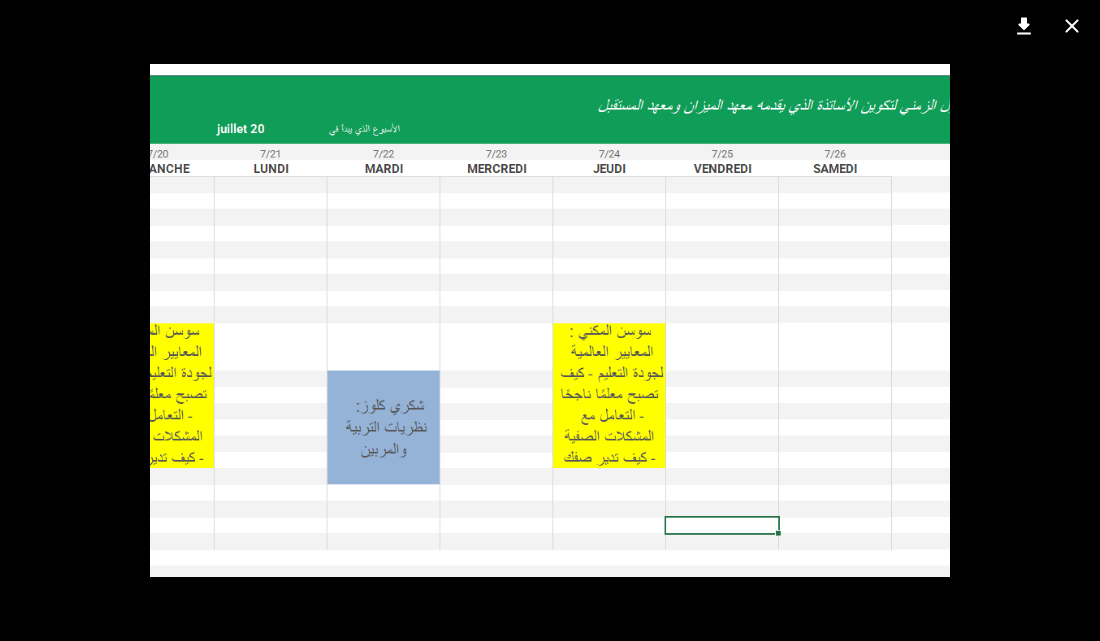 scroll, scrollTop: 2894, scrollLeft: 0, axis: vertical 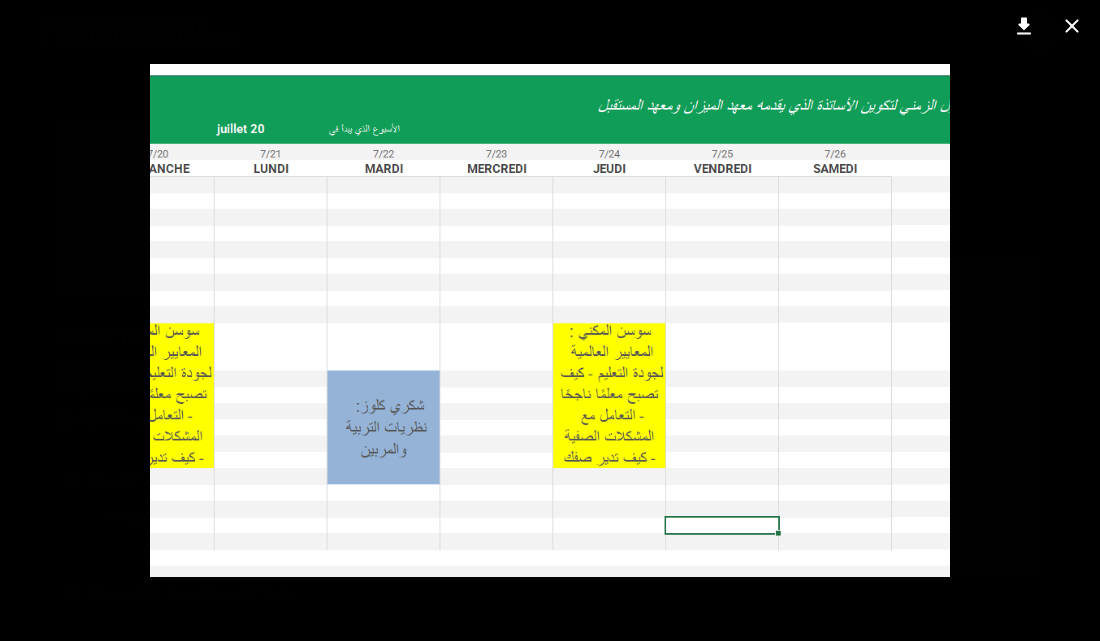 click at bounding box center (550, 320) 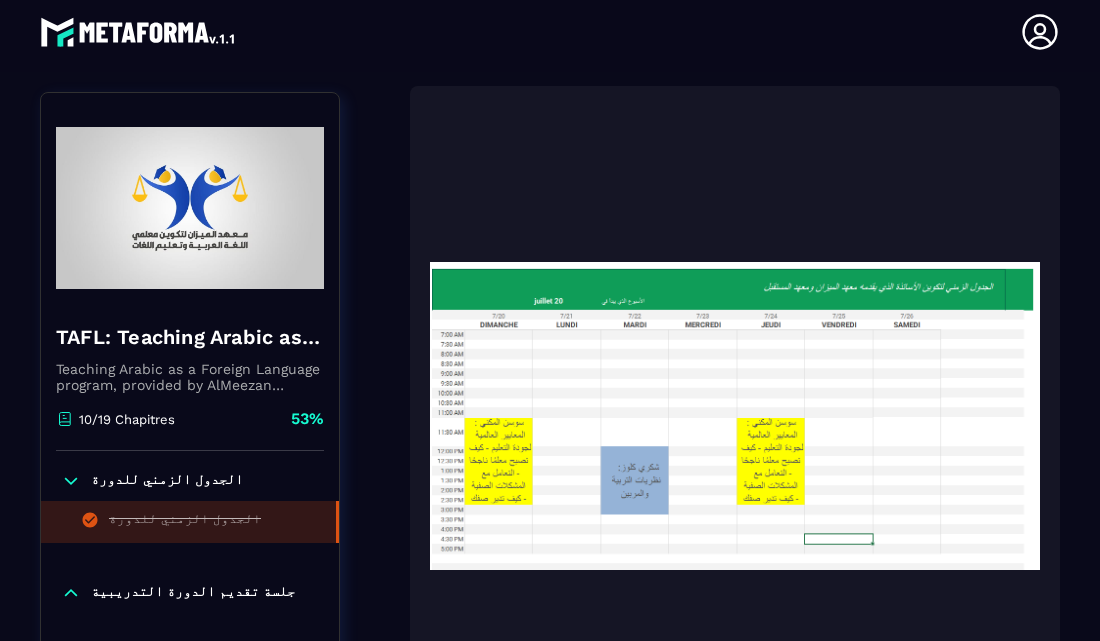 click on "TAFL: Teaching Arabic as a Foreign Language program - June Teaching Arabic as a Foreign Language program, provided by AlMeezan Academy in the [COUNTRY] 10/19 Chapitres 53%  الجدول الزمني للدورة الجدول الزمني للدورة جلسة تقديم الدورة التدريبية تسجيل جلسة التعريف والاندماج الوحدة الأولى : معايير الجودة في التعليم شكري كلوز: نظریات المناھج التعلیمیة الدروس المصغرة ورشة اعداد الدروس مخطط الدرس المصغر المكتبة الرقمية TAFL: Teaching Arabic as a Foreign Language program - June Teaching Arabic as a Foreign Language program, provided by AlMeezan Academy in the [COUNTRY] 10/19 Chapitres 53%  الجدول الزمني للدورة الجدول الزمني للدورة جلسة تقديم الدورة التدريبية تسجيل جلسة التعريف والاندماج الدروس المصغرة المكتبة الرقمية" at bounding box center [550, 1193] 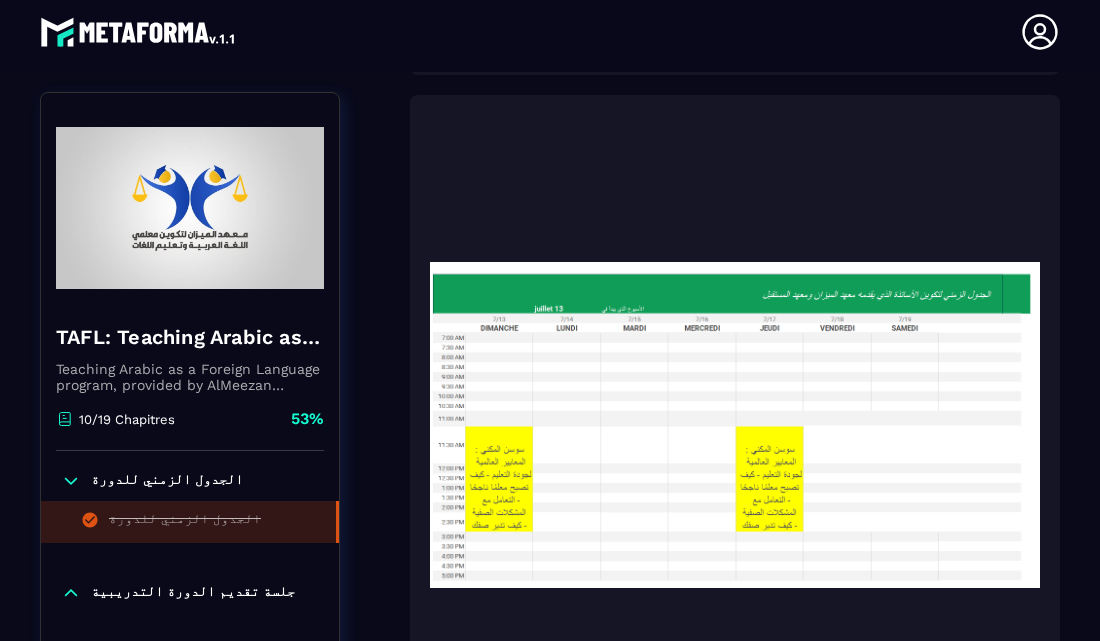 scroll, scrollTop: 2214, scrollLeft: 0, axis: vertical 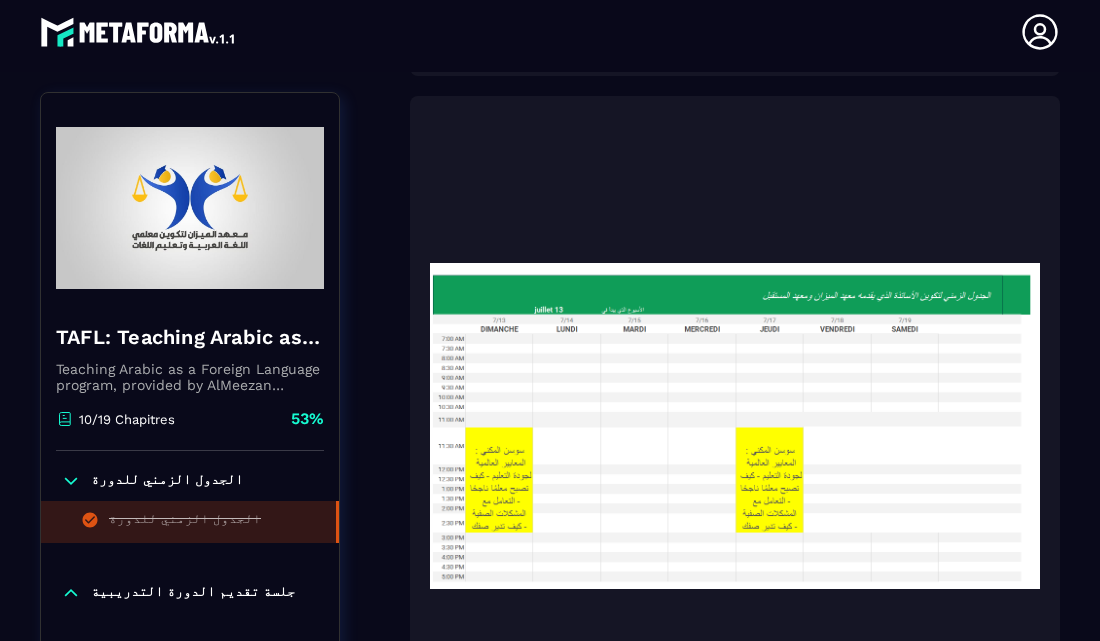 click at bounding box center [735, 426] 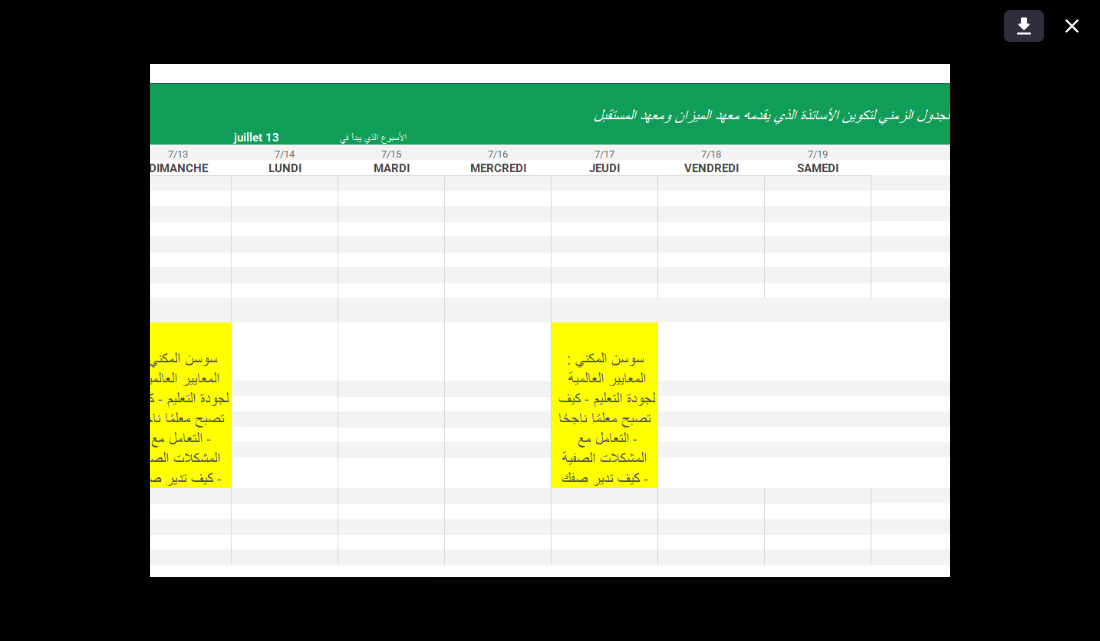 click 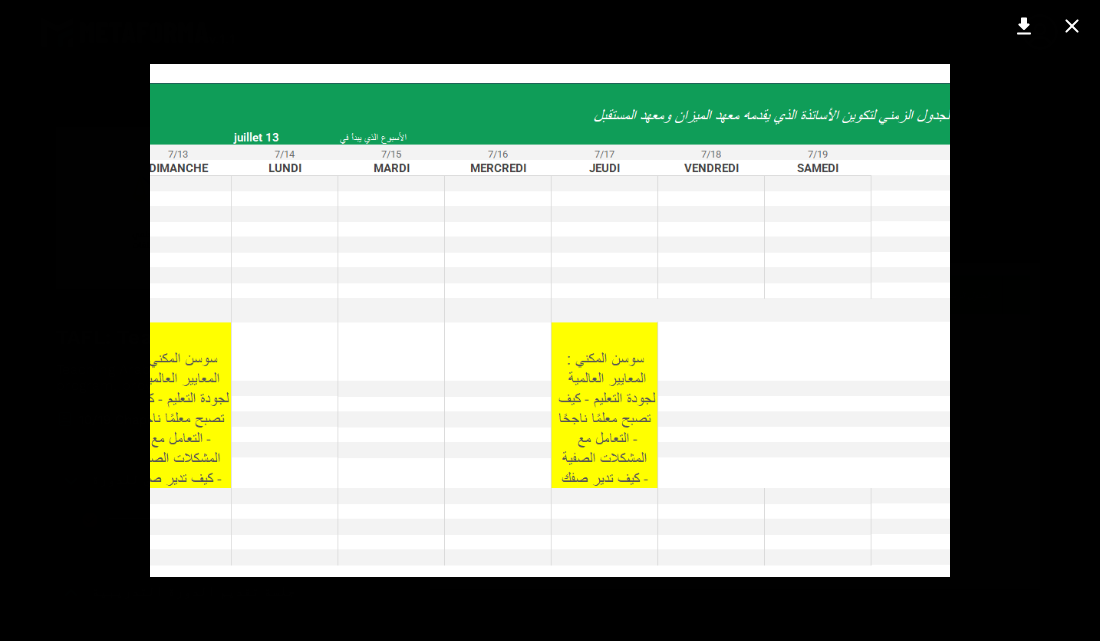 click at bounding box center (550, 320) 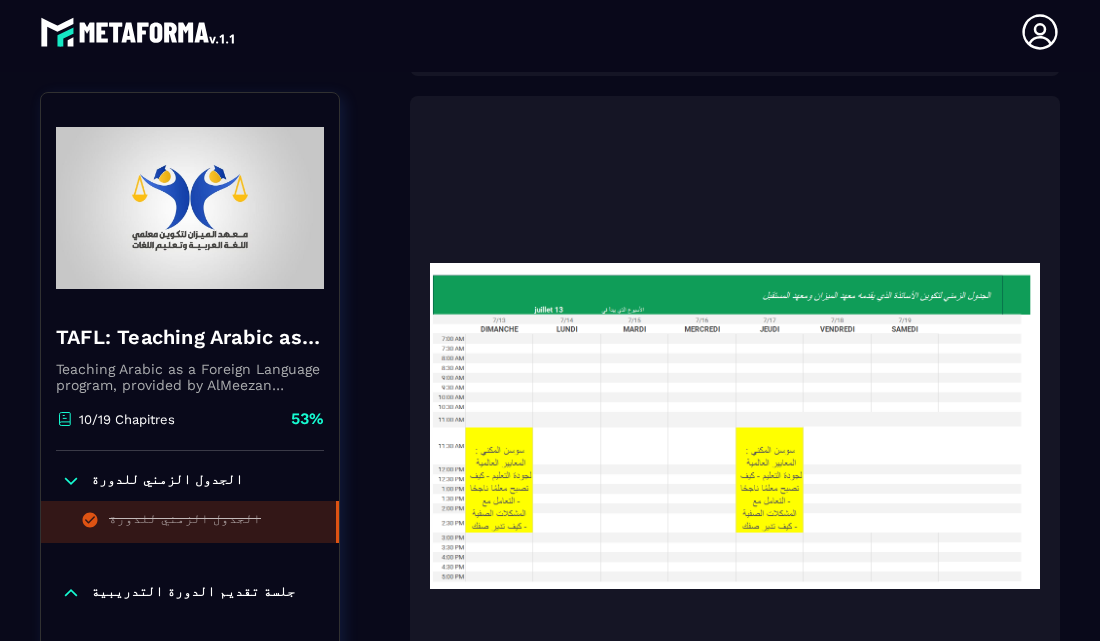 click at bounding box center (735, 426) 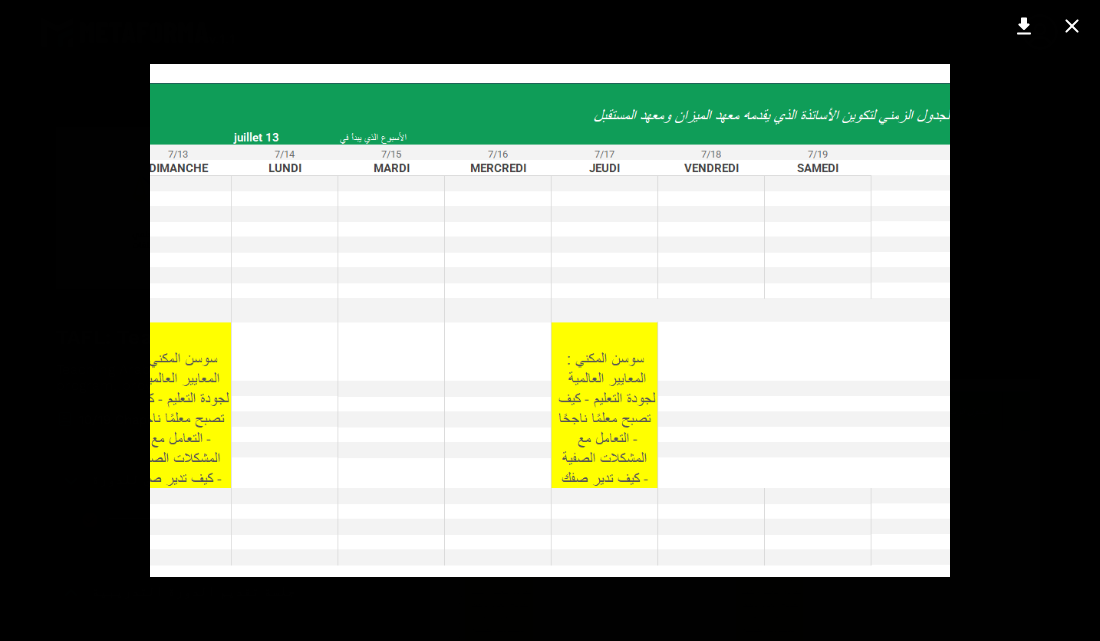 scroll, scrollTop: 2094, scrollLeft: 0, axis: vertical 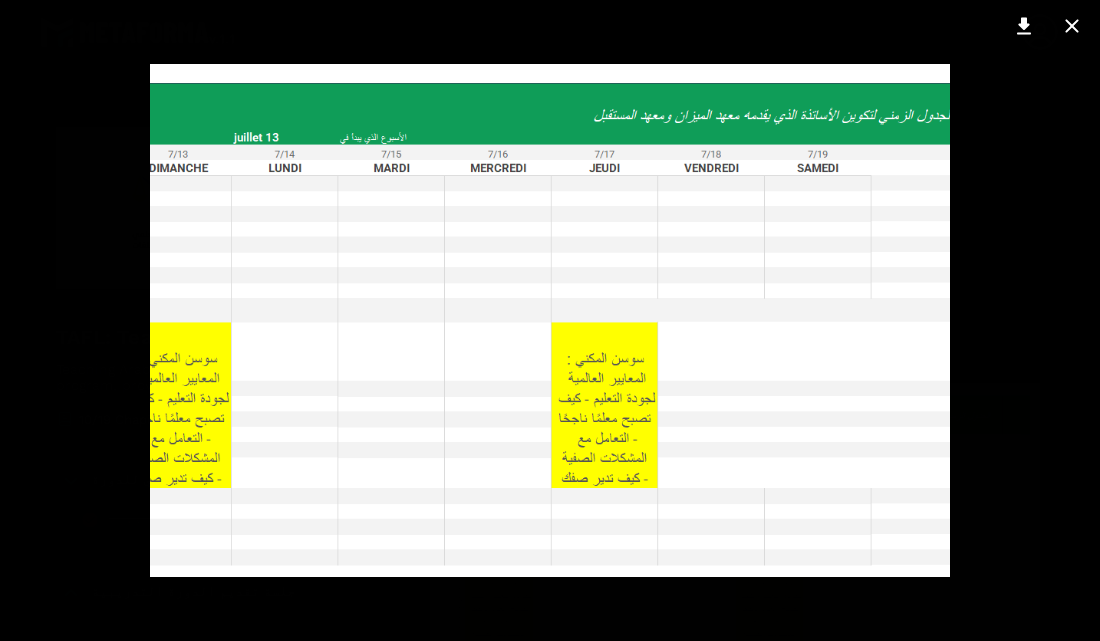 click at bounding box center [550, 320] 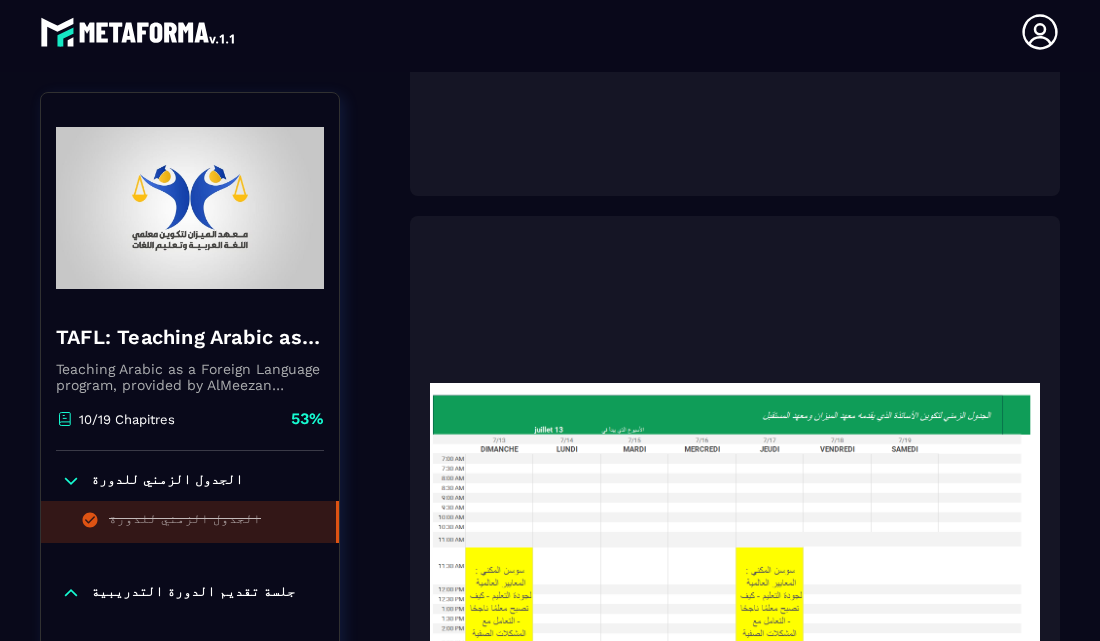 click at bounding box center (735, -124) 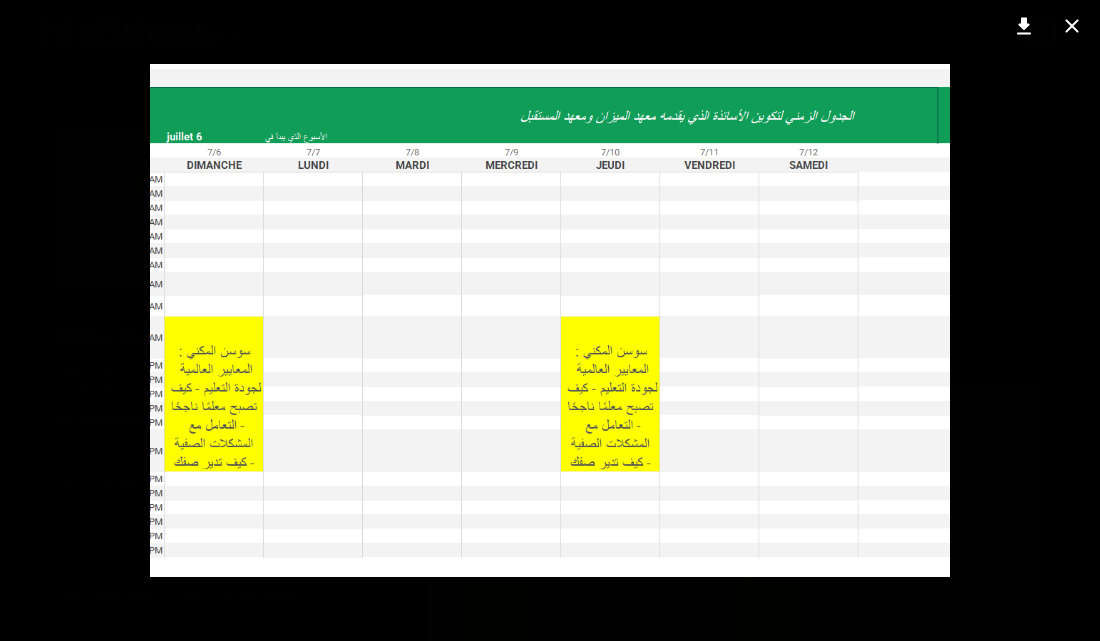scroll, scrollTop: 2134, scrollLeft: 0, axis: vertical 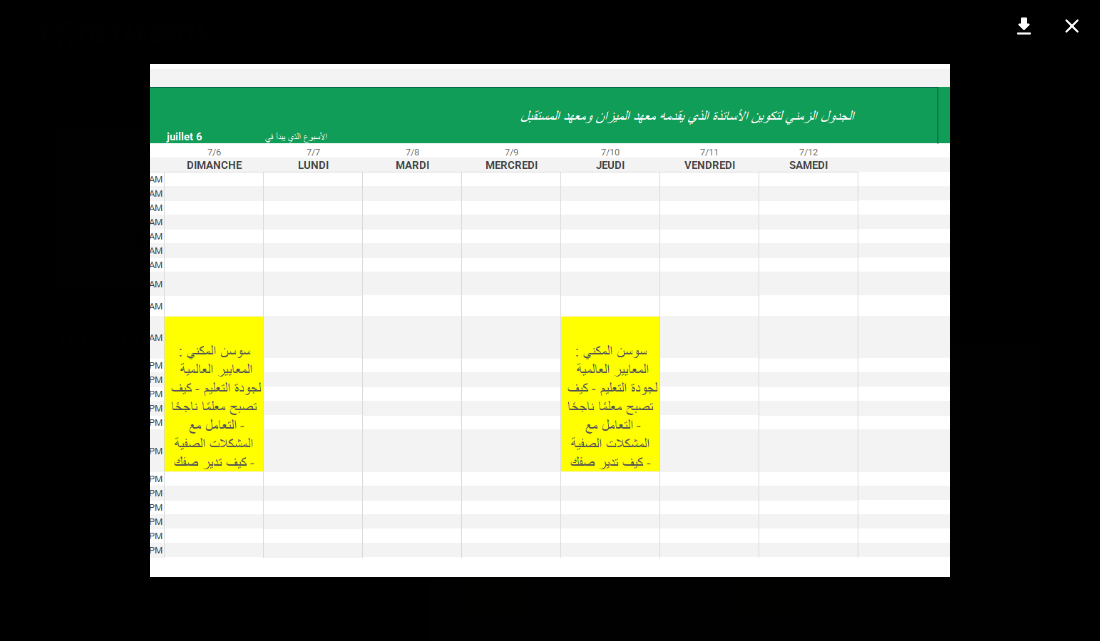 click at bounding box center [550, 320] 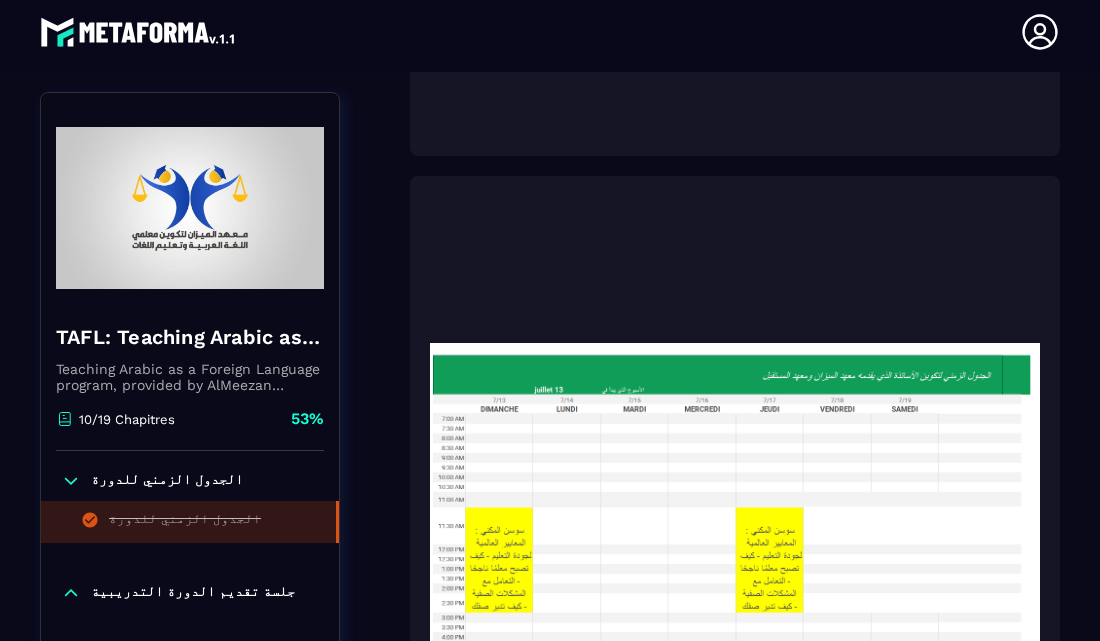 click on "TAFL: Teaching Arabic as a Foreign Language program - June Teaching Arabic as a Foreign Language program, provided by AlMeezan Academy in the [COUNTRY] 10/19 Chapitres 53%  الجدول الزمني للدورة الجدول الزمني للدورة جلسة تقديم الدورة التدريبية تسجيل جلسة التعريف والاندماج الوحدة الأولى : معايير الجودة في التعليم شكري كلوز: نظریات المناھج التعلیمیة الدروس المصغرة ورشة اعداد الدروس مخطط الدرس المصغر المكتبة الرقمية TAFL: Teaching Arabic as a Foreign Language program - June Teaching Arabic as a Foreign Language program, provided by AlMeezan Academy in the [COUNTRY] 10/19 Chapitres 53%  الجدول الزمني للدورة الجدول الزمني للدورة جلسة تقديم الدورة التدريبية تسجيل جلسة التعريف والاندماج الدروس المصغرة المكتبة الرقمية" at bounding box center (550, 1953) 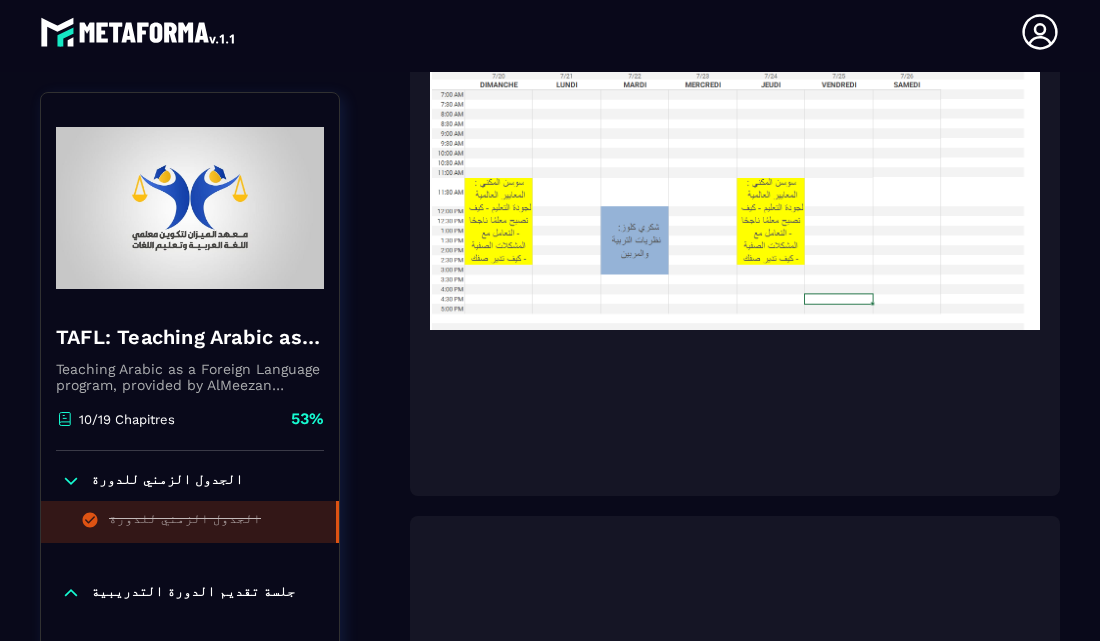 scroll, scrollTop: 3174, scrollLeft: 0, axis: vertical 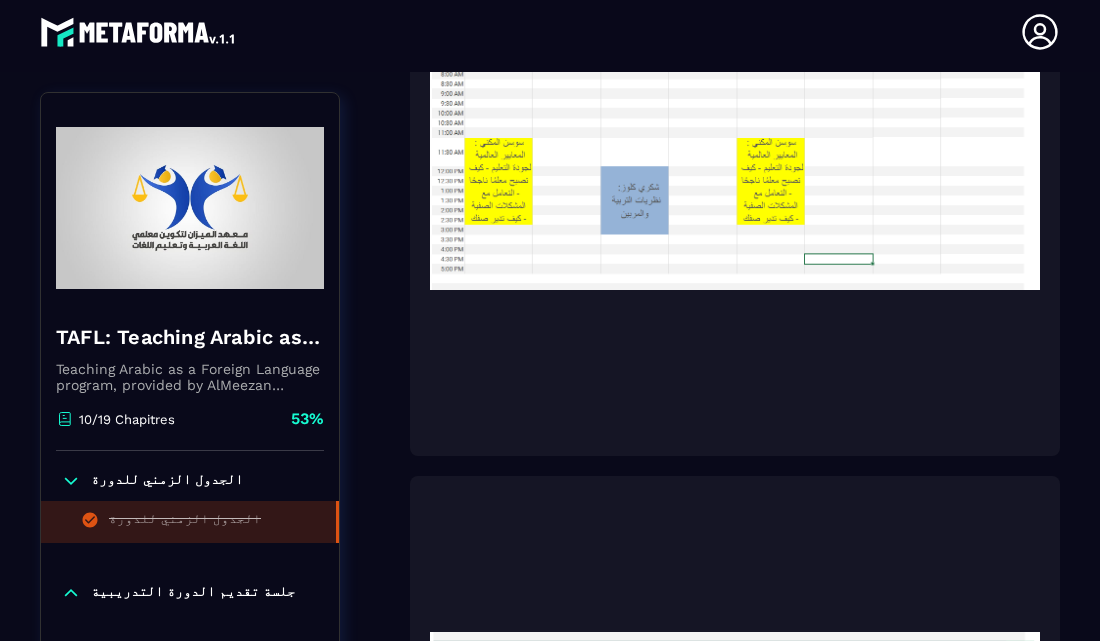 click at bounding box center [735, 136] 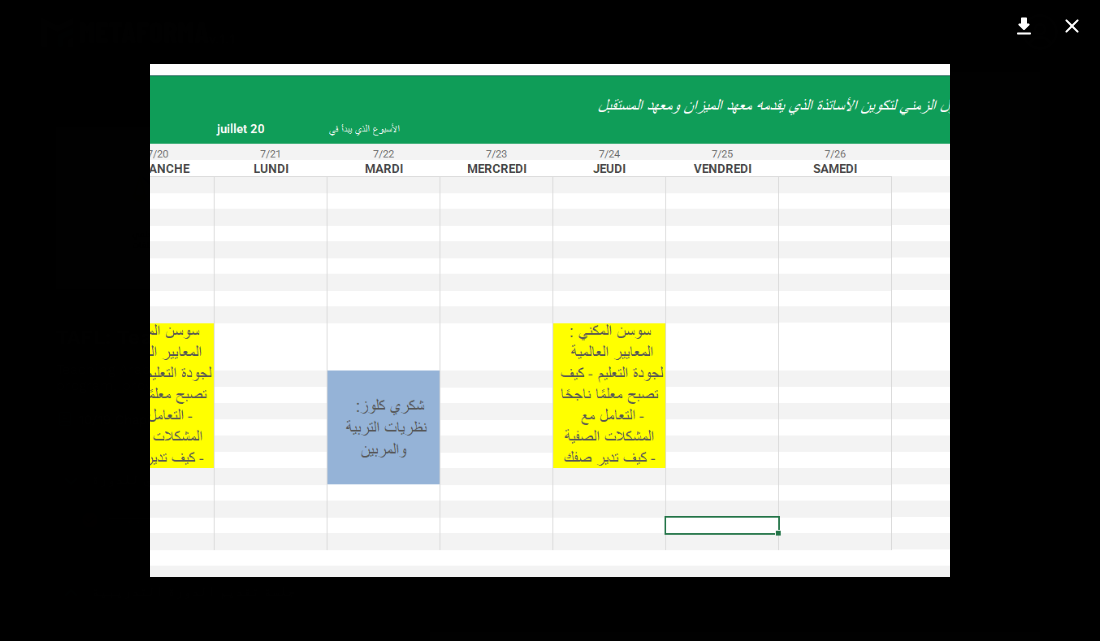 click at bounding box center [550, 320] 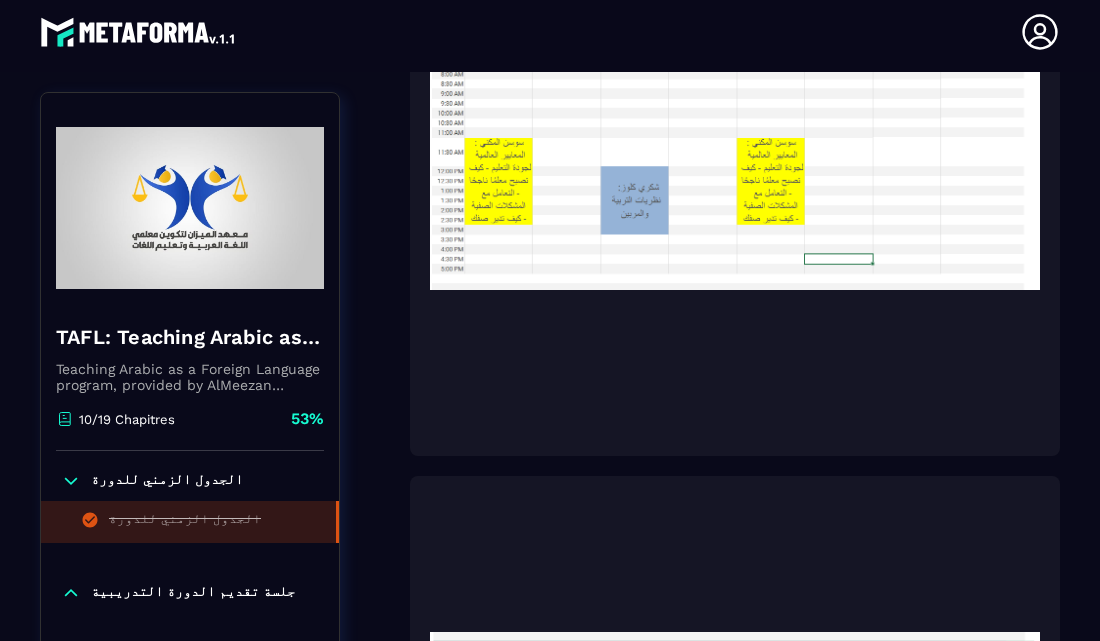 click at bounding box center (735, 136) 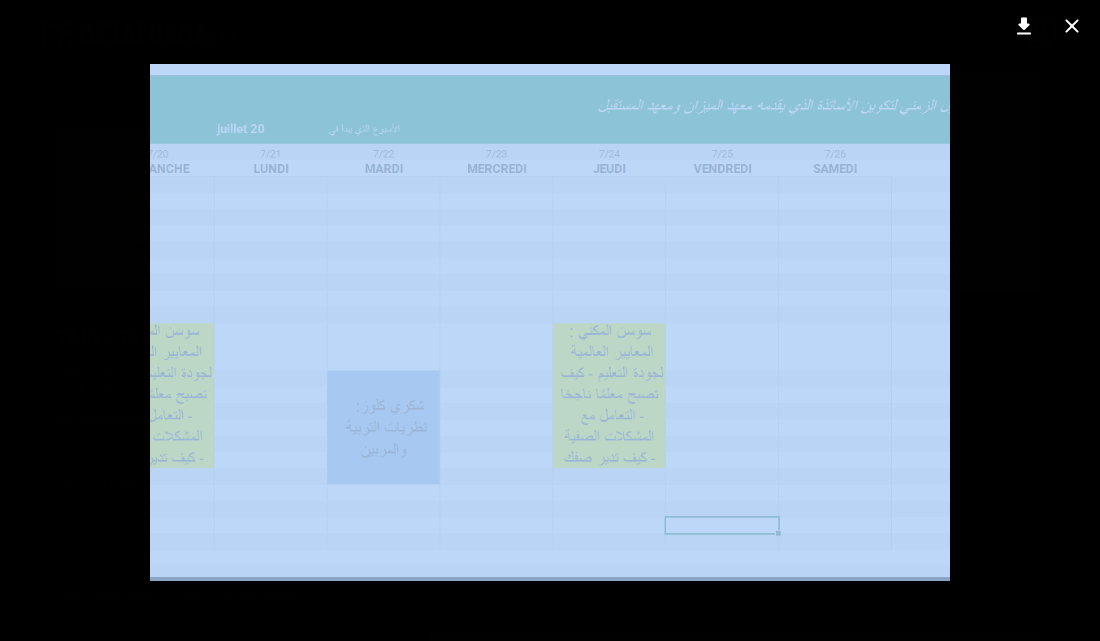 click at bounding box center [550, 320] 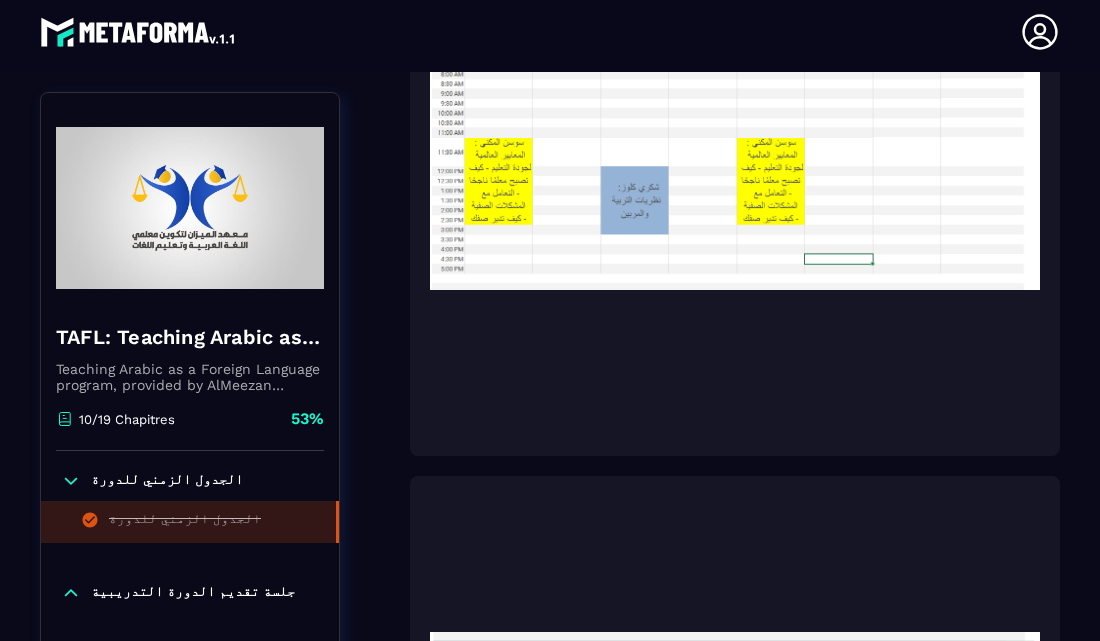 click at bounding box center (735, 136) 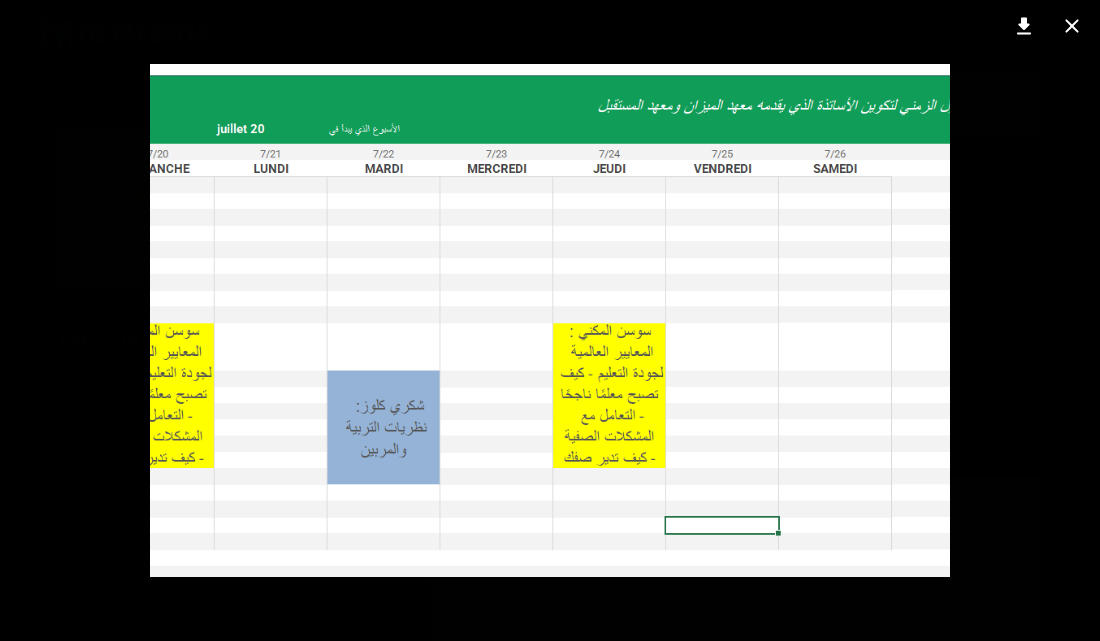 scroll, scrollTop: 3374, scrollLeft: 0, axis: vertical 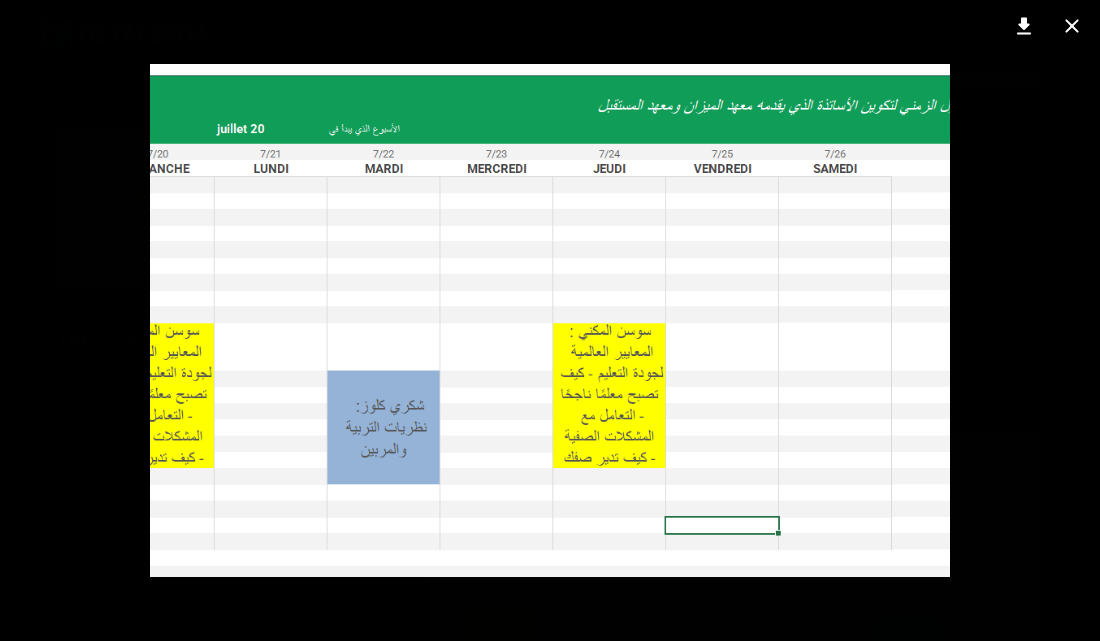 click at bounding box center (550, 320) 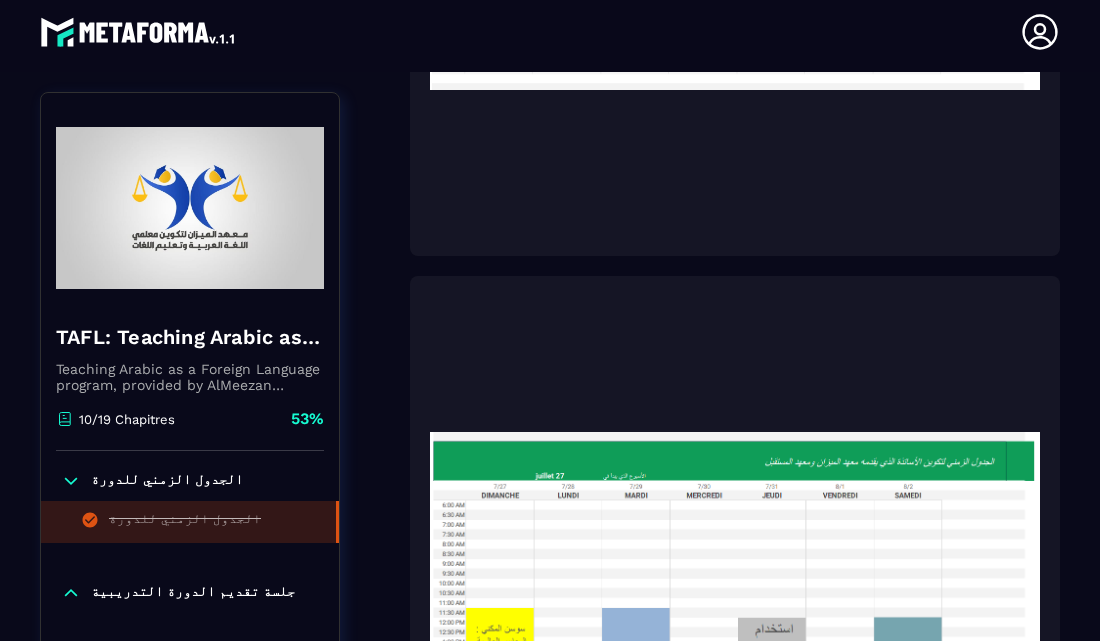 click on "Continuer" at bounding box center [735, 664] 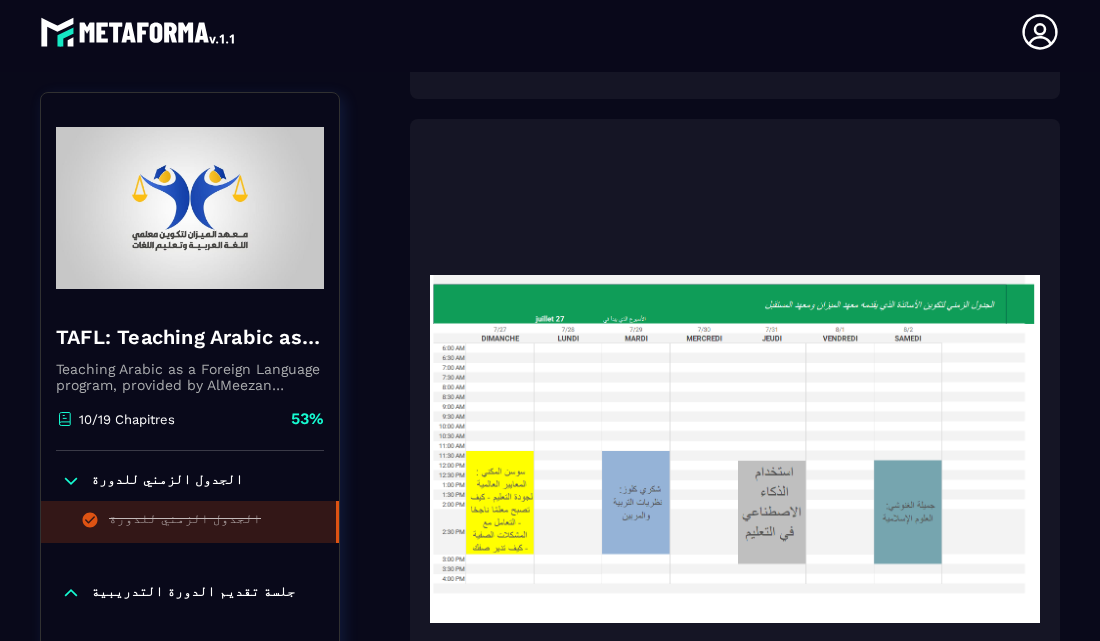 scroll, scrollTop: 3654, scrollLeft: 0, axis: vertical 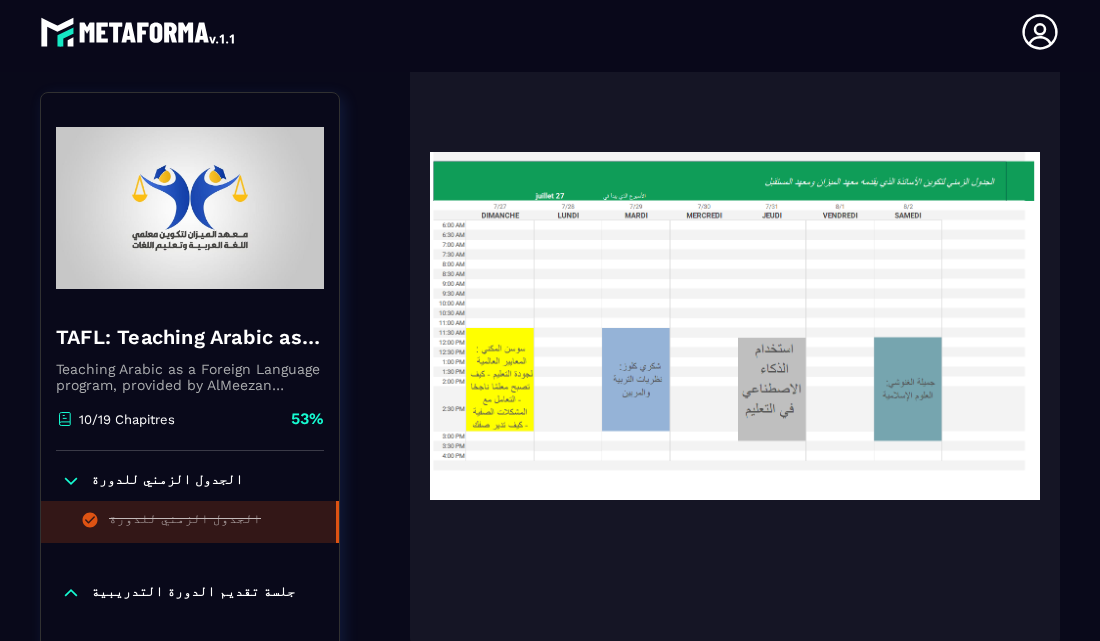 click on "جلسة تقديم الدورة التدريبية" at bounding box center (190, 593) 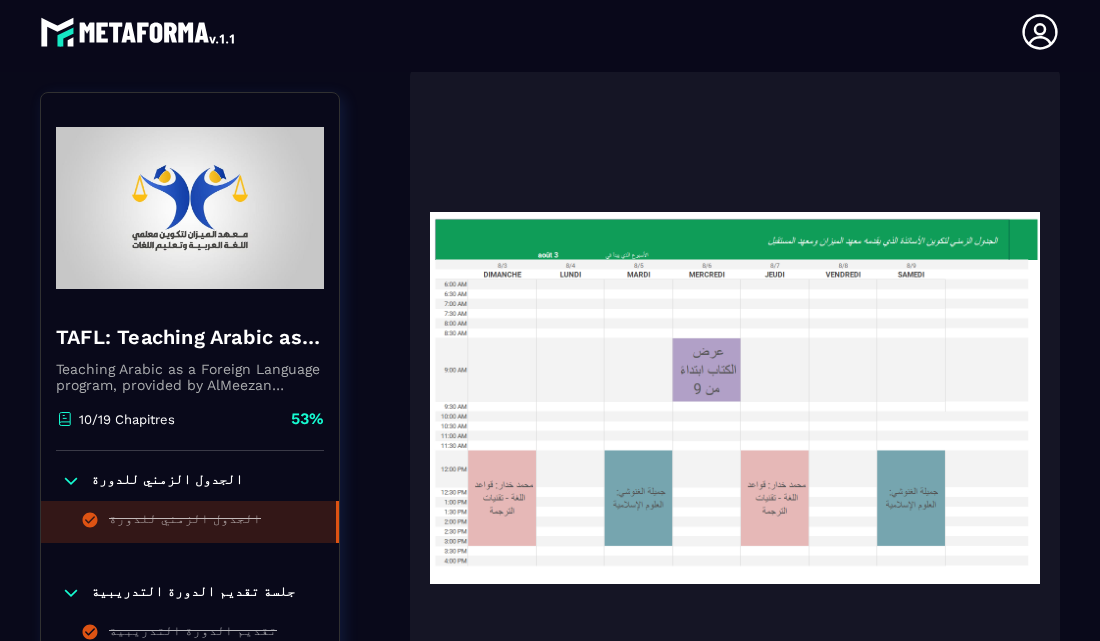 scroll, scrollTop: 4254, scrollLeft: 0, axis: vertical 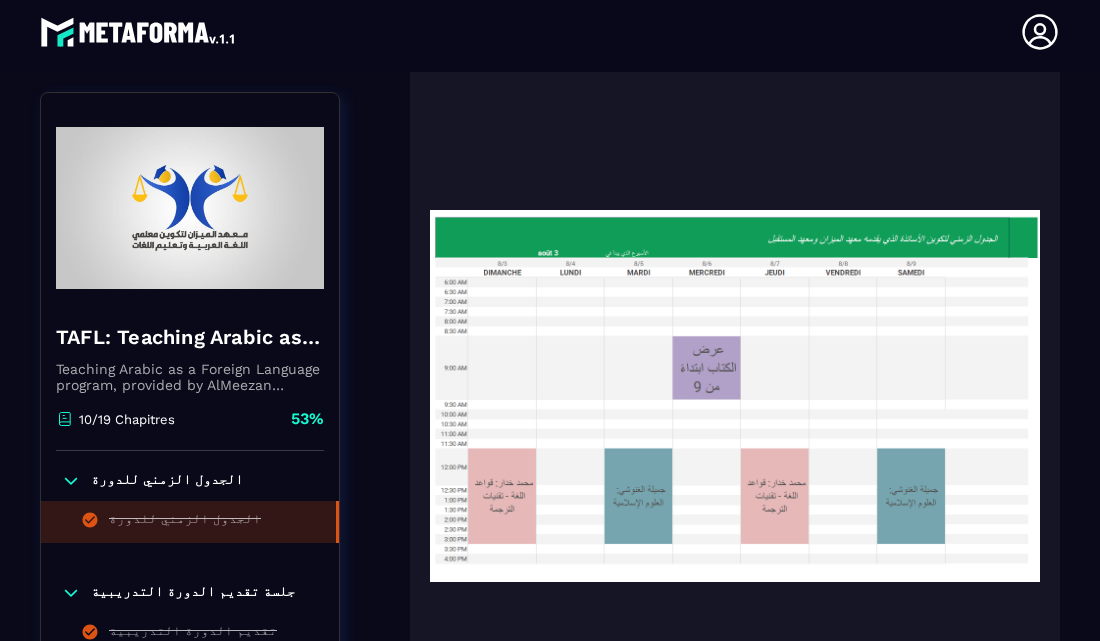 click on "جلسة تقديم الدورة التدريبية" at bounding box center [190, 593] 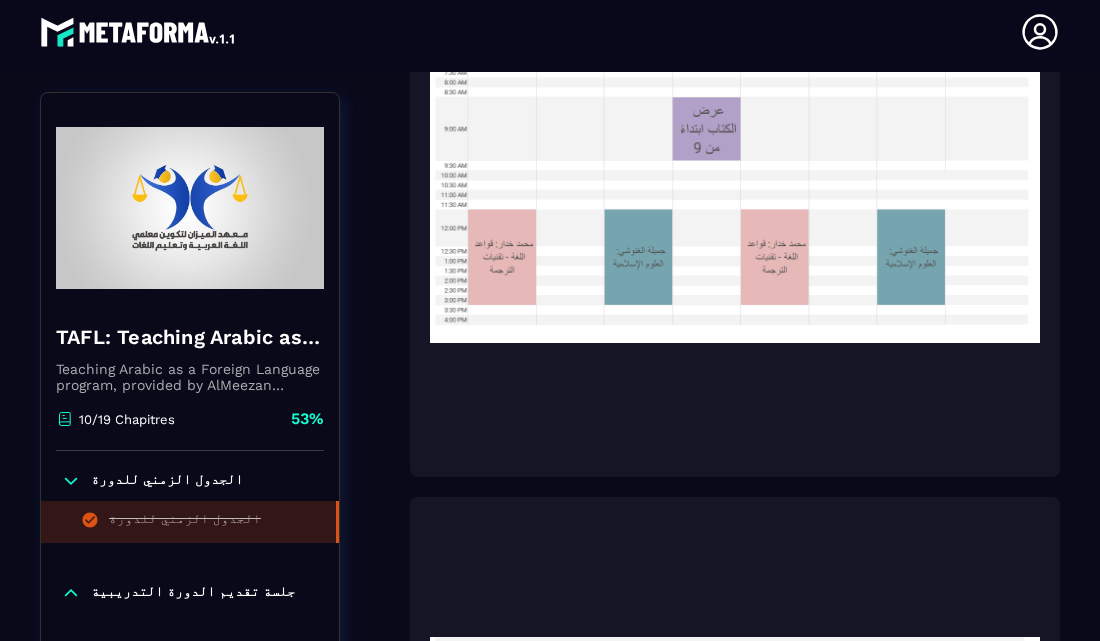 scroll, scrollTop: 4494, scrollLeft: 0, axis: vertical 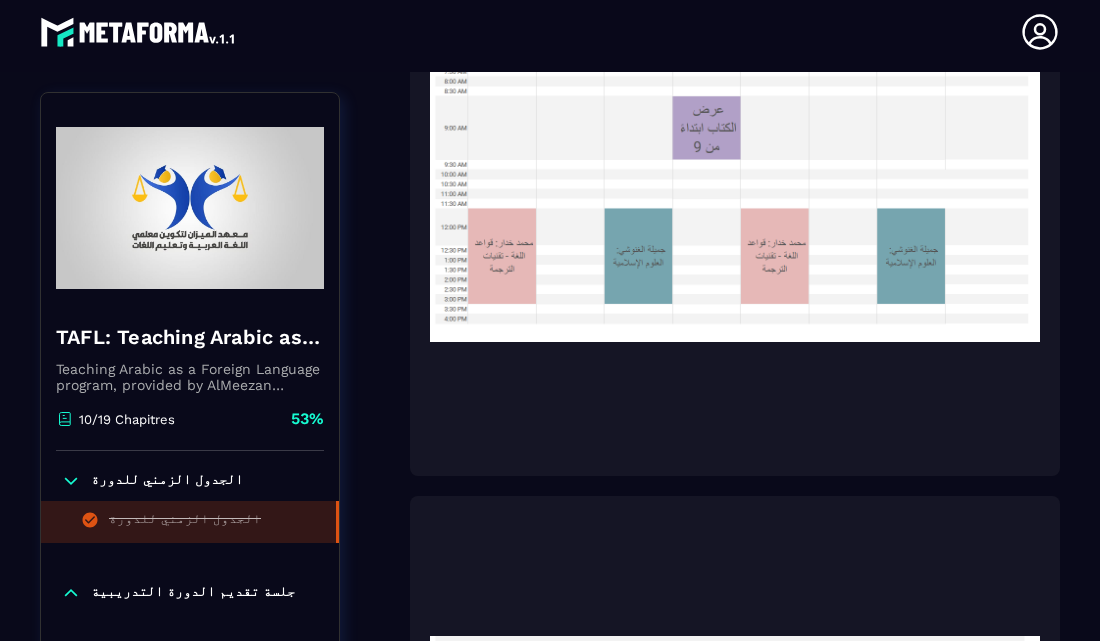 click on "الجدول الزمني للدورة" at bounding box center [190, 481] 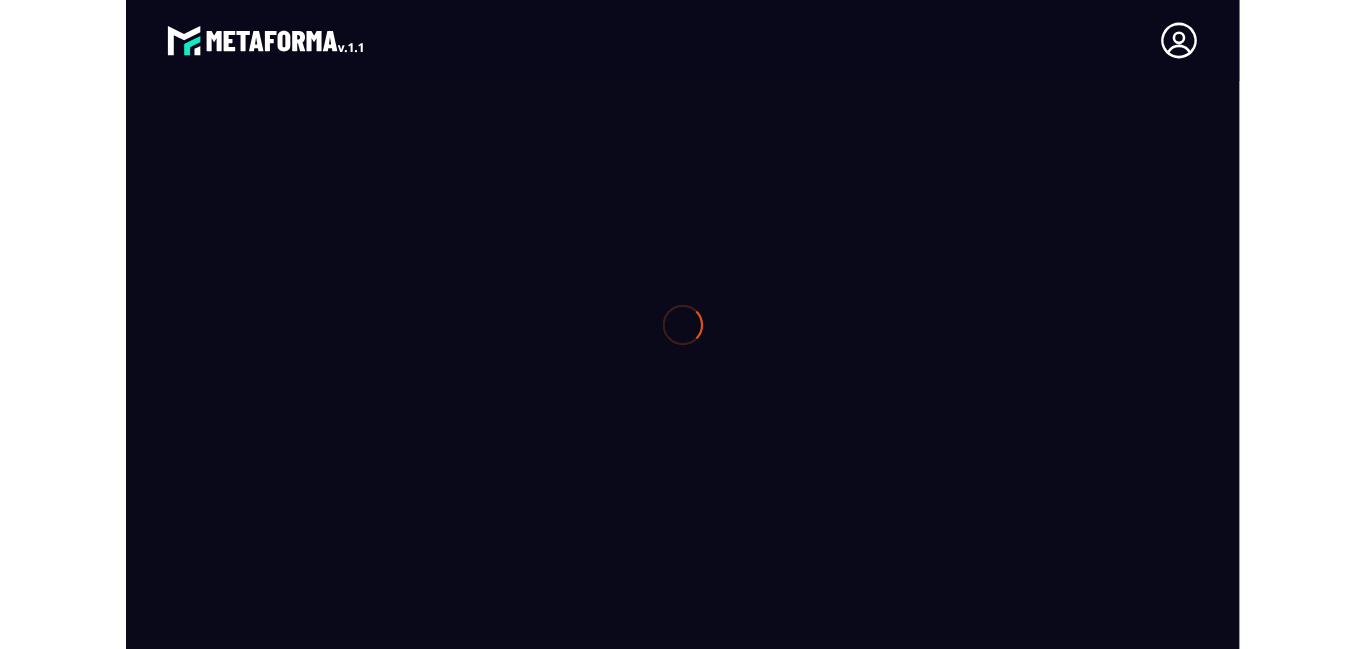 scroll, scrollTop: 0, scrollLeft: 0, axis: both 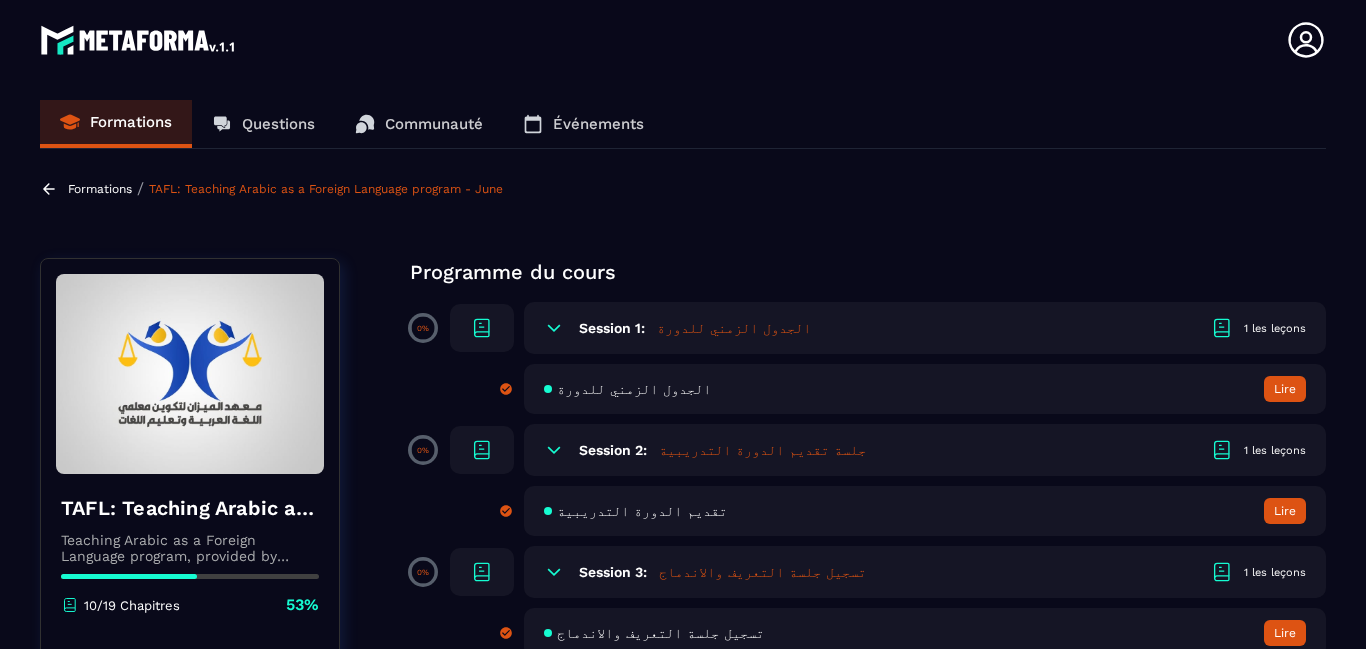 click on "تسجيل جلسة التعريف والاندماج Lire" at bounding box center (925, 633) 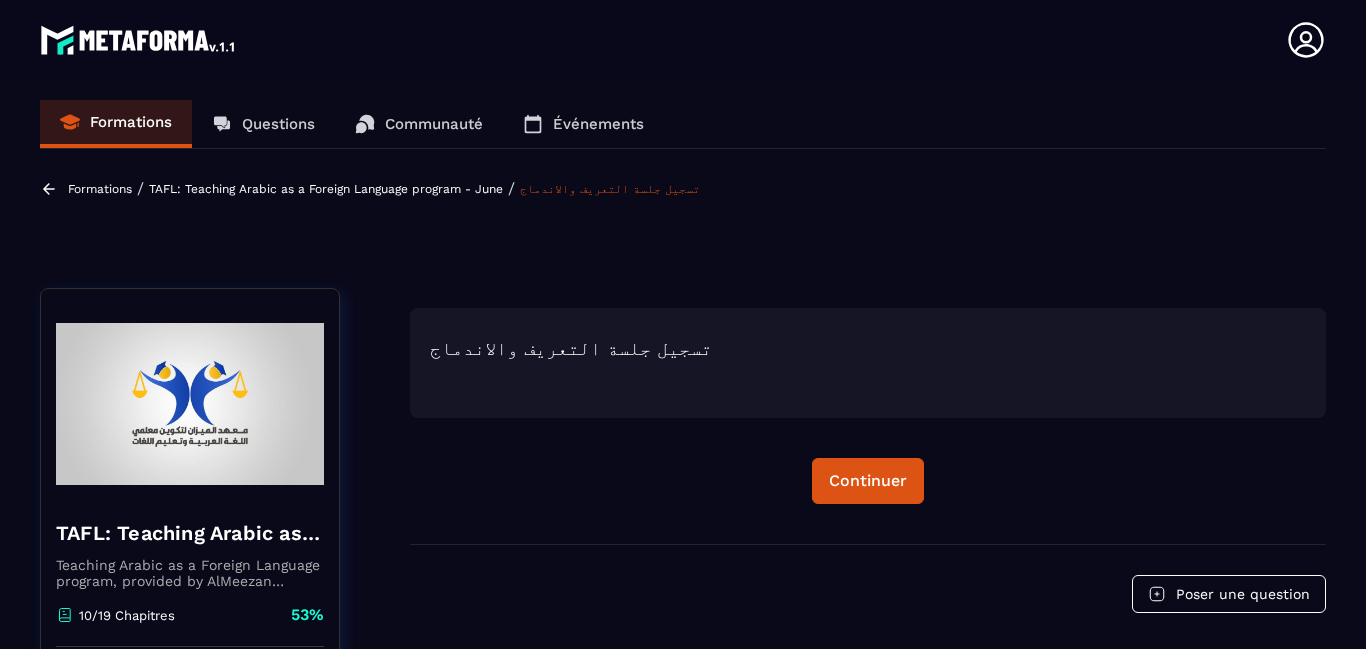 scroll, scrollTop: 8, scrollLeft: 0, axis: vertical 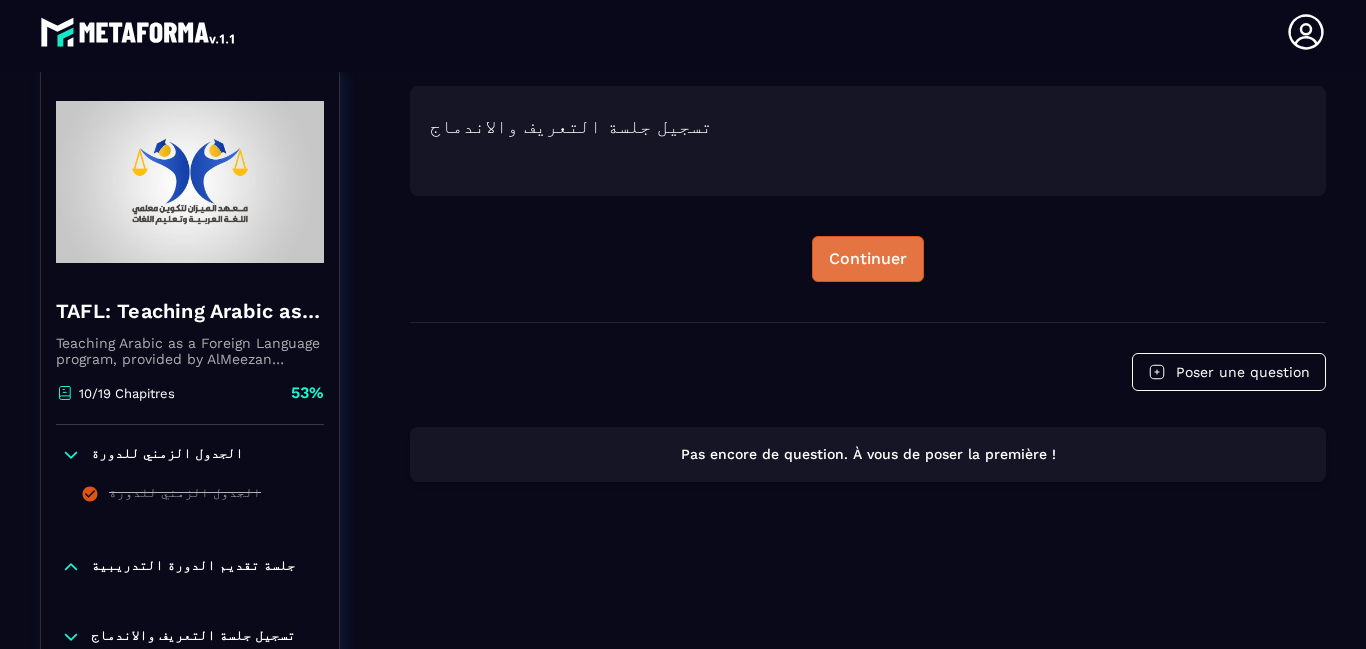 click on "Continuer" at bounding box center (868, 259) 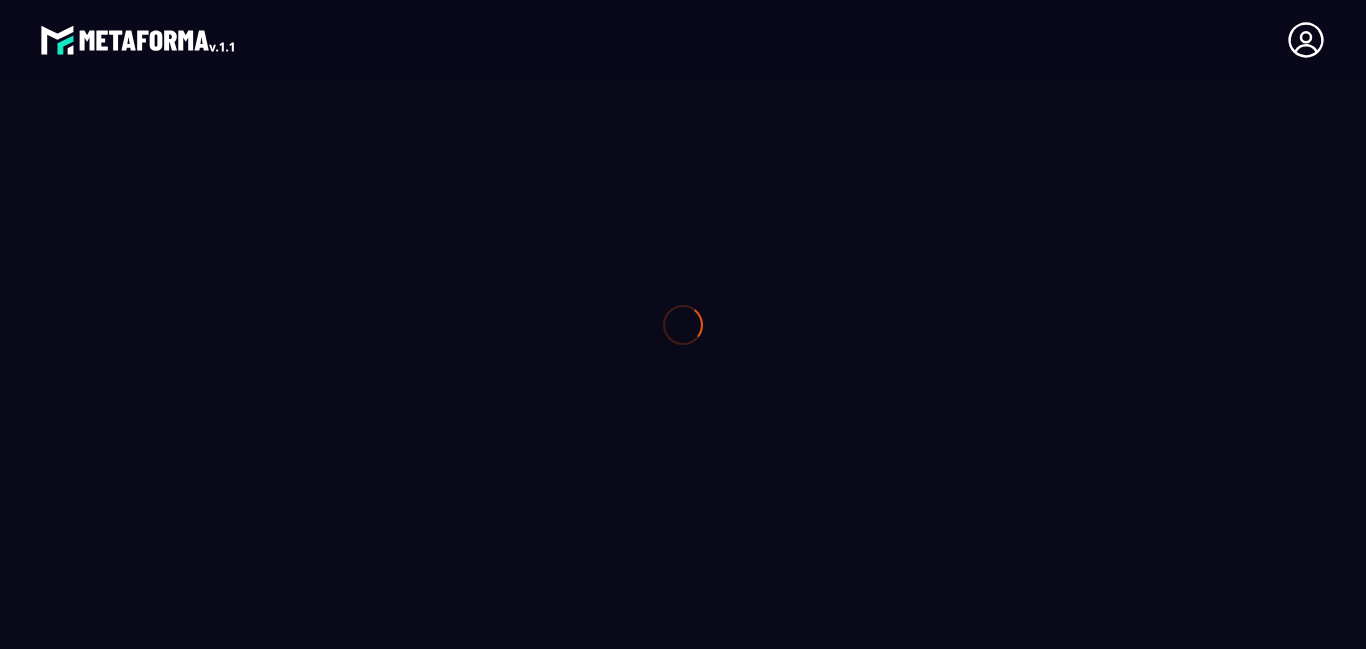 scroll, scrollTop: 0, scrollLeft: 0, axis: both 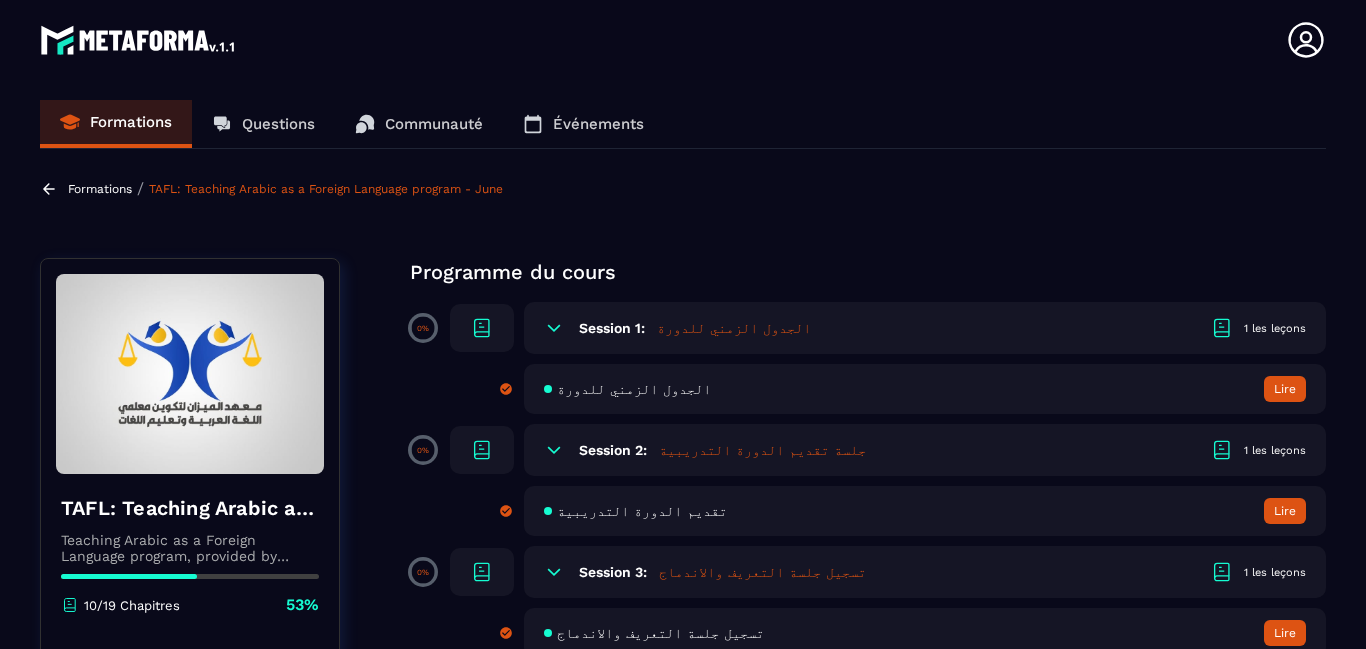 click on "تقديم الدورة التدريبية Lire" at bounding box center (925, 511) 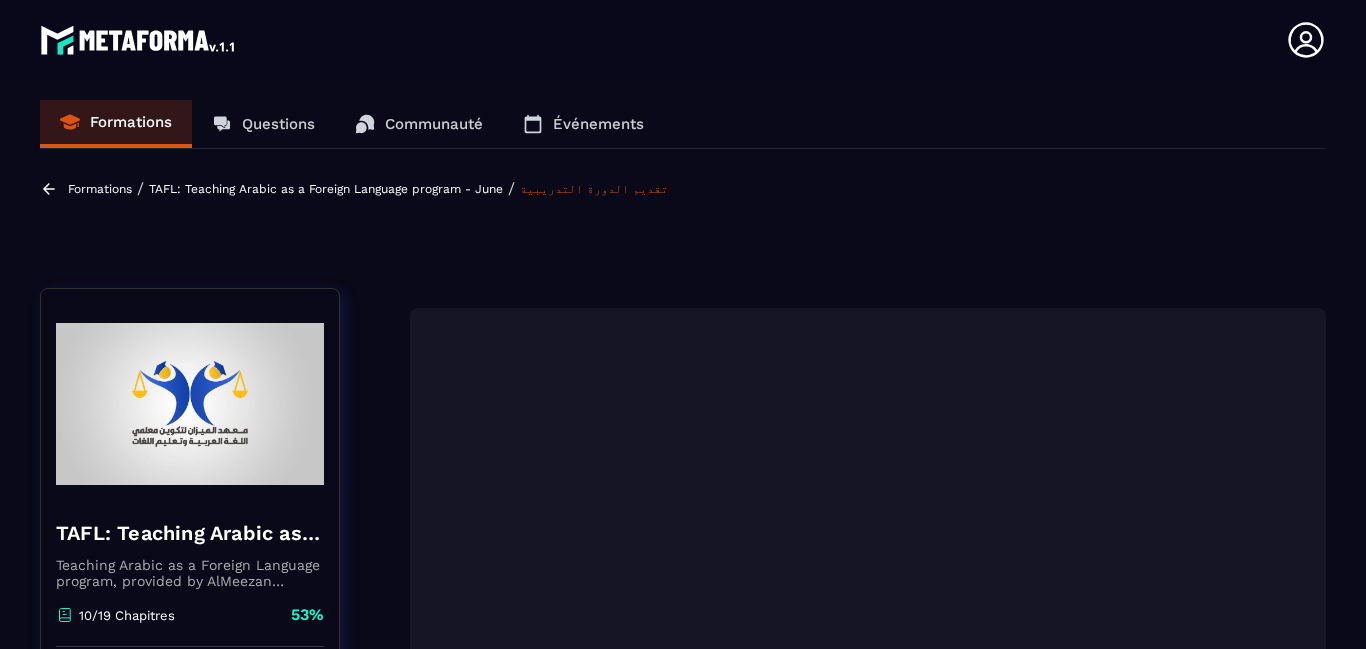 scroll, scrollTop: 8, scrollLeft: 0, axis: vertical 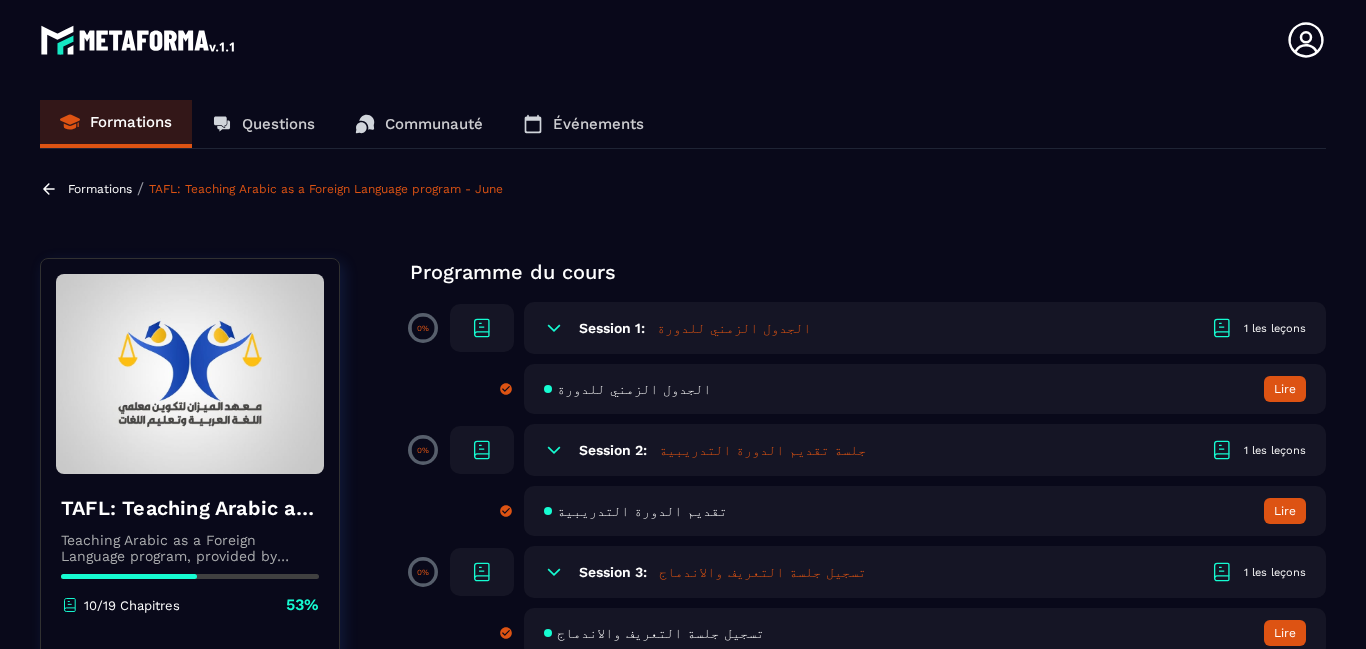 click on "TAFL: Teaching Arabic as a Foreign Language program - June Teaching Arabic as a Foreign Language program, provided by AlMeezan Academy in the [COUNTRY] 10/19 Chapitres 53%  Programme du cours 0% Session 1:  الجدول الزمني للدورة 1 les leçons الجدول الزمني للدورة Lire 0% Session 2:  جلسة تقديم الدورة التدريبية 1 les leçons تقديم الدورة التدريبية Lire 0% Session 3:  تسجيل جلسة التعريف والاندماج 1 les leçons تسجيل جلسة التعريف والاندماج Lire 0% Session 4:  الوحدة الأولى : معايير الجودة في التعليم 9 les leçons تسجيل الحصة التدريبية الخاصة بمعايير الجودة في التعليم - الخميس [DAY] [YEAR] Lire تسجيل الحصة التدريبية الخاصة بمعايير الجودة في التعليم - الاحد [DAY] [YEAR] Lire Lire Lire Lire Lire Lire Lire 0% Session 5:  1 les leçons Lire 0%" at bounding box center [683, 1129] 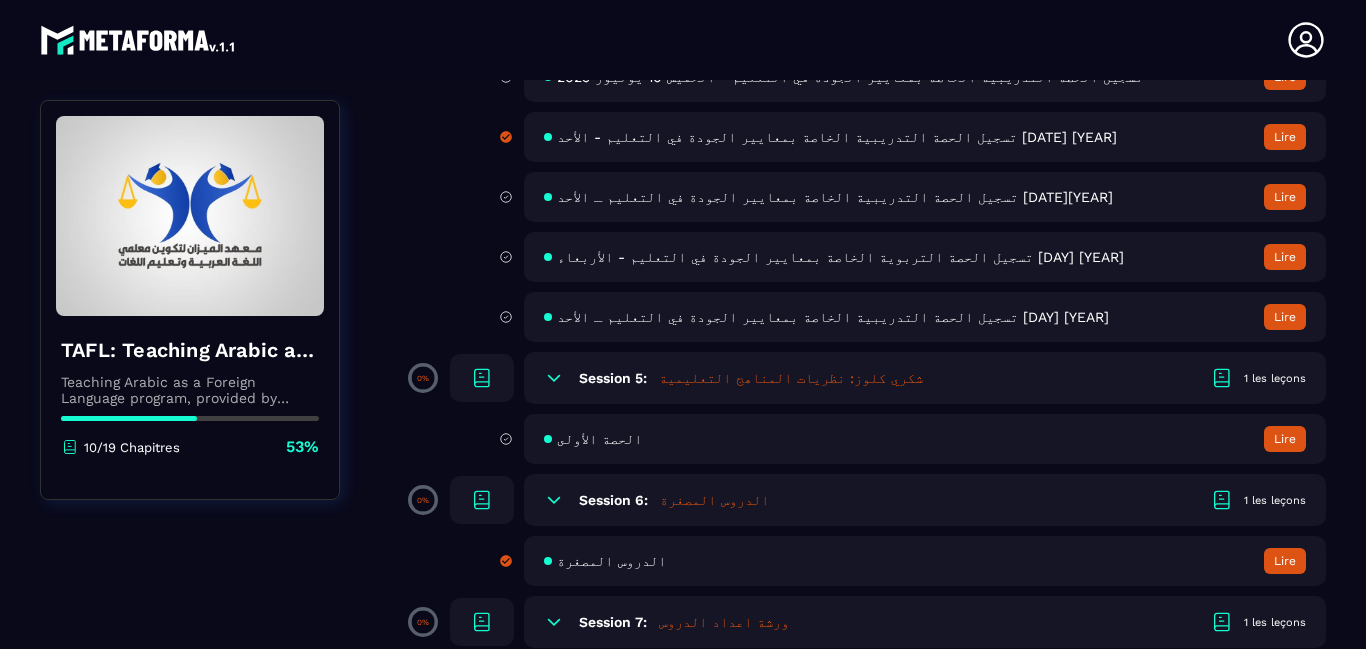 scroll, scrollTop: 920, scrollLeft: 0, axis: vertical 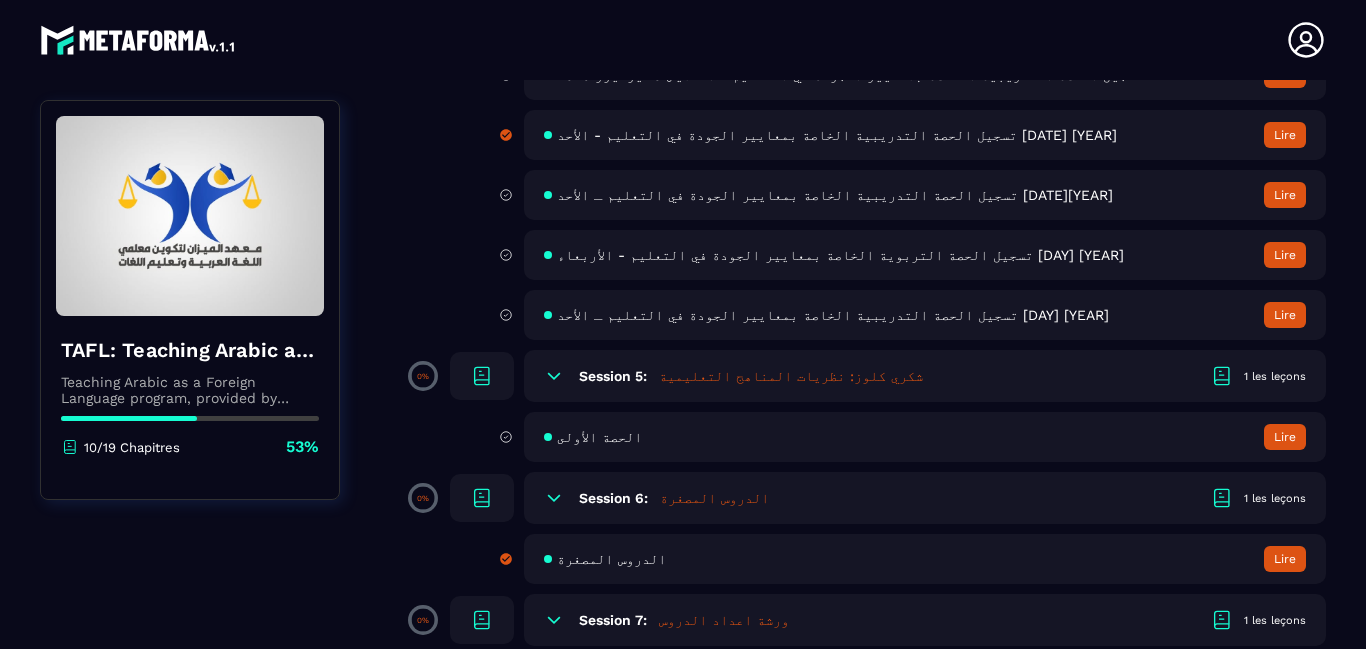click on "Session 6:  الدروس المصغرة 1 les leçons" at bounding box center (925, 498) 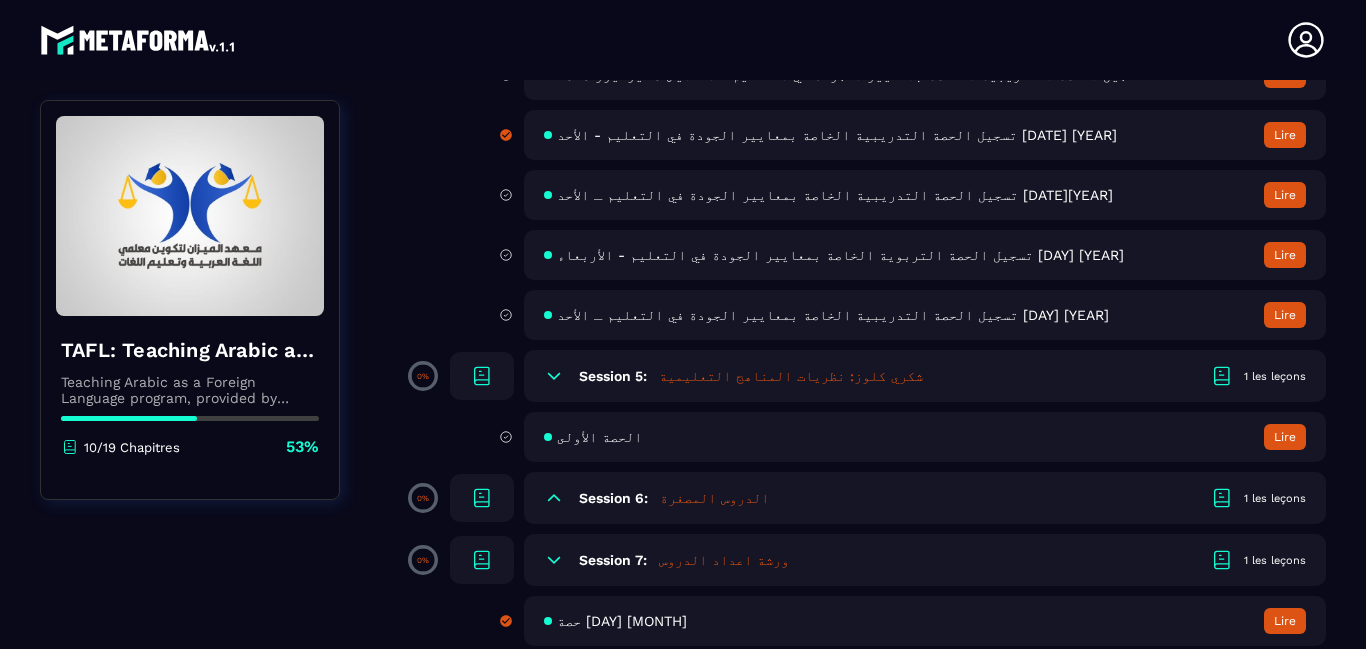 click on "Session 6:  الدروس المصغرة 1 les leçons" at bounding box center (925, 498) 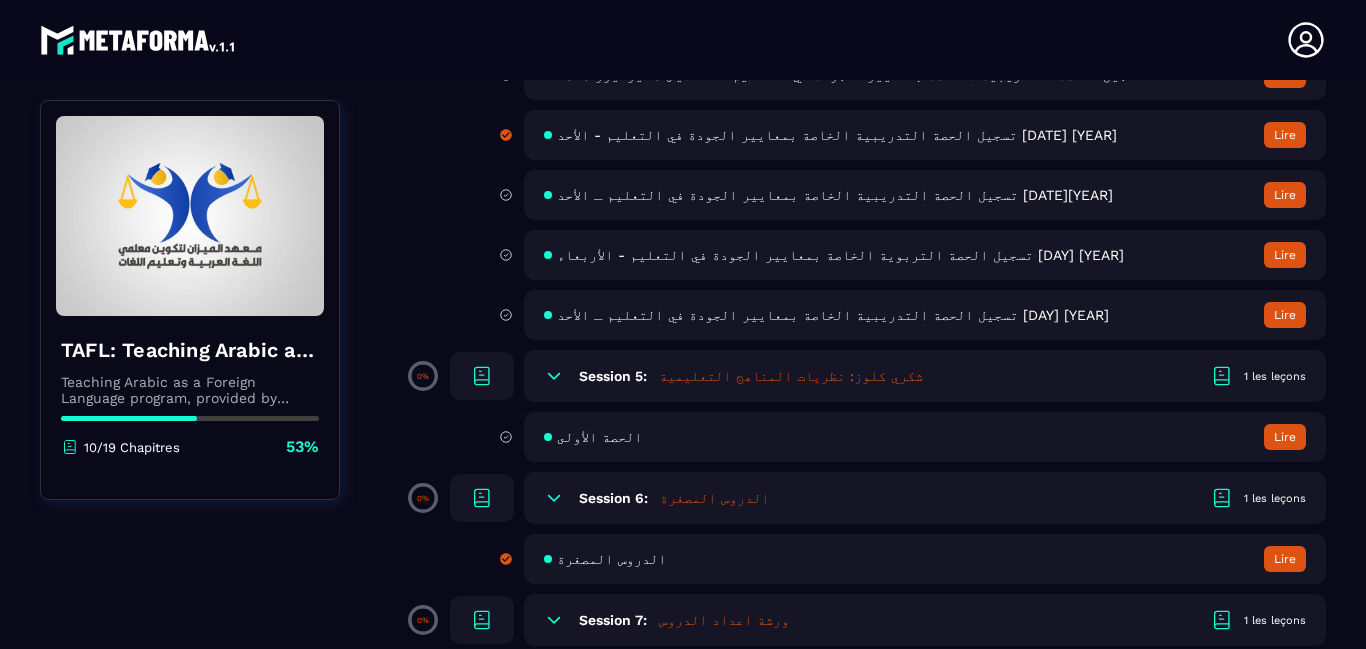 click on "Session 6:  الدروس المصغرة 1 les leçons" at bounding box center [925, 498] 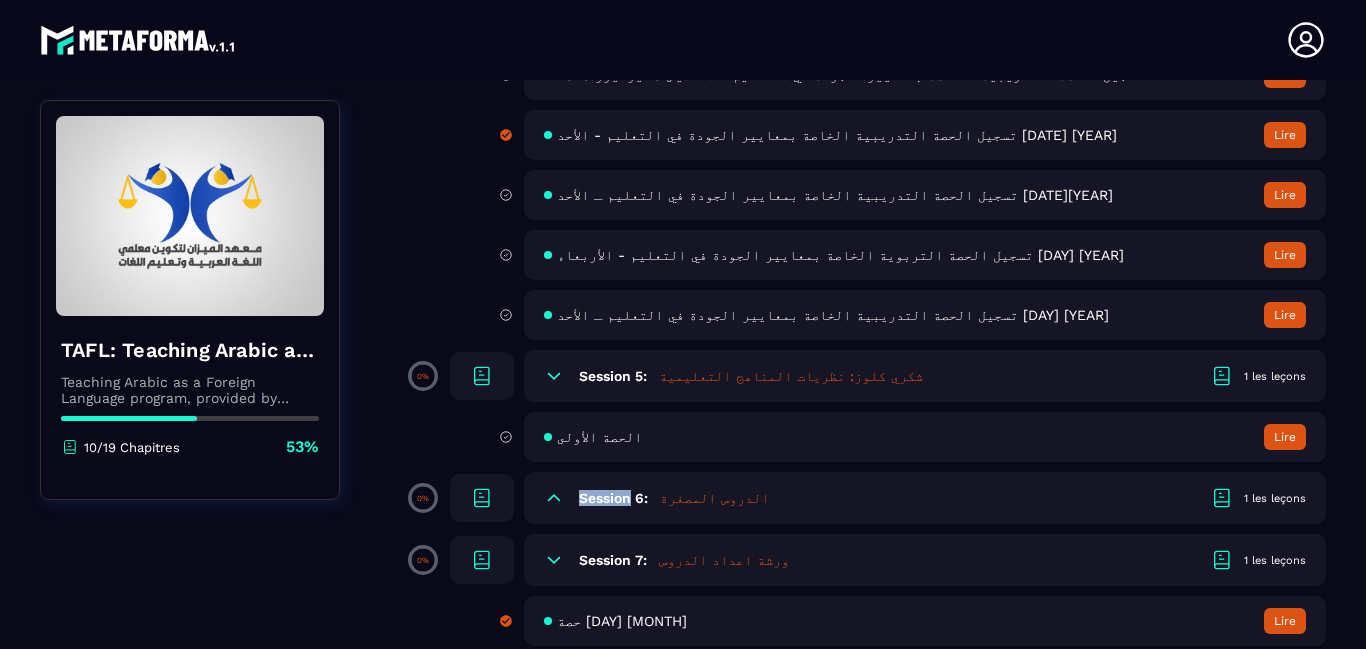 click on "Session 6:  الدروس المصغرة 1 les leçons" at bounding box center (925, 498) 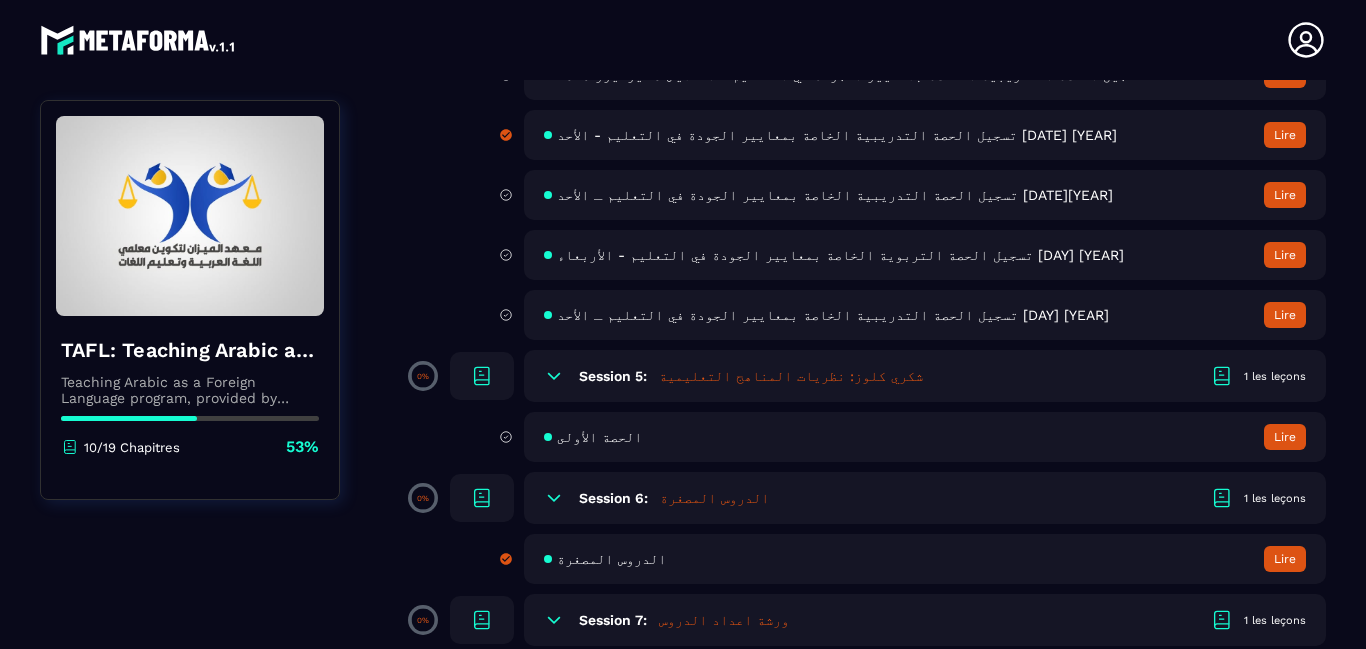 click on "Session 6:  الدروس المصغرة 1 les leçons" at bounding box center [925, 498] 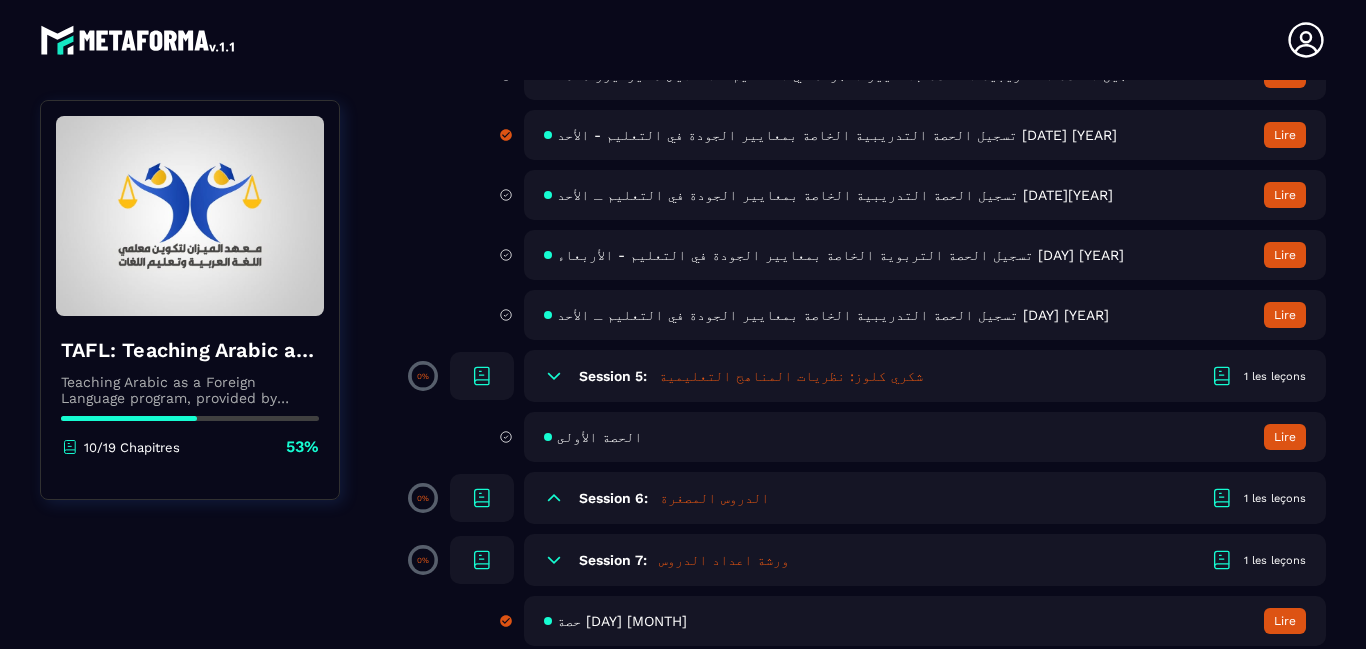 click on "Session 6:  الدروس المصغرة 1 les leçons" at bounding box center [925, 498] 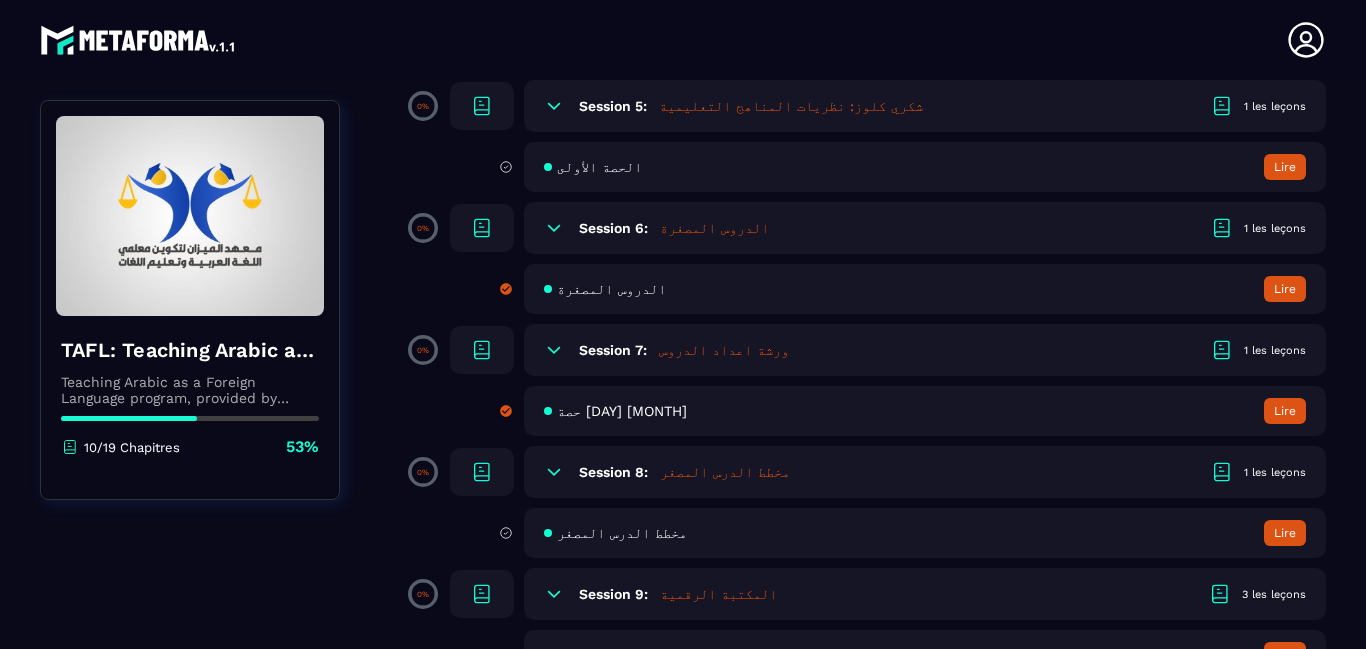 scroll, scrollTop: 1200, scrollLeft: 0, axis: vertical 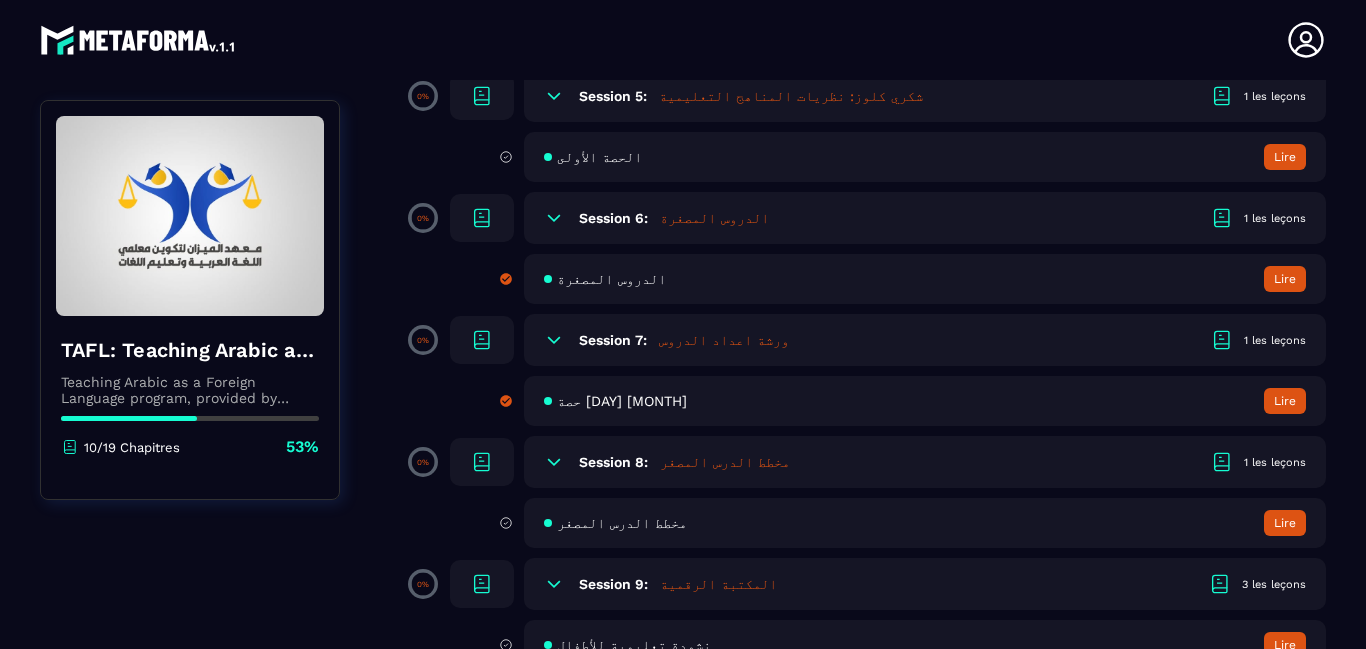 click on "الدروس المصغرة" at bounding box center (714, 218) 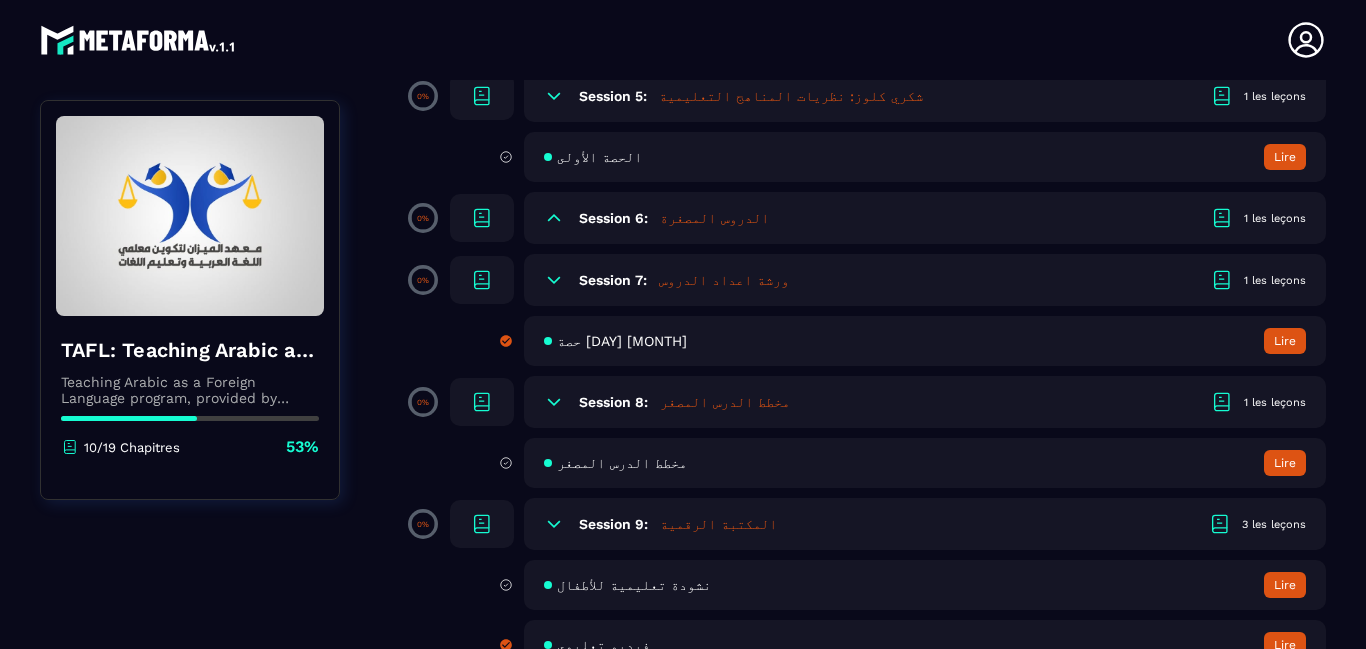 click on "الدروس المصغرة" at bounding box center [714, 218] 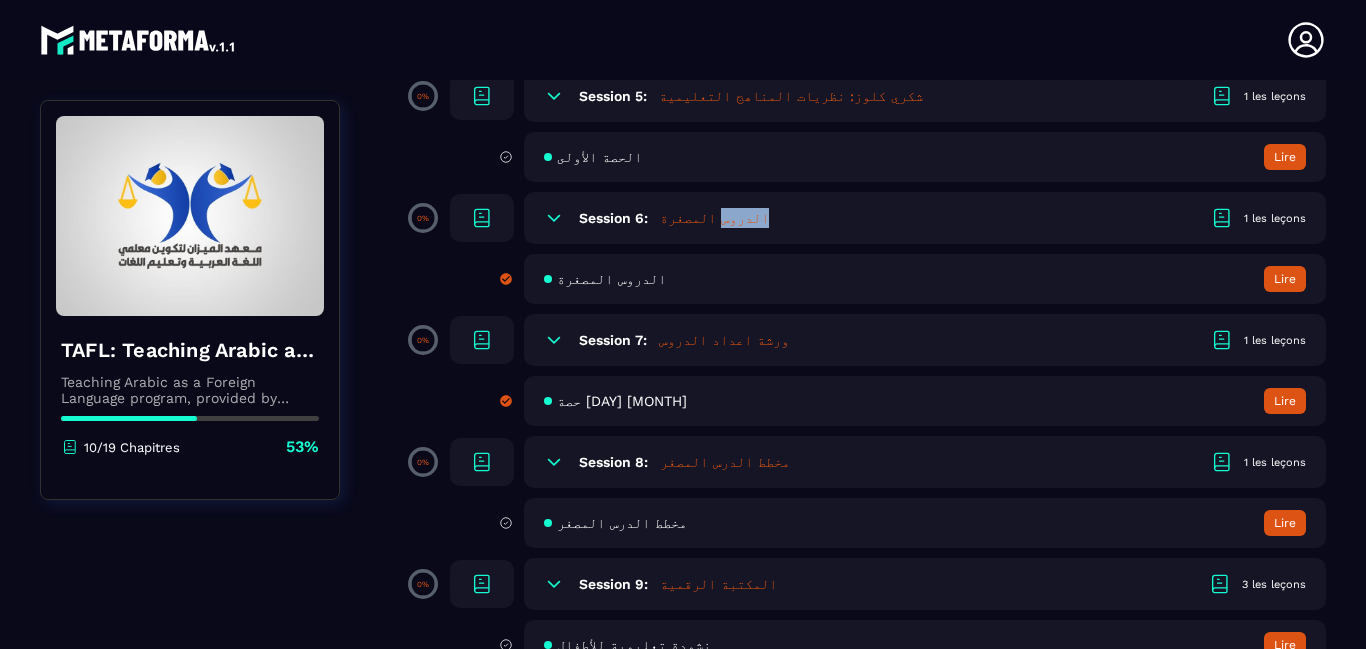 click on "الدروس المصغرة" at bounding box center (714, 218) 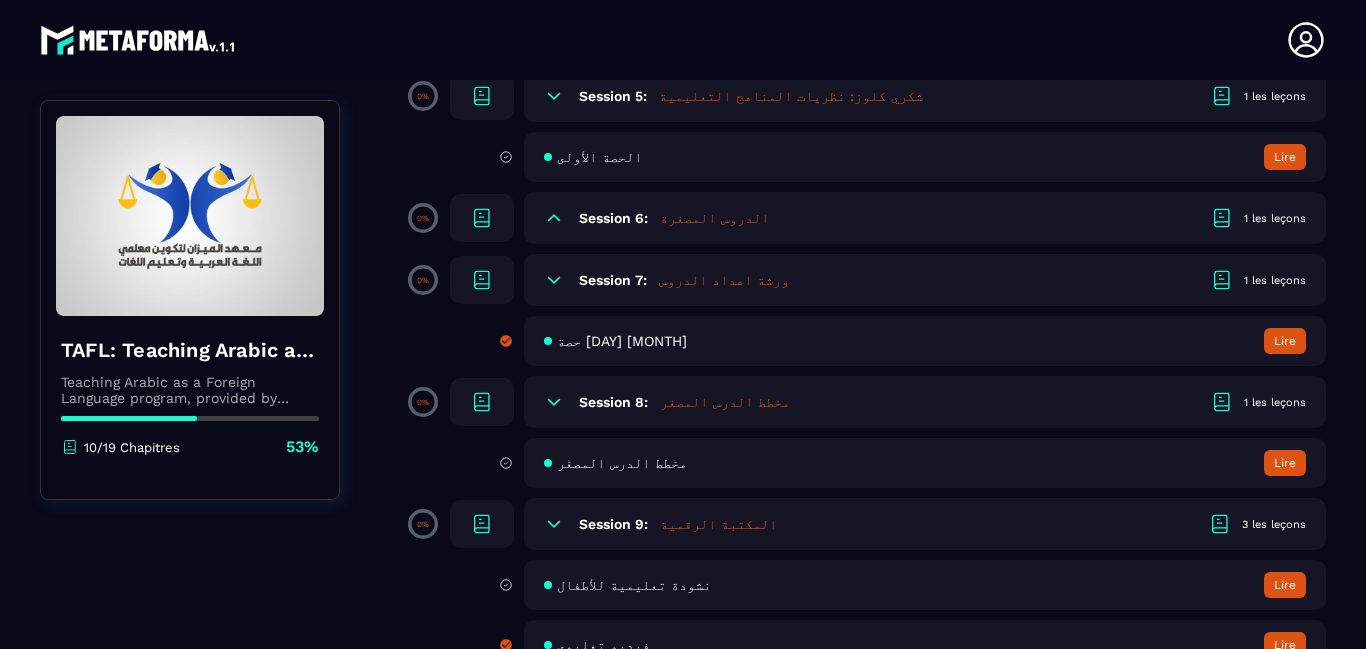 click on "الدروس المصغرة" at bounding box center (714, 218) 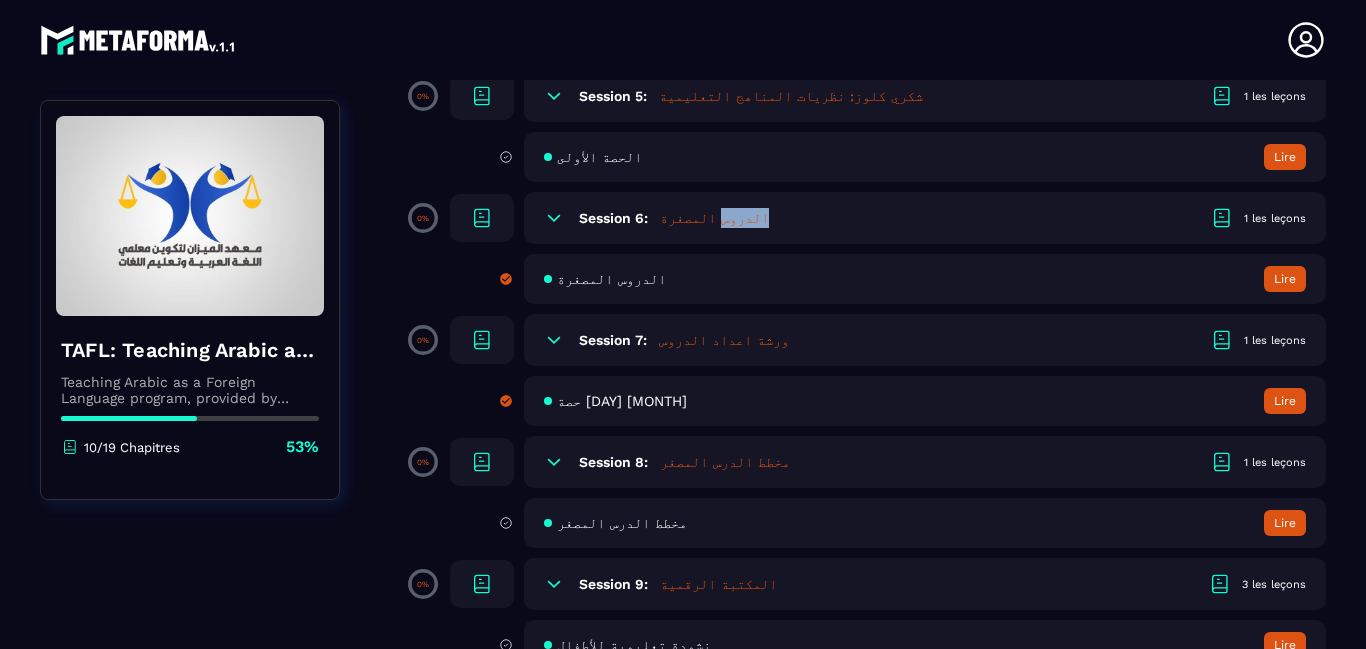 click on "Session 6:  الدروس المصغرة 1 les leçons" at bounding box center (925, 218) 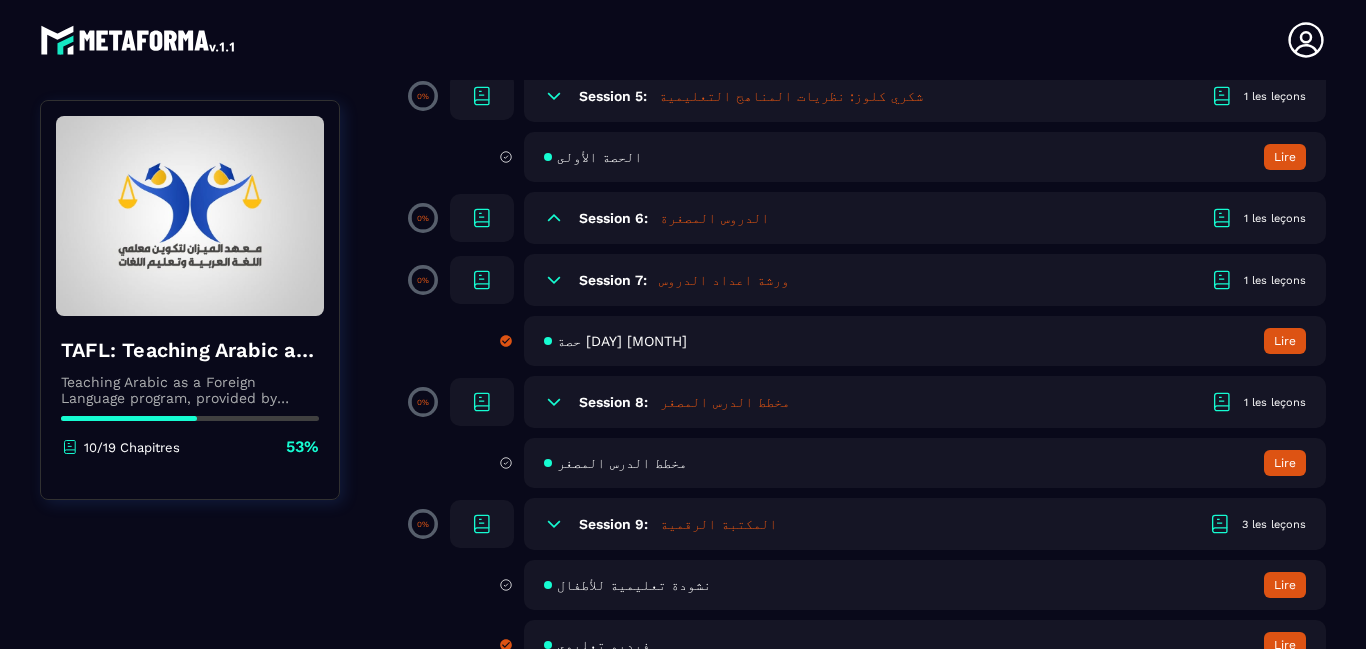 click on "Session 6:  الدروس المصغرة 1 les leçons" at bounding box center (925, 218) 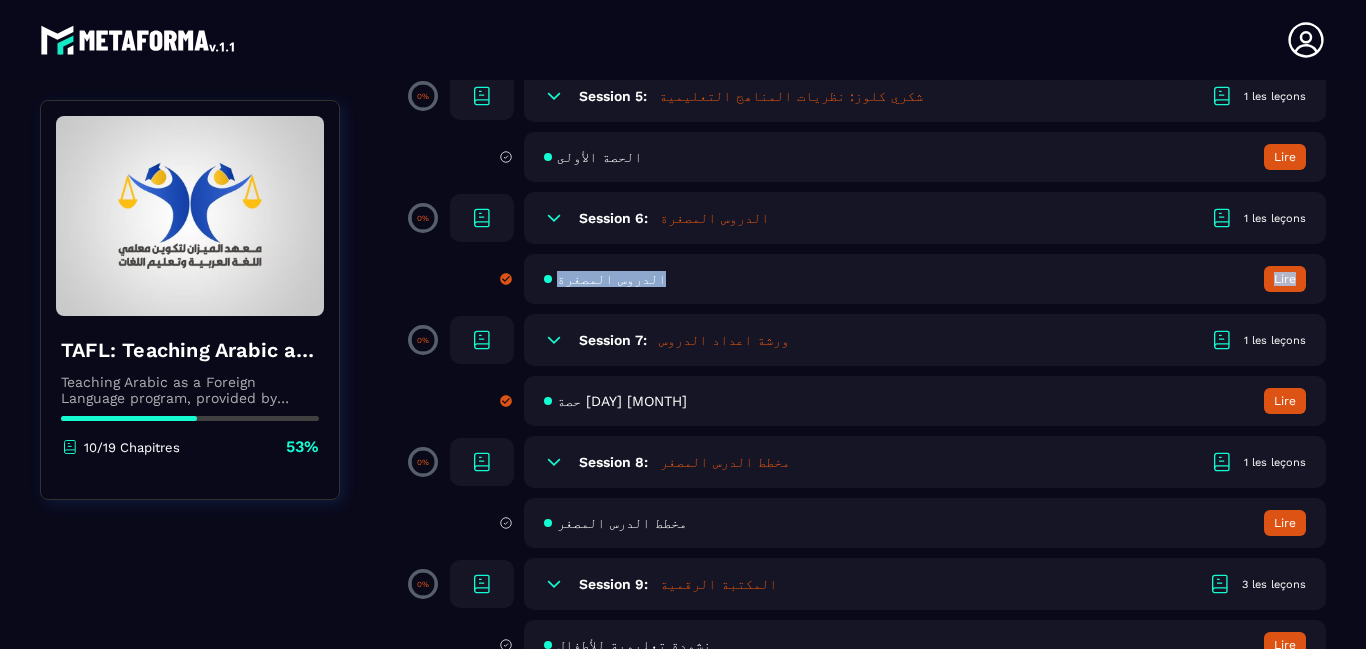 click on "Session 6:  الدروس المصغرة 1 les leçons" at bounding box center (925, 218) 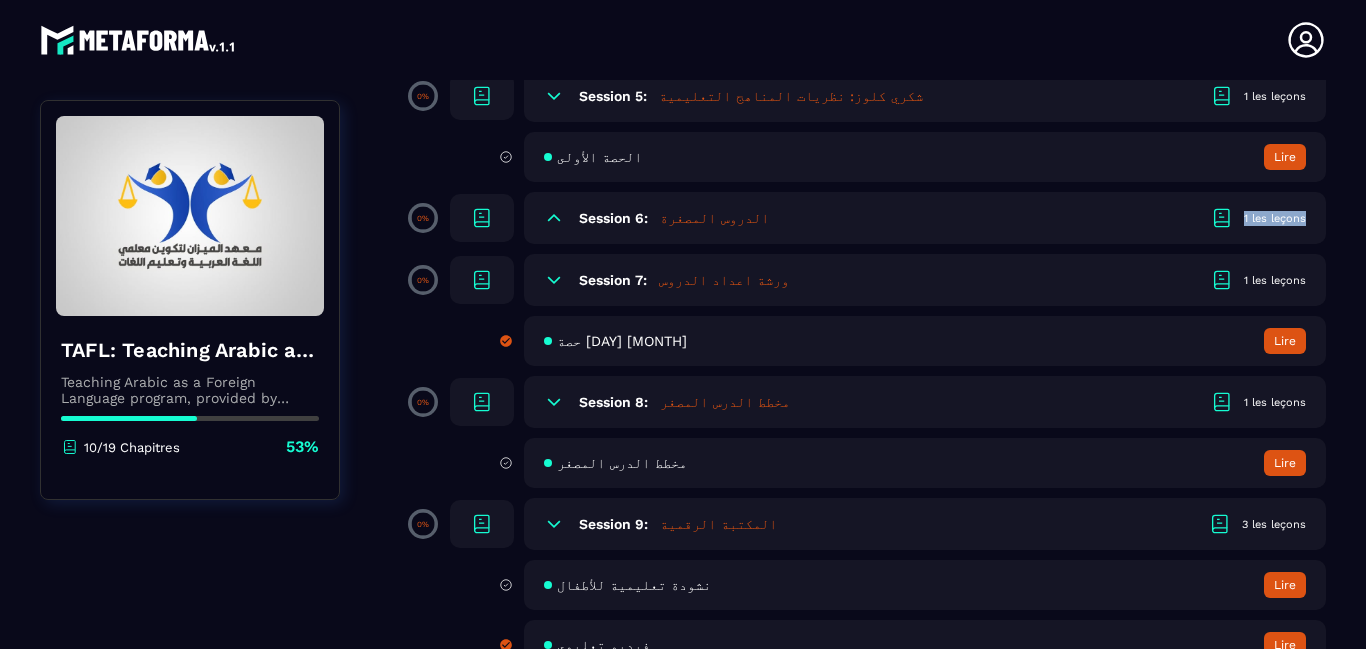 click on "ورشة اعداد الدروس" at bounding box center [724, 280] 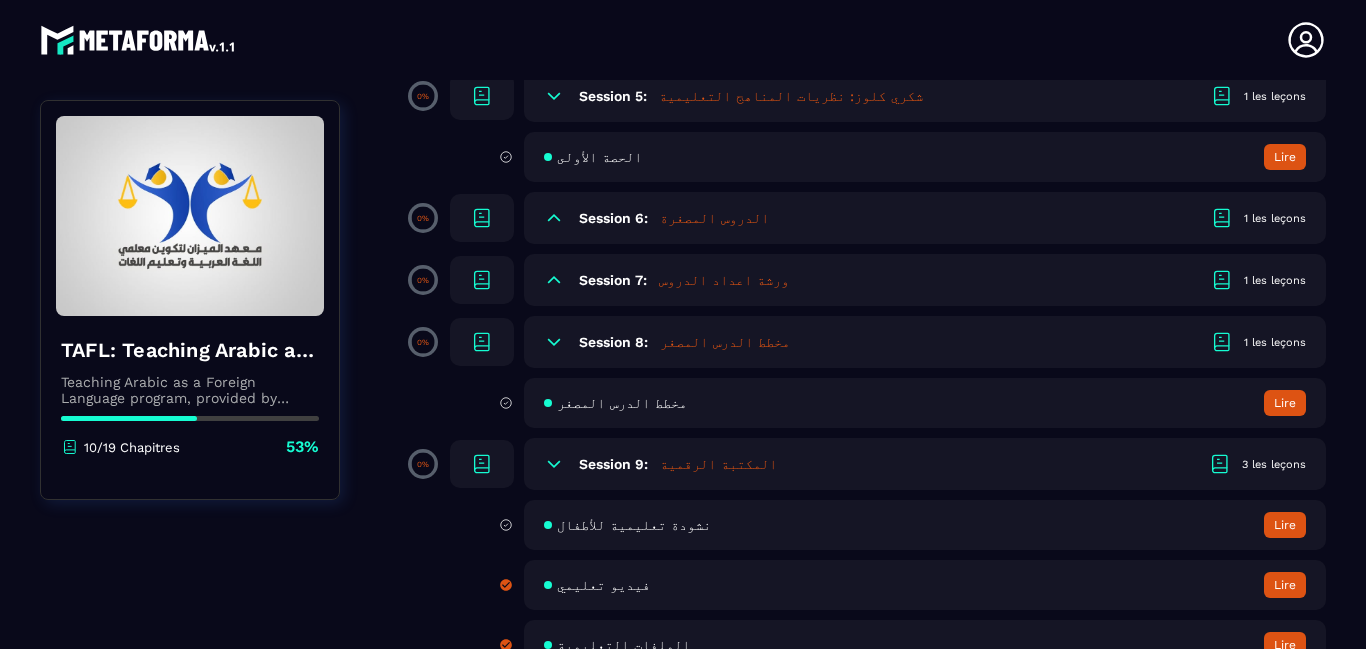 click on "ورشة اعداد الدروس" at bounding box center (724, 280) 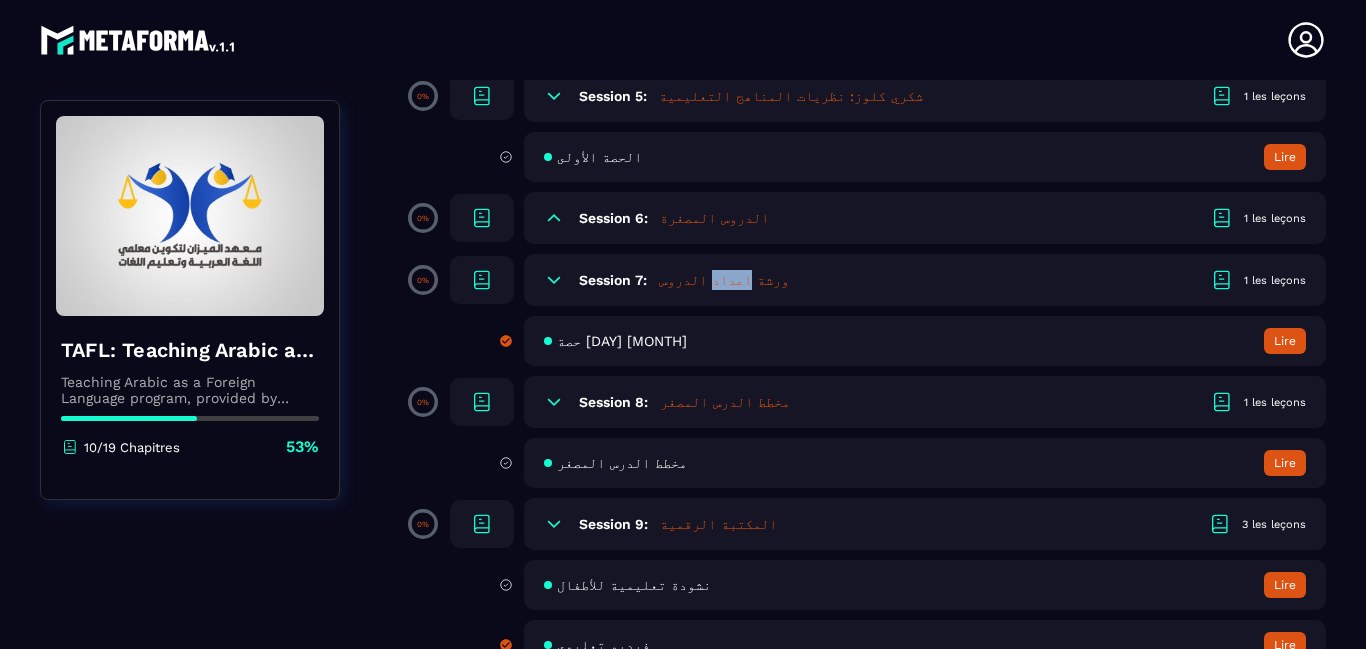 click on "ورشة اعداد الدروس" at bounding box center [724, 280] 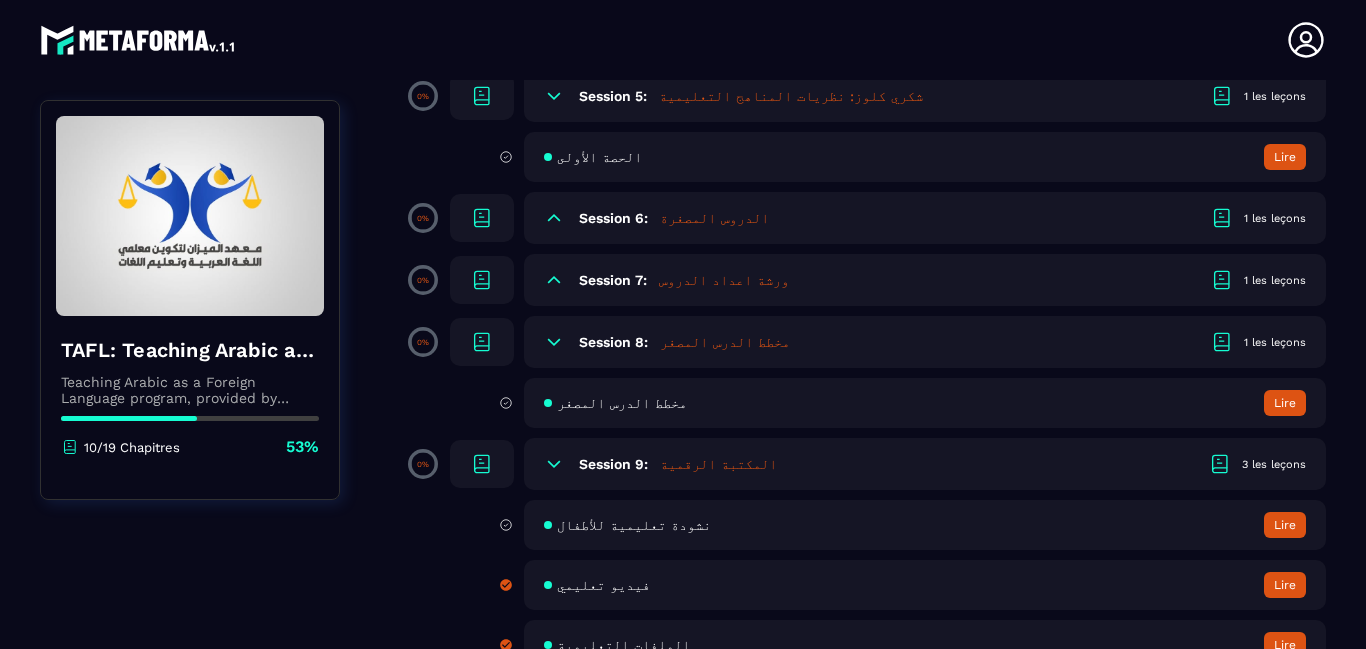 click on "ورشة اعداد الدروس" at bounding box center [724, 280] 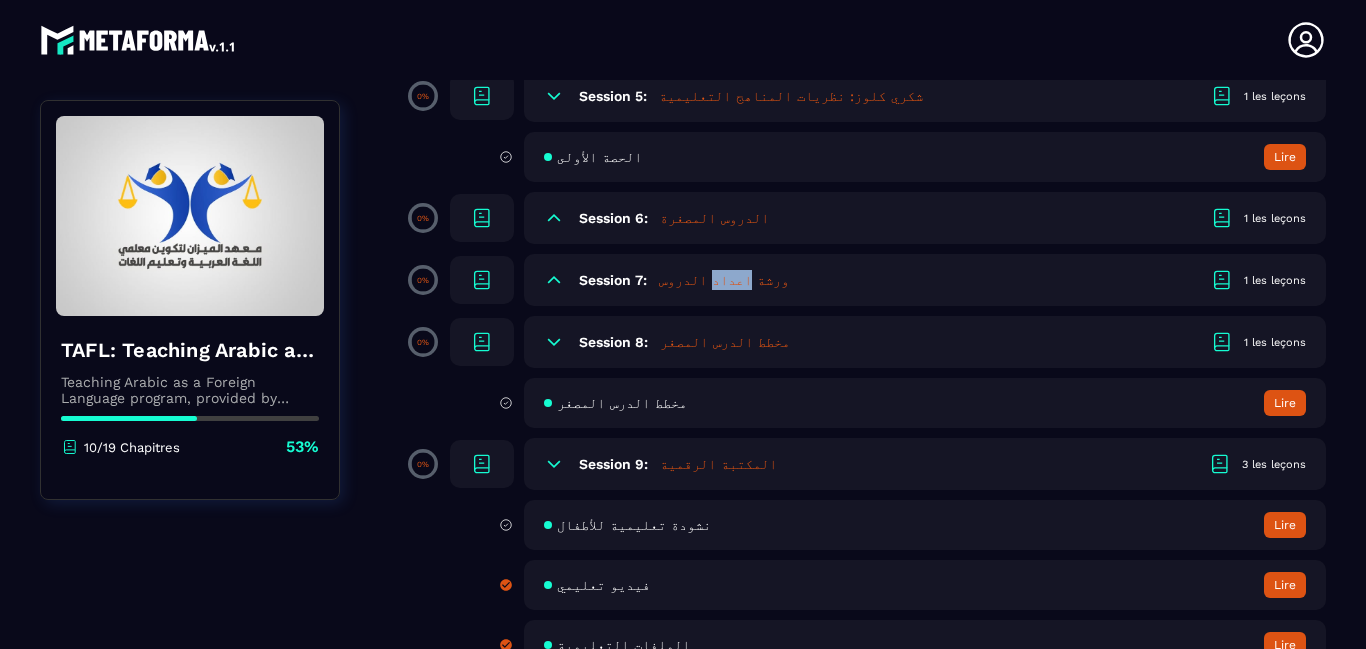 click on "ورشة اعداد الدروس" at bounding box center (724, 280) 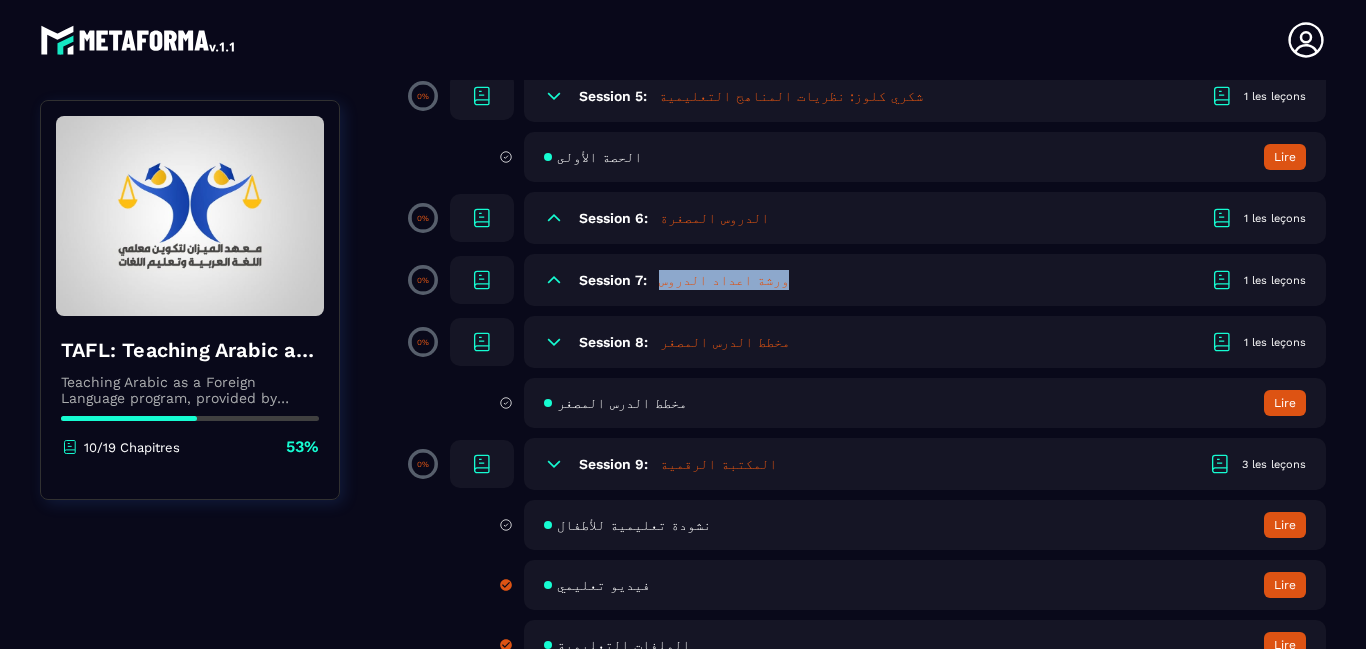click on "مخطط الدرس المصغر" at bounding box center (725, 342) 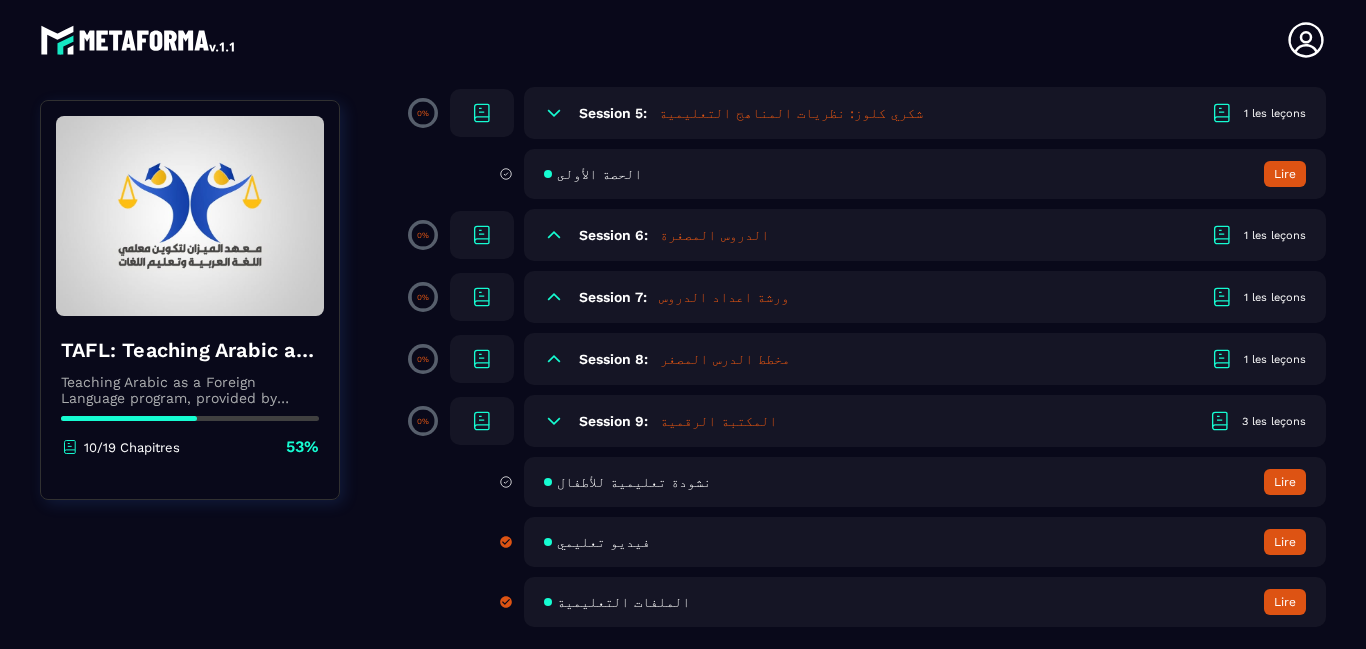 click on "مخطط الدرس المصغر" at bounding box center (725, 359) 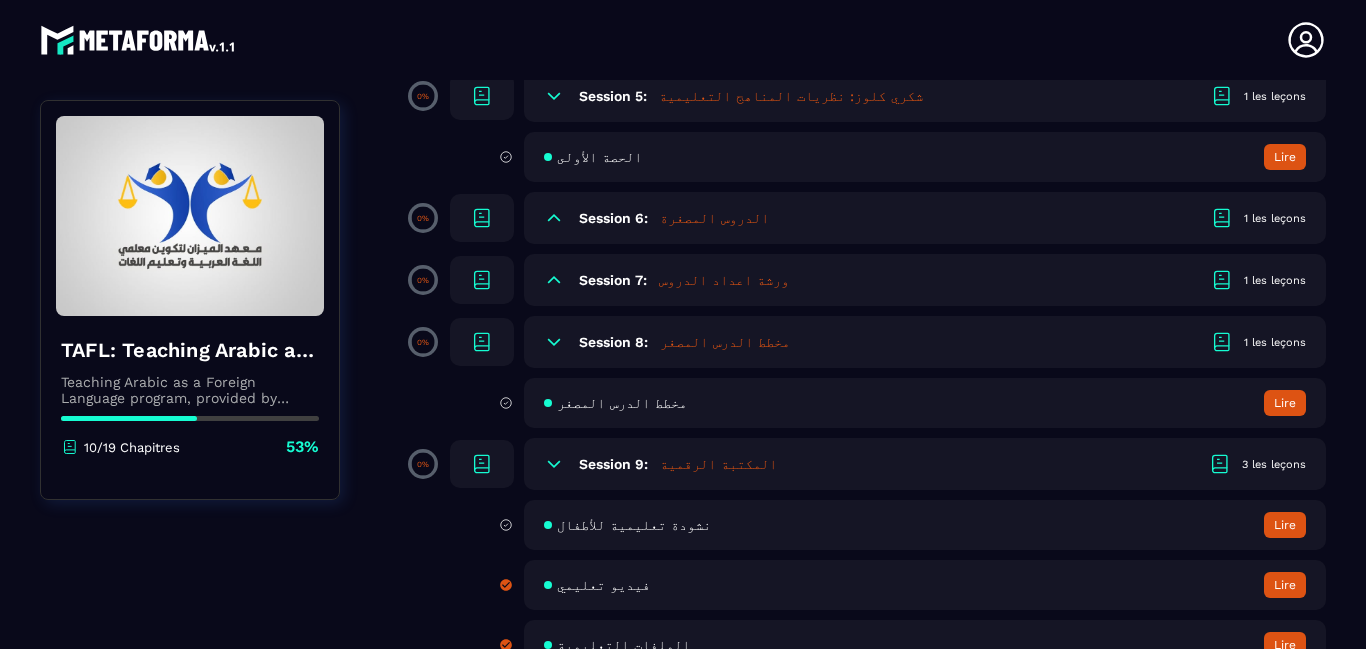 click on "مخطط الدرس المصغر" at bounding box center [725, 342] 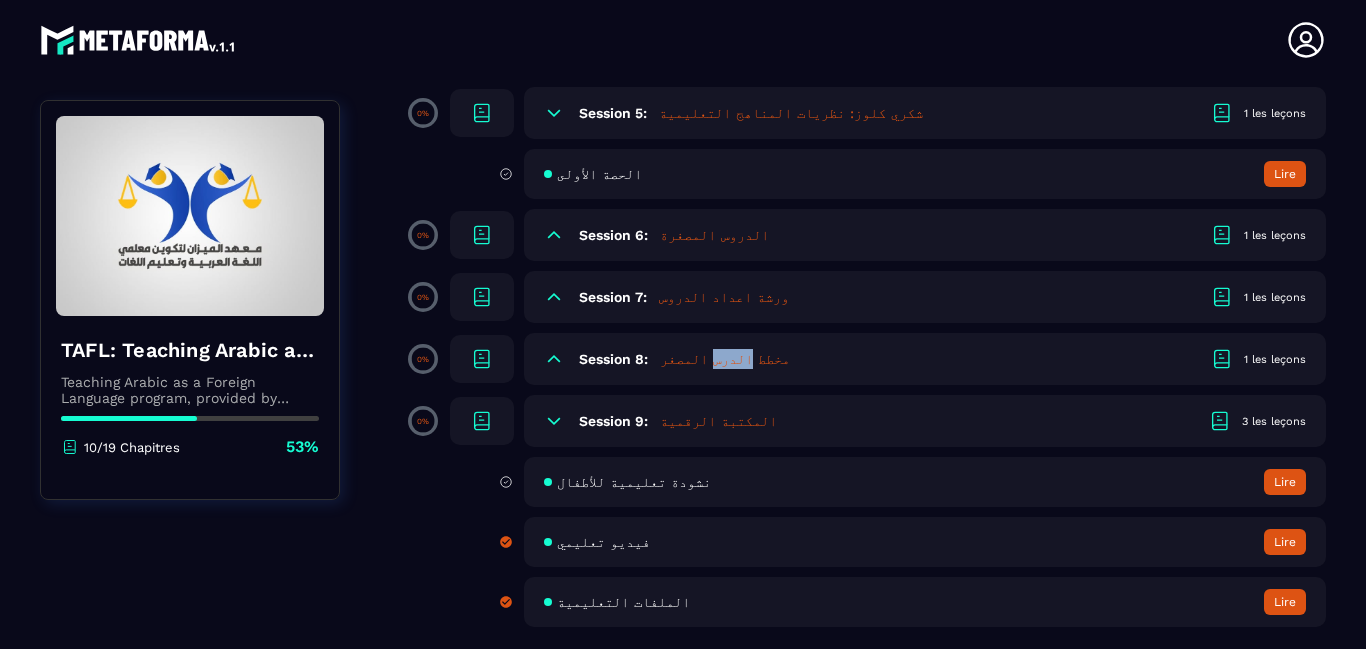 click on "مخطط الدرس المصغر" at bounding box center (725, 359) 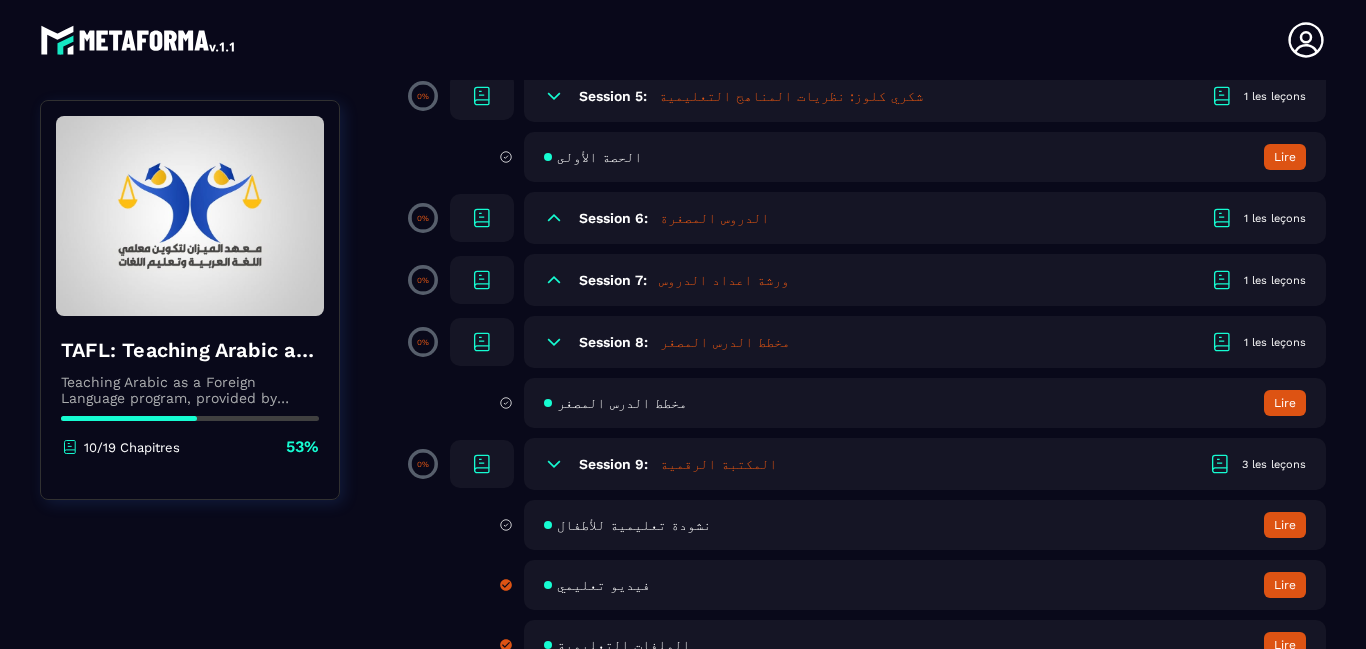 click on "مخطط الدرس المصغر" at bounding box center [725, 342] 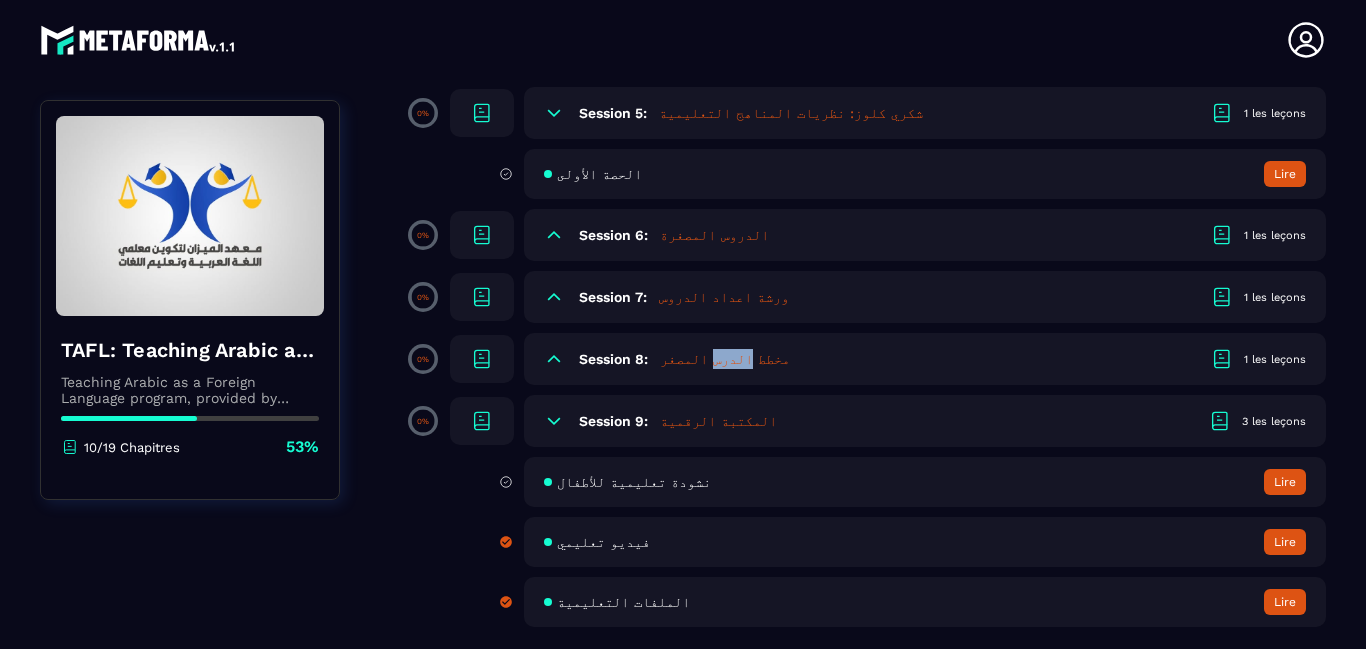 click on "مخطط الدرس المصغر" at bounding box center (725, 359) 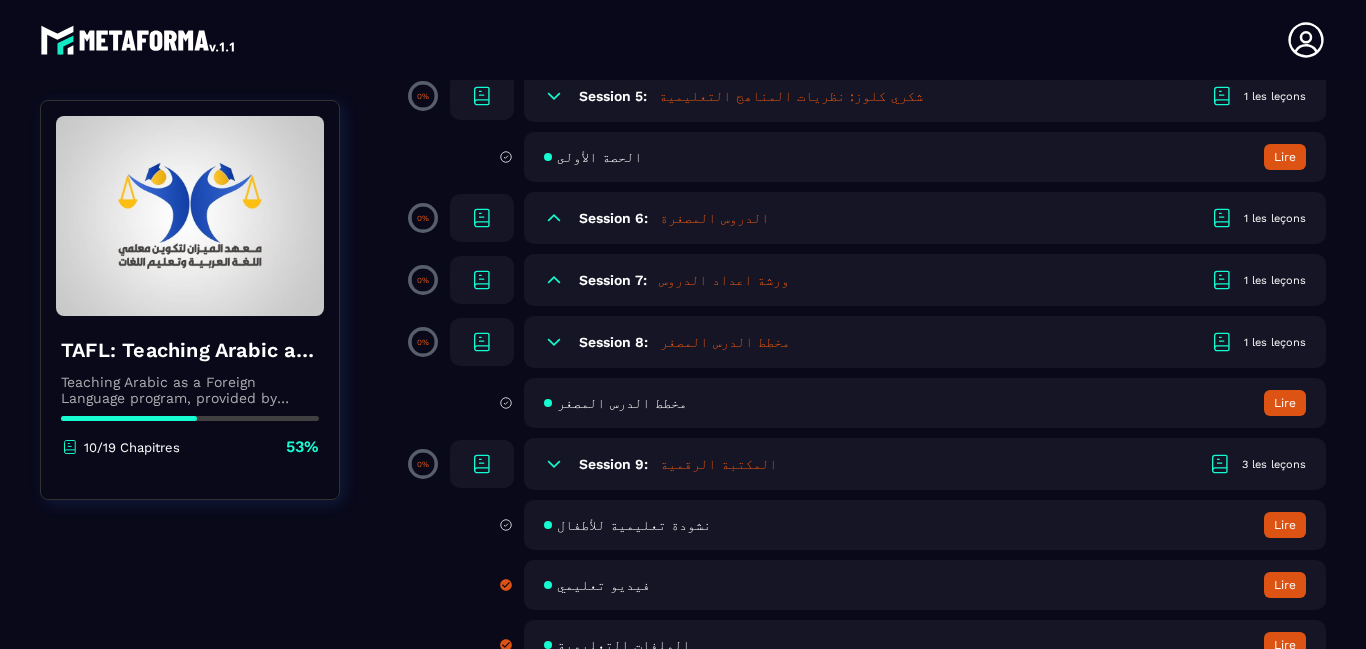 click on "مخطط الدرس المصغر" at bounding box center (725, 342) 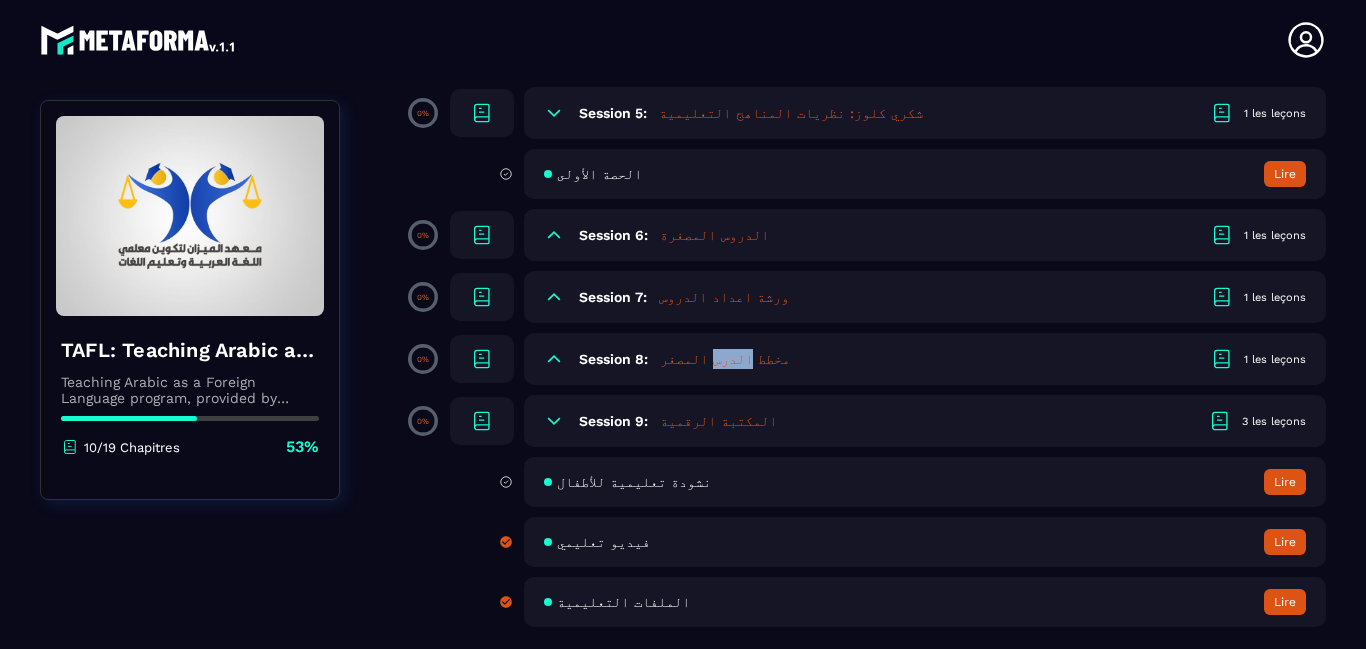 click 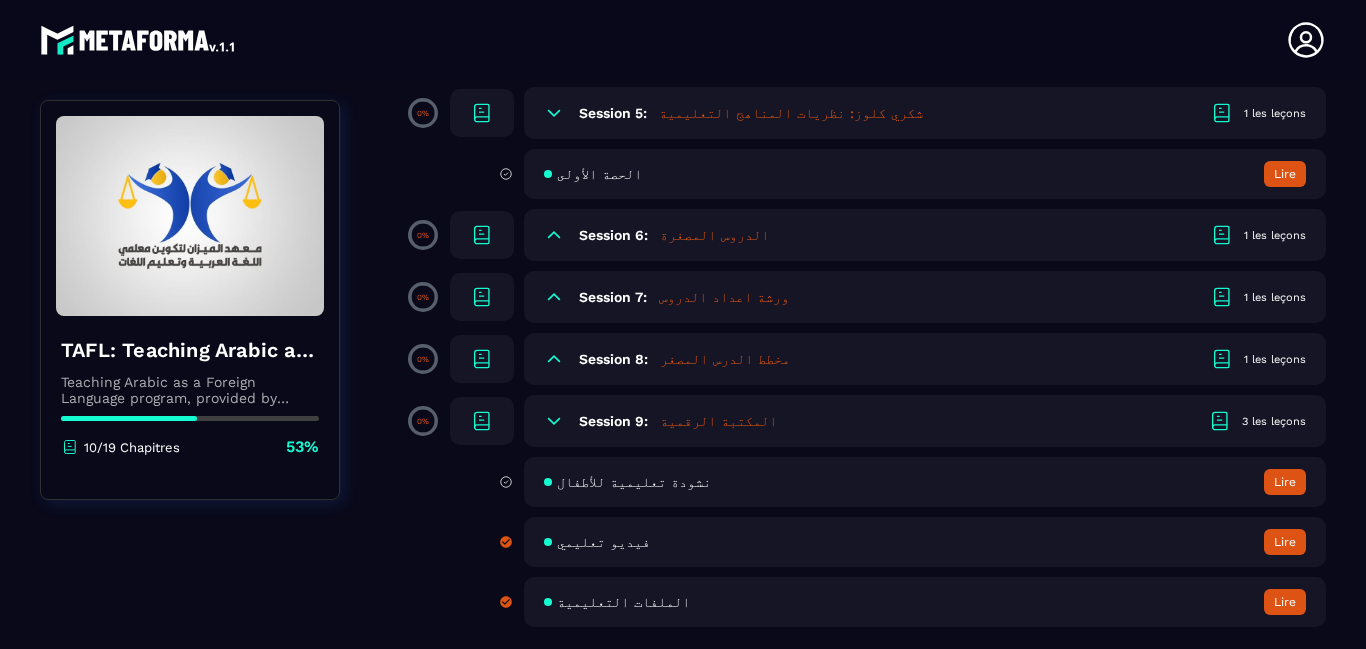 click 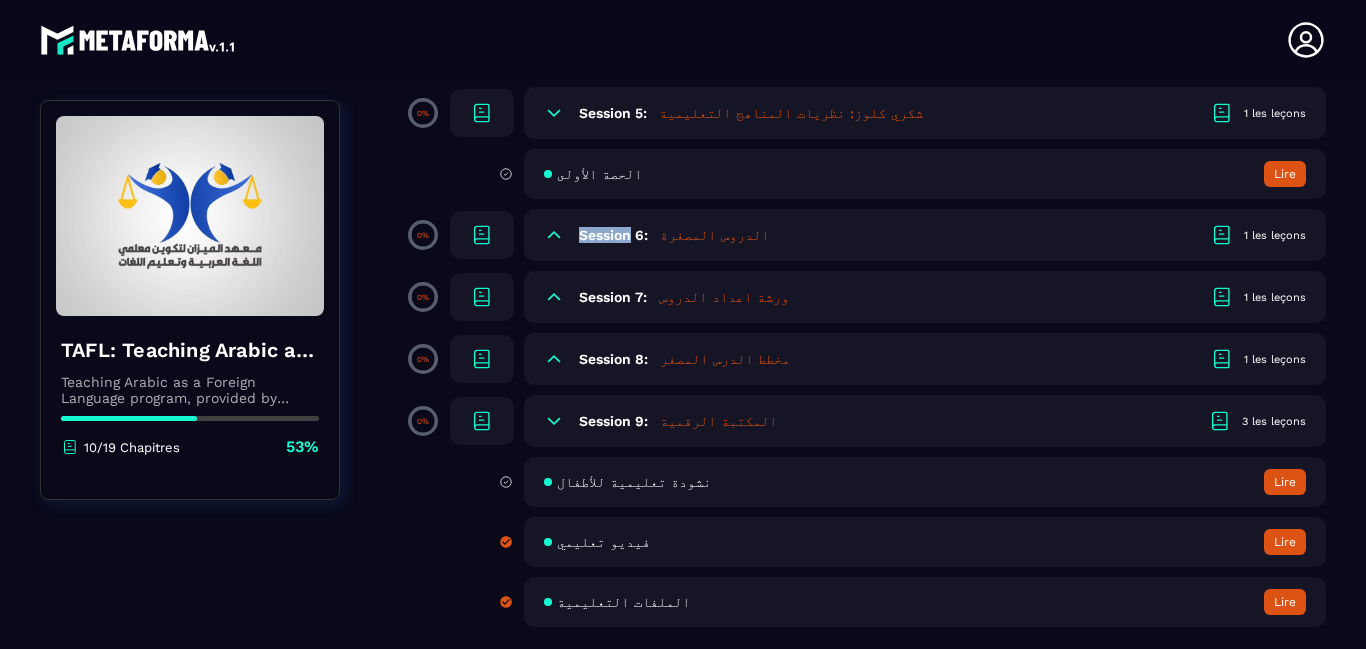 click 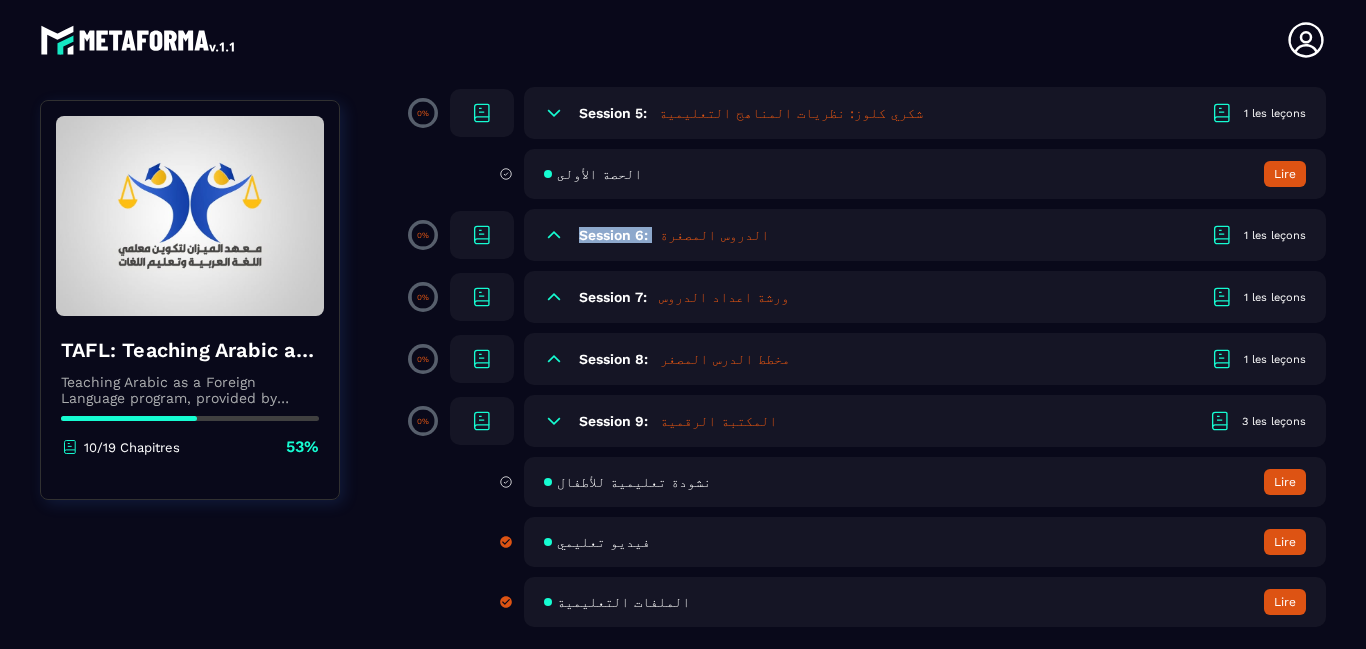 click 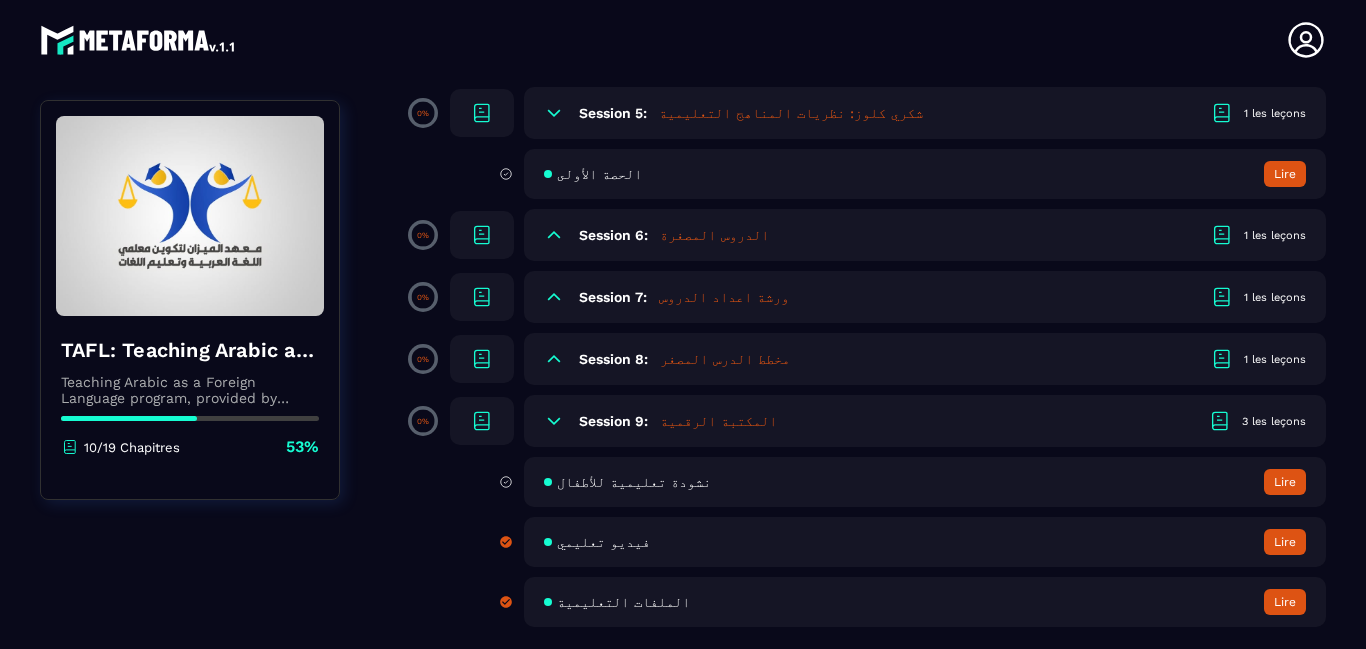 click 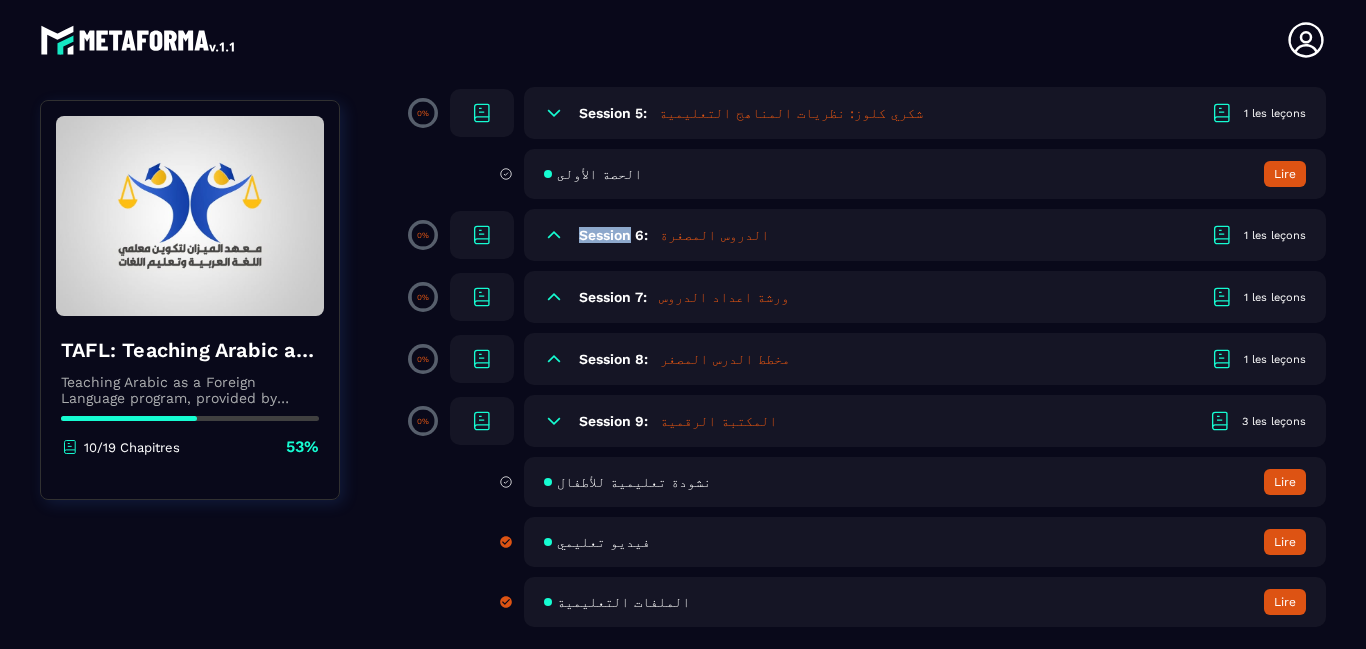 click 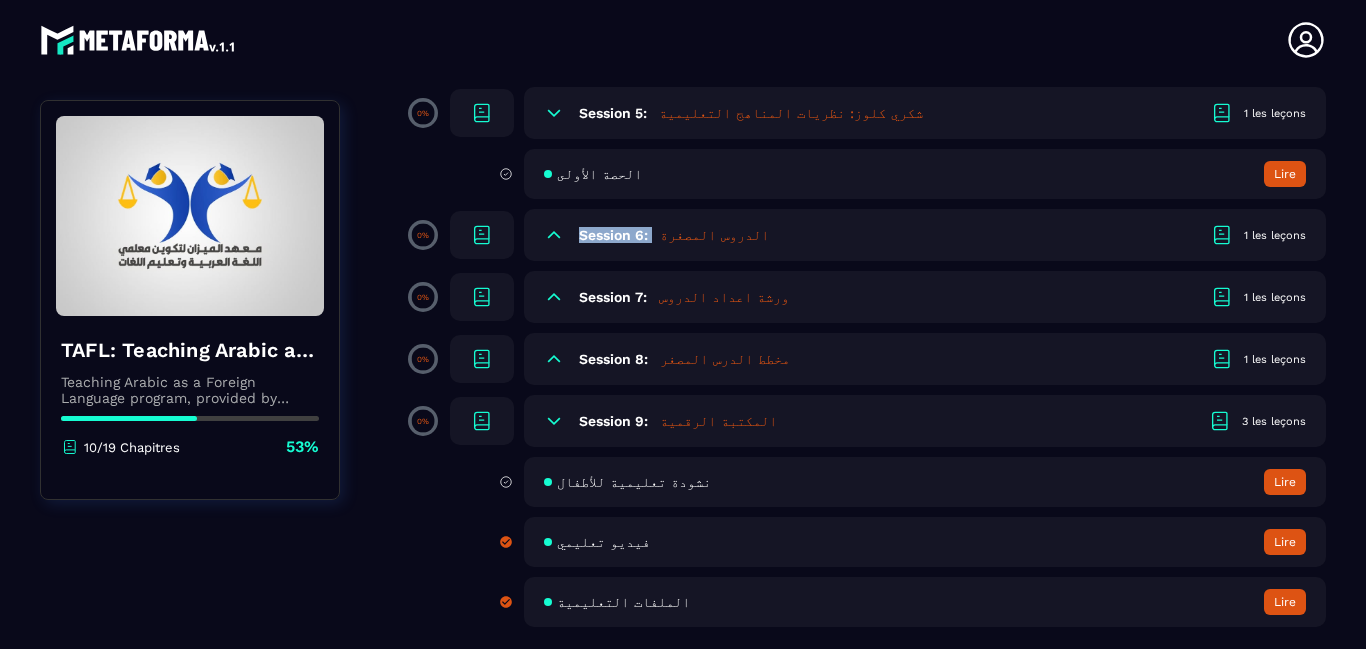 click 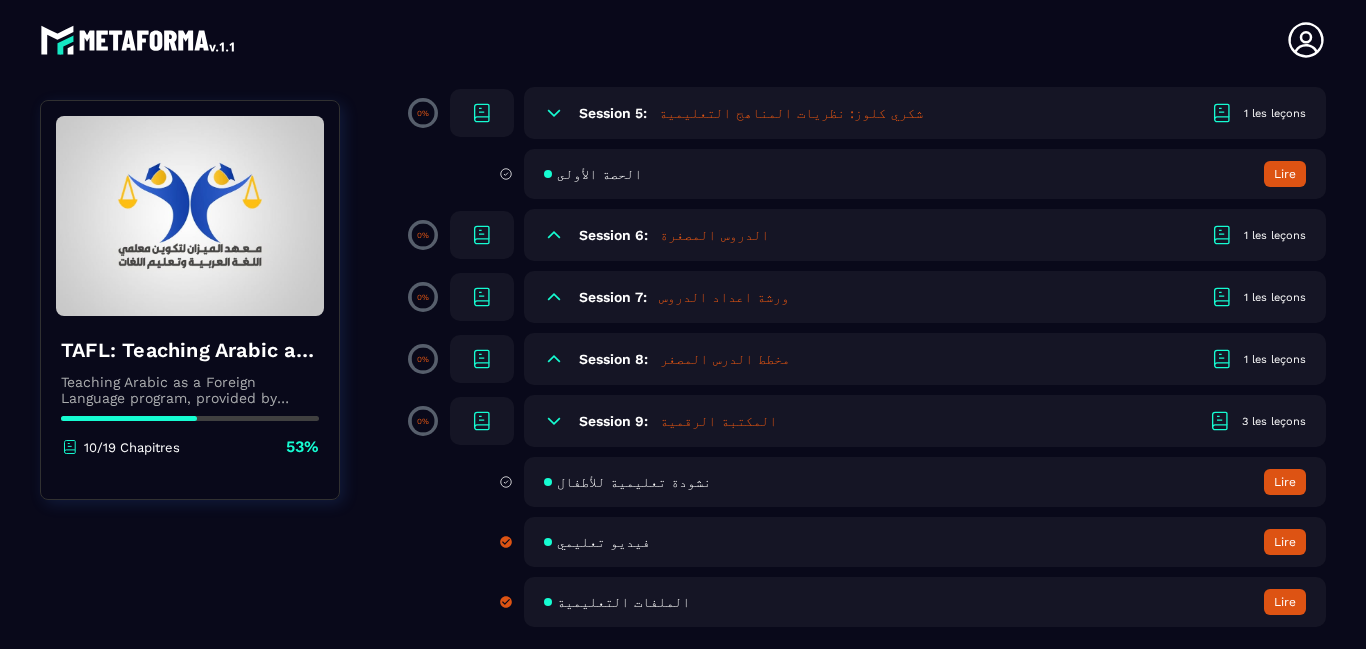 click 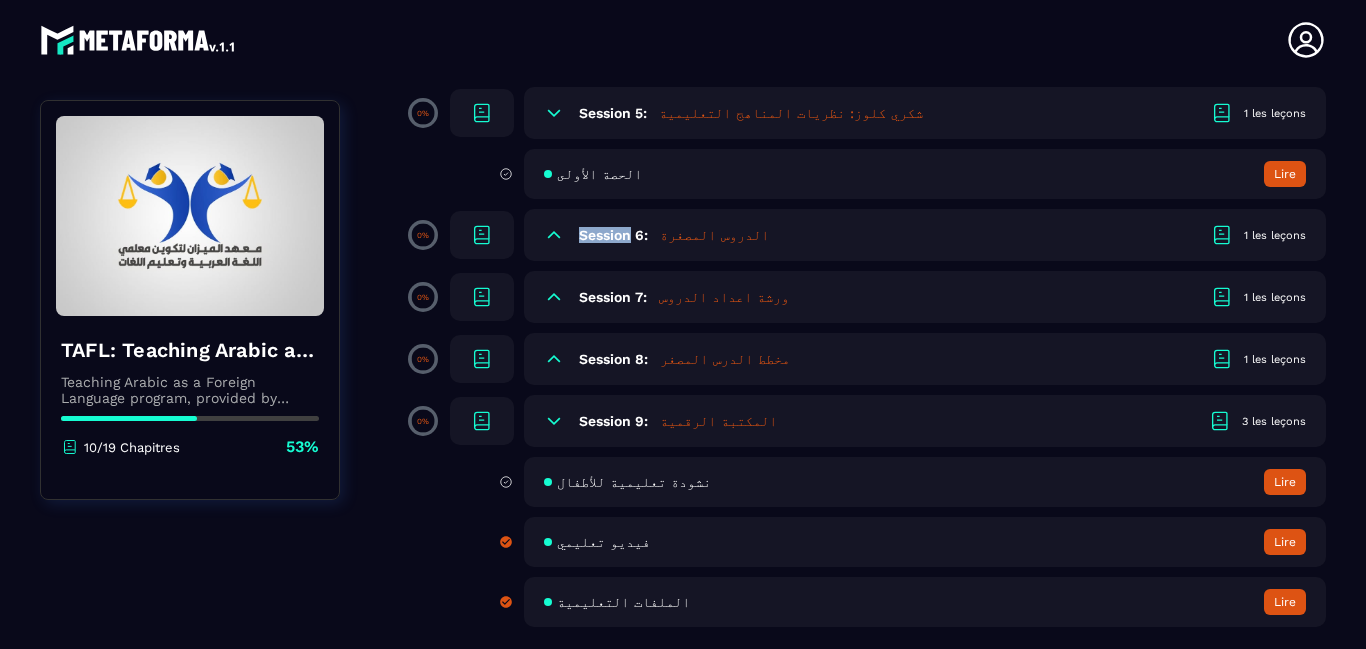 click 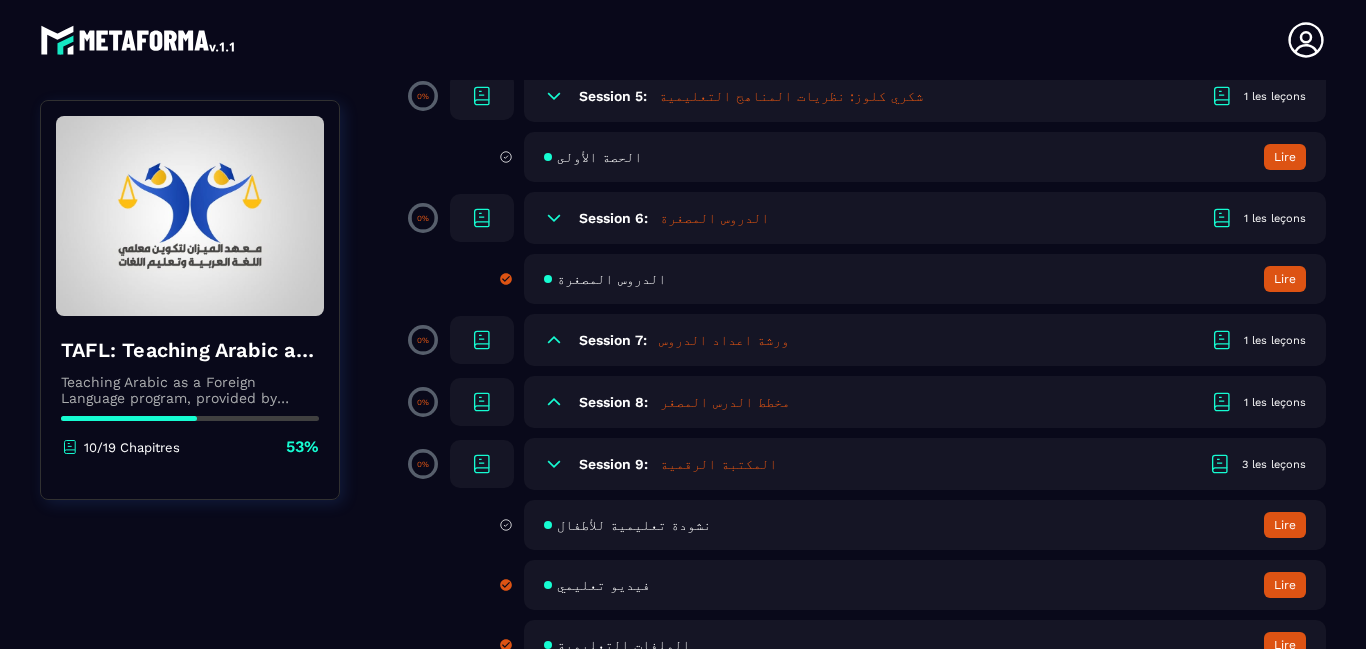 click 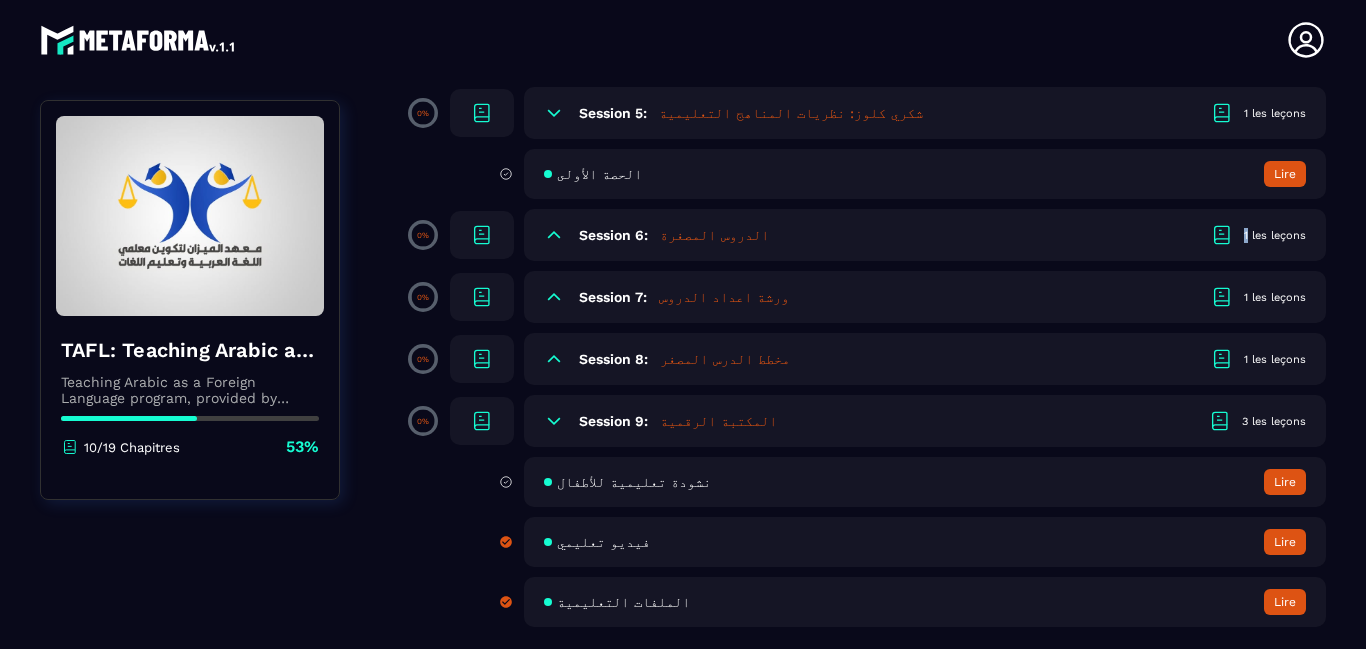 click 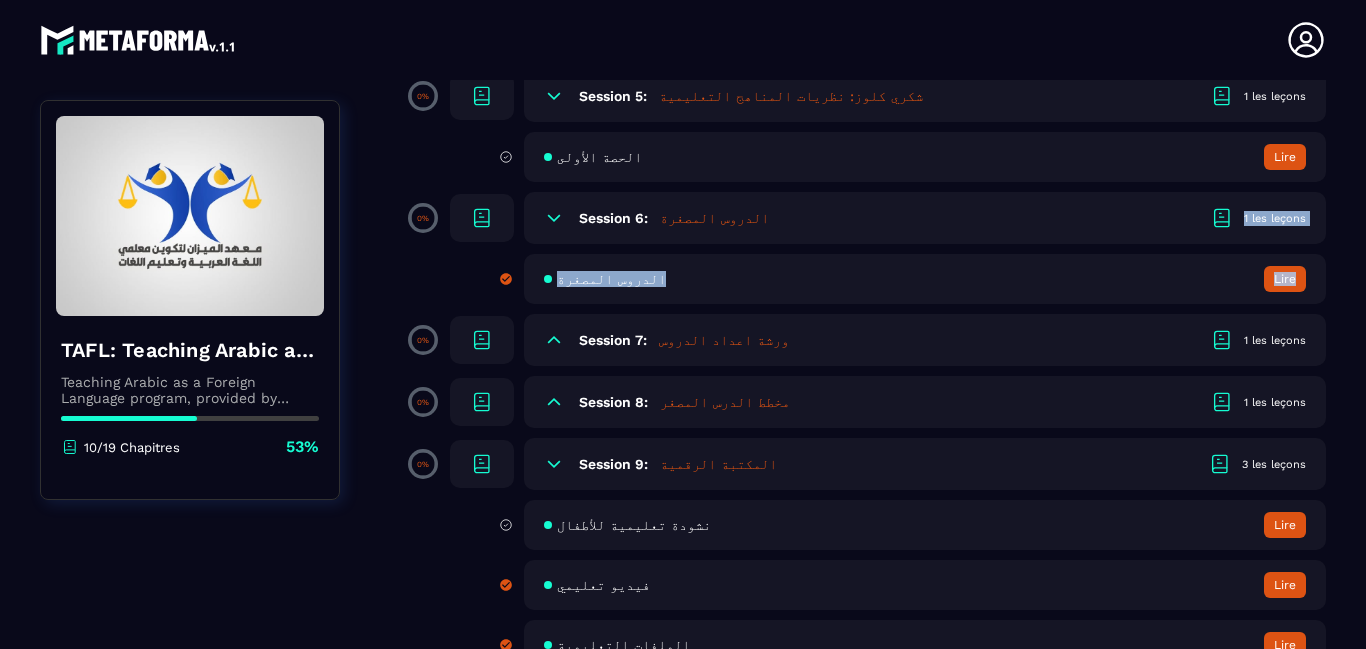 click 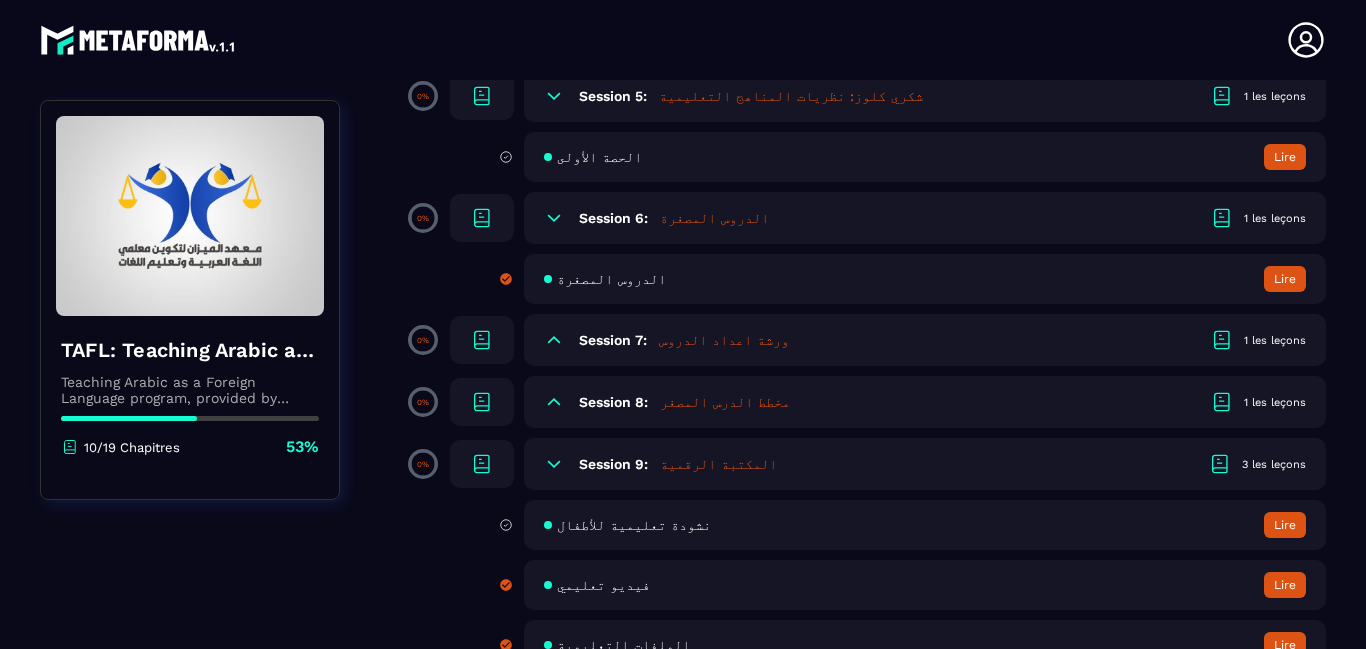 click 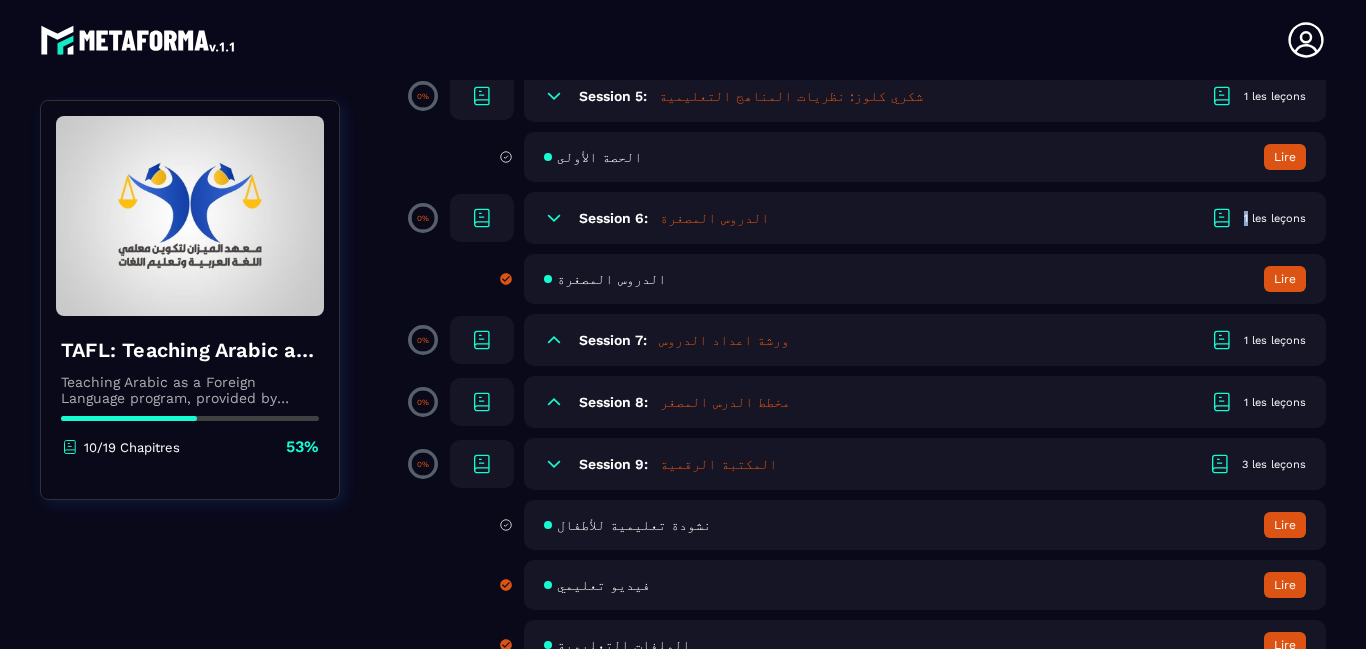 click 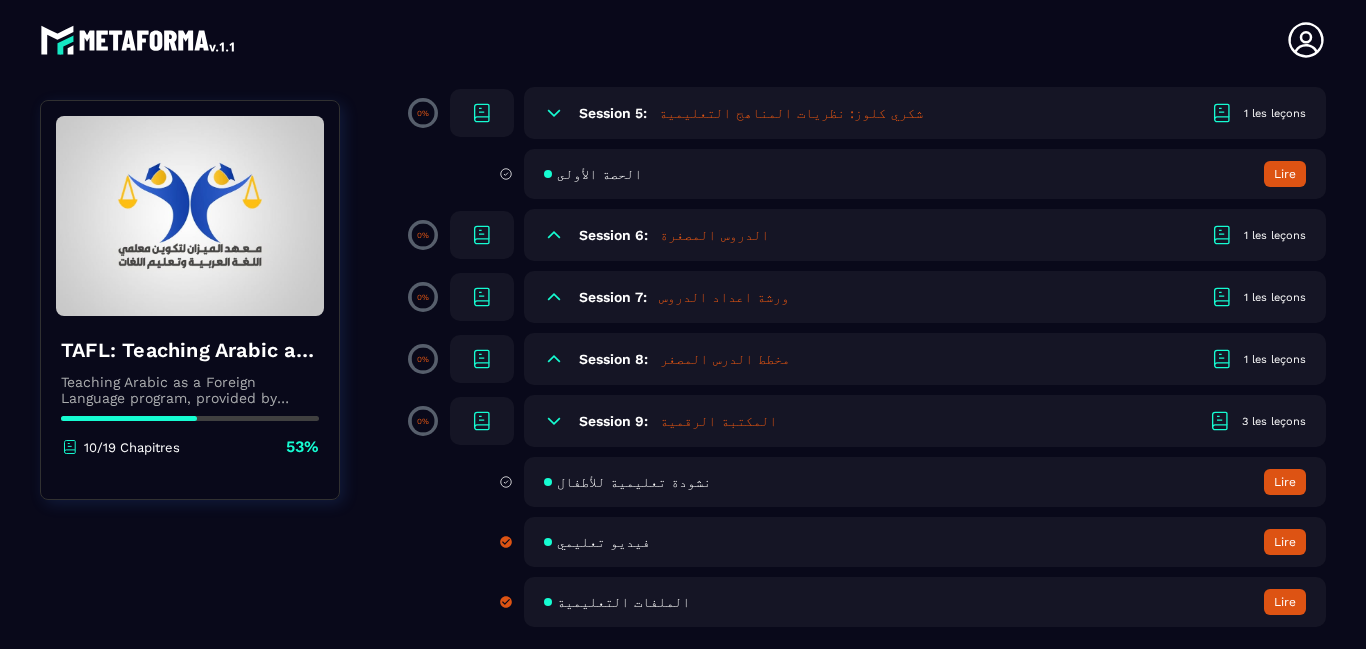 click 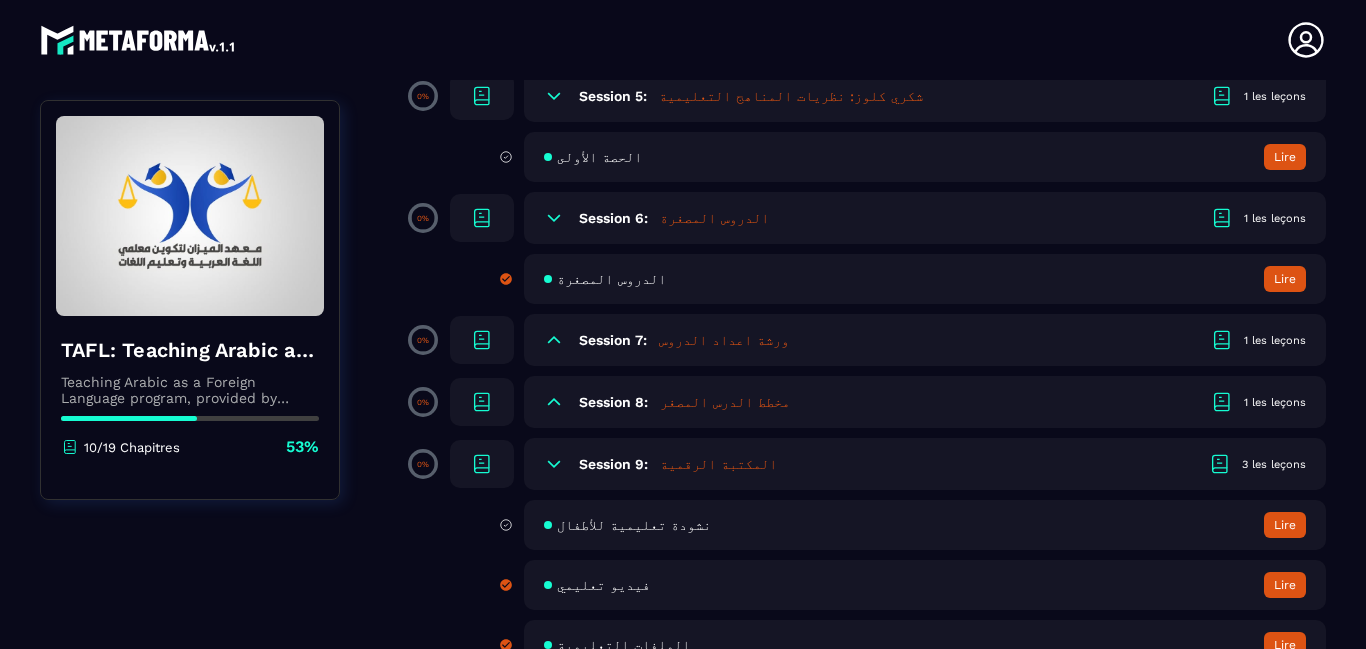 click 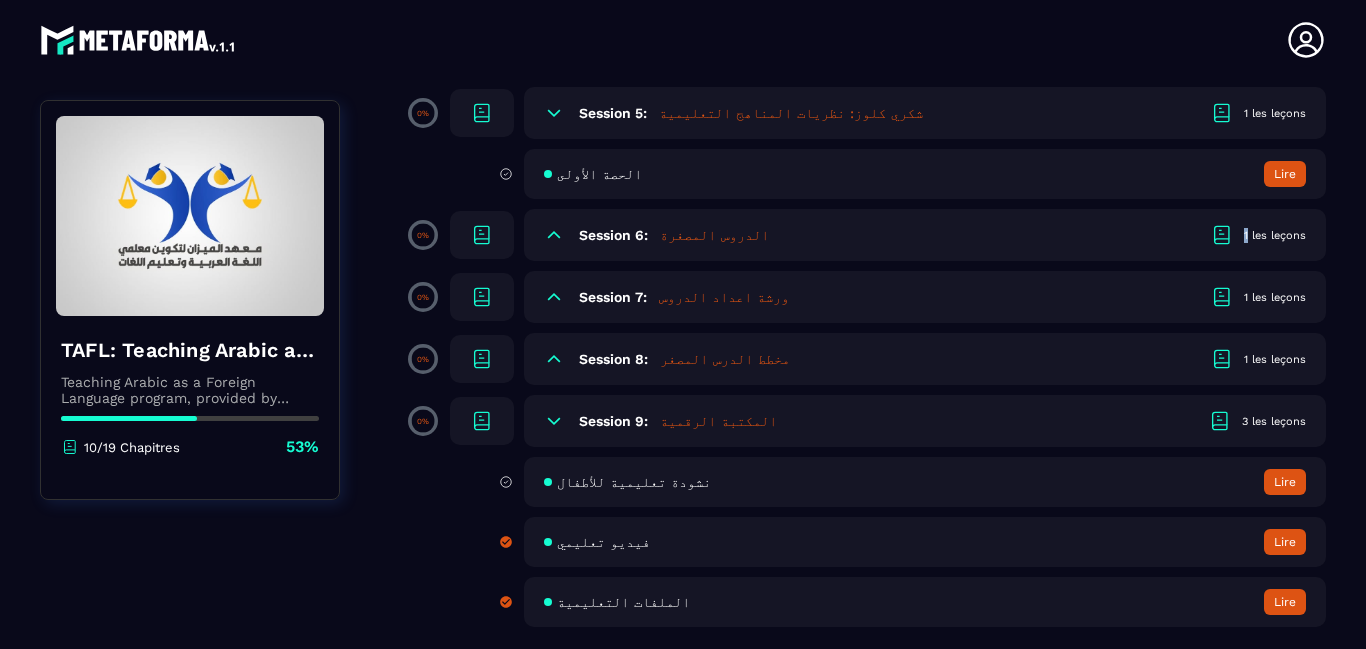 click 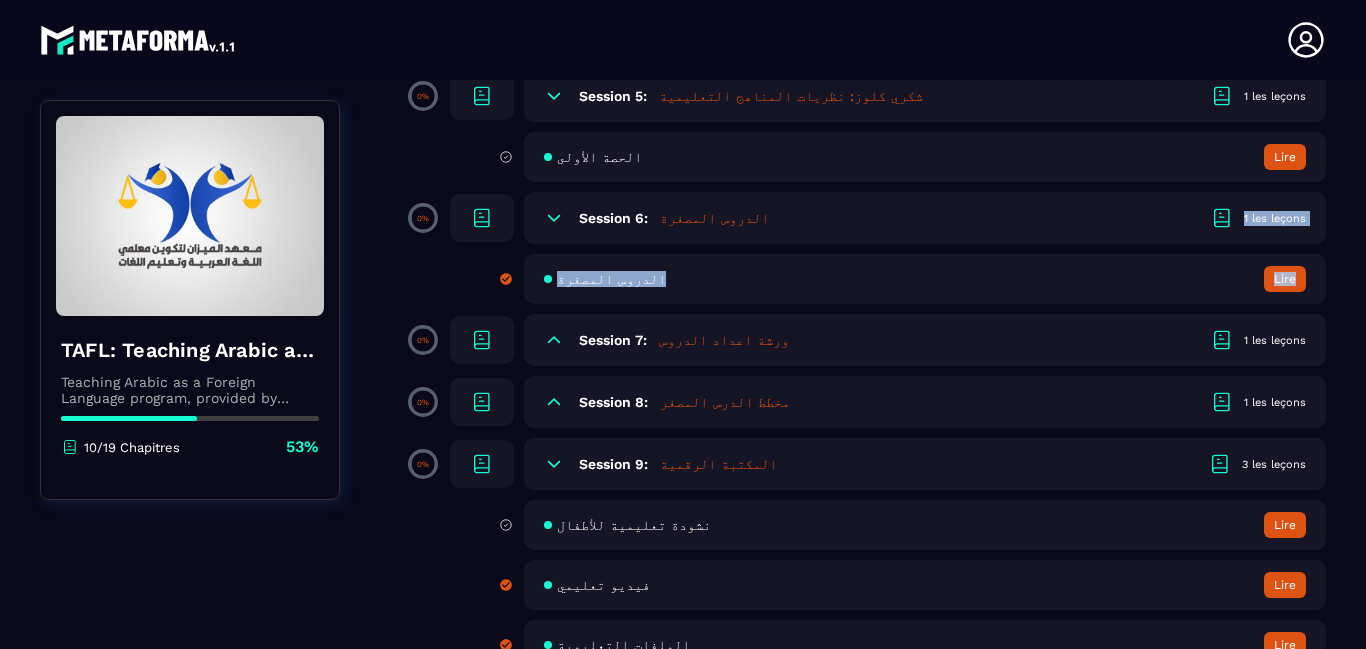 click 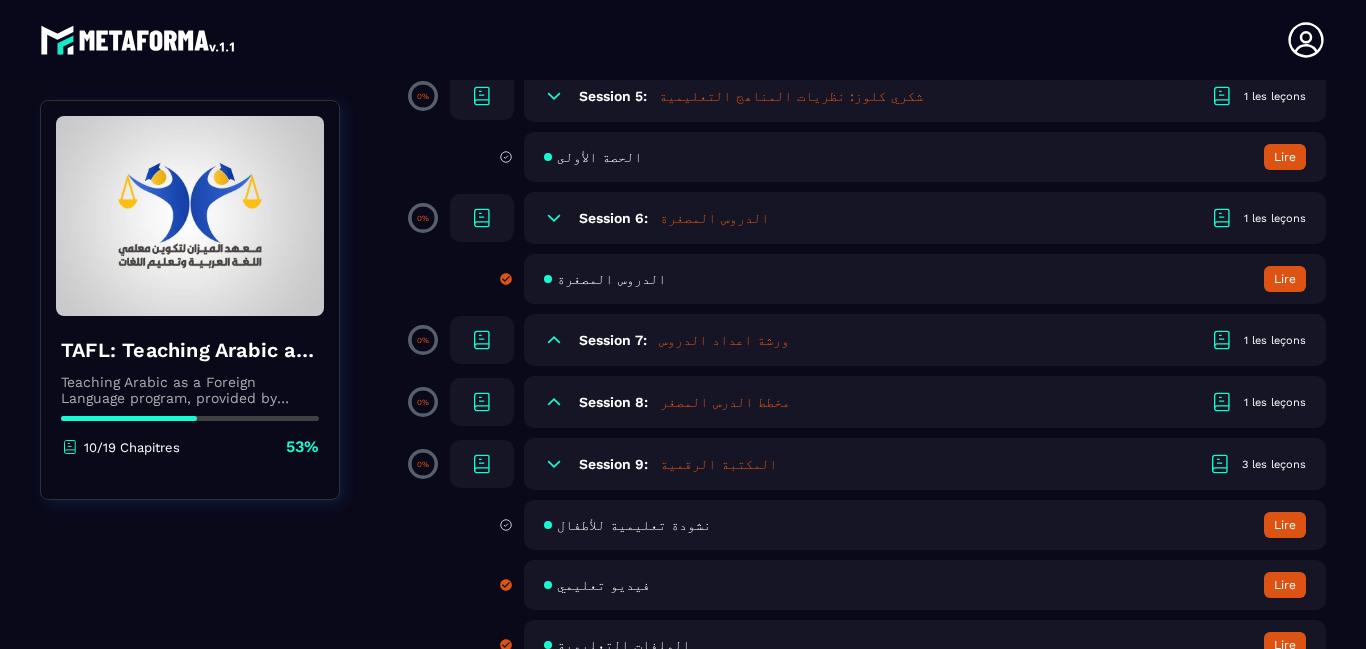 click 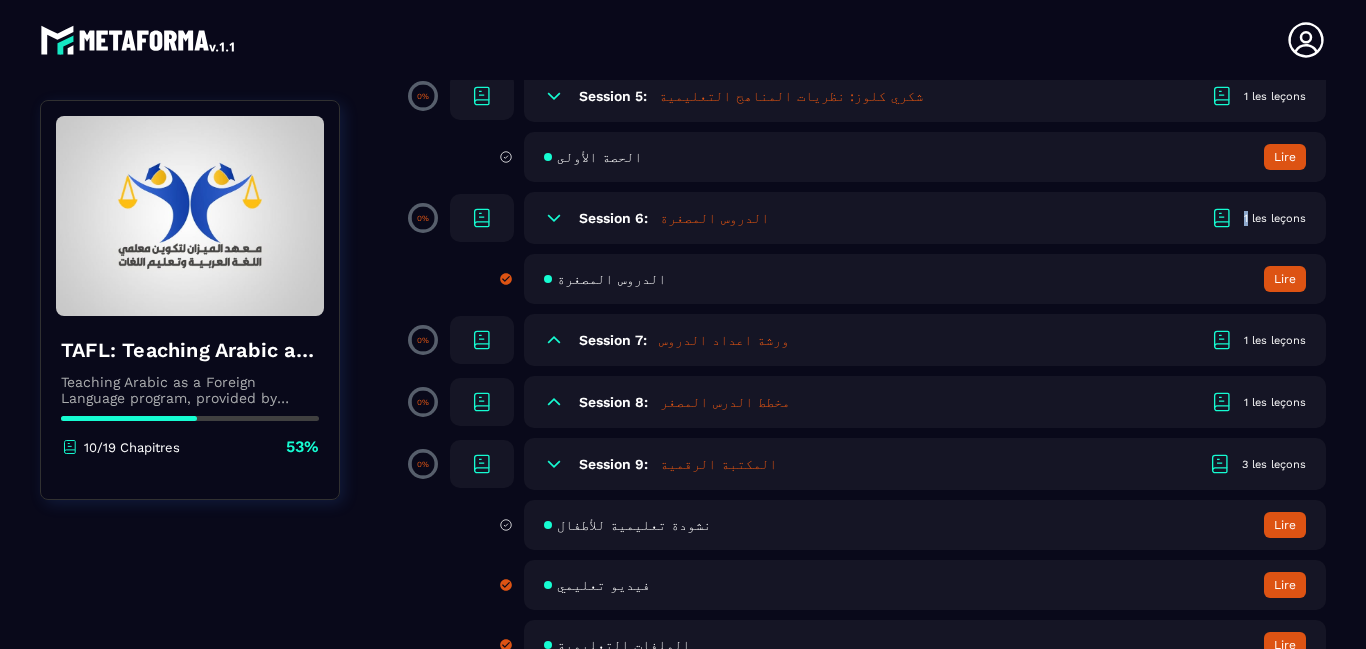 click on "Lire" at bounding box center (1285, 279) 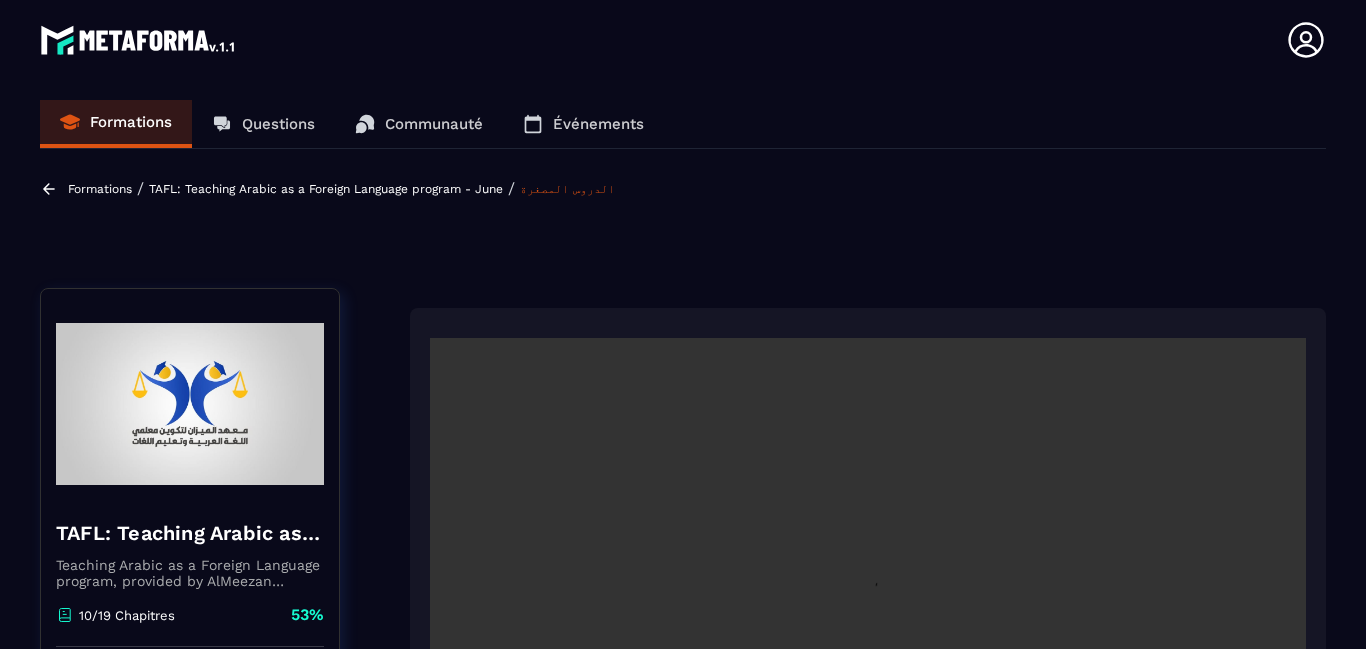 scroll, scrollTop: 8, scrollLeft: 0, axis: vertical 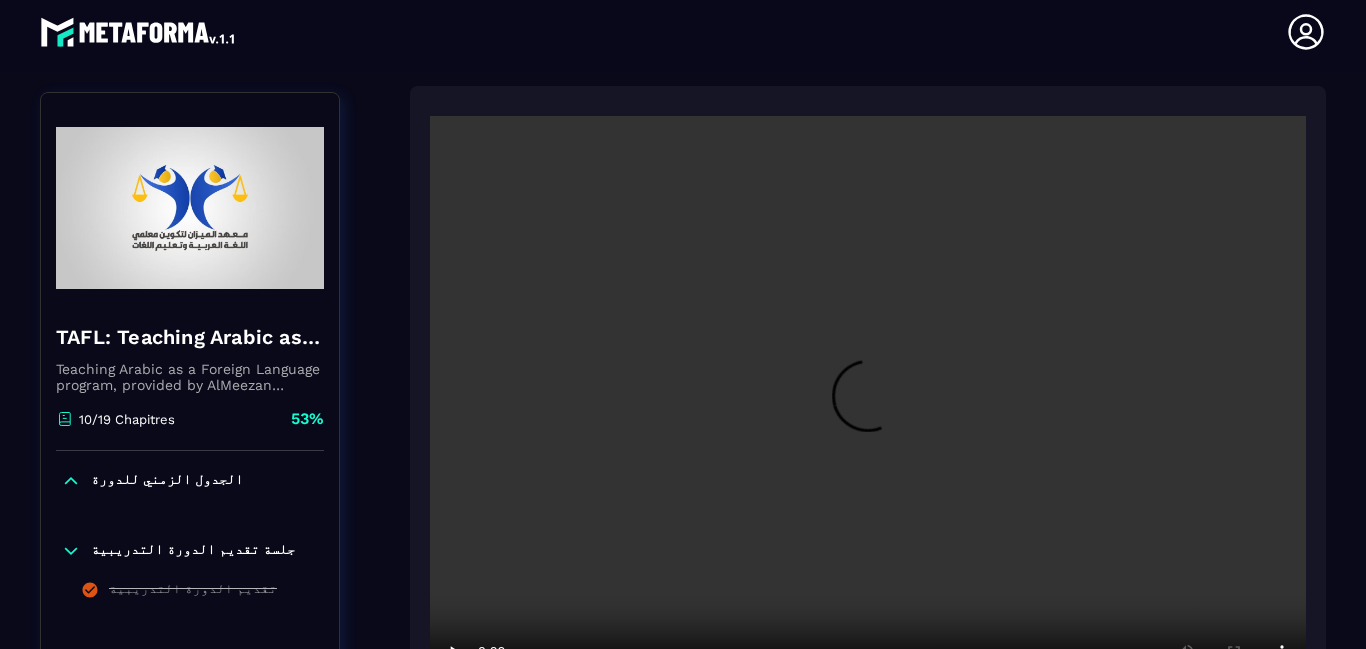 click at bounding box center [868, 408] 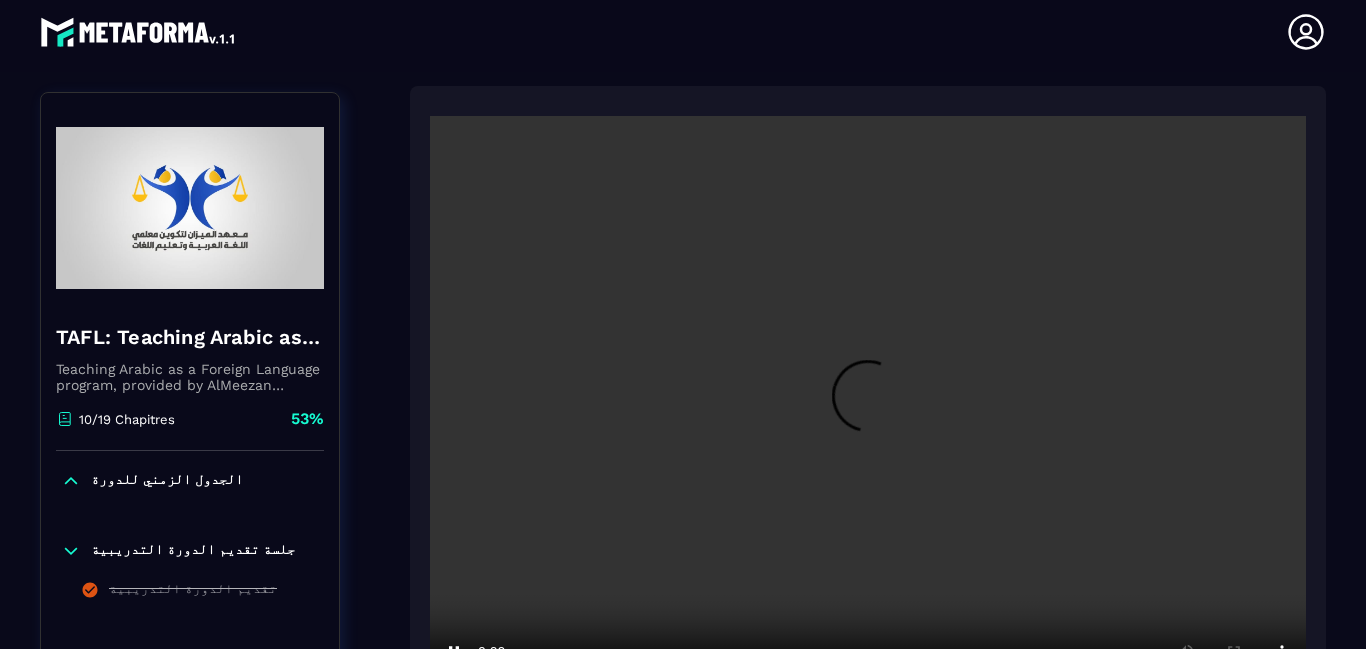 click at bounding box center (868, 408) 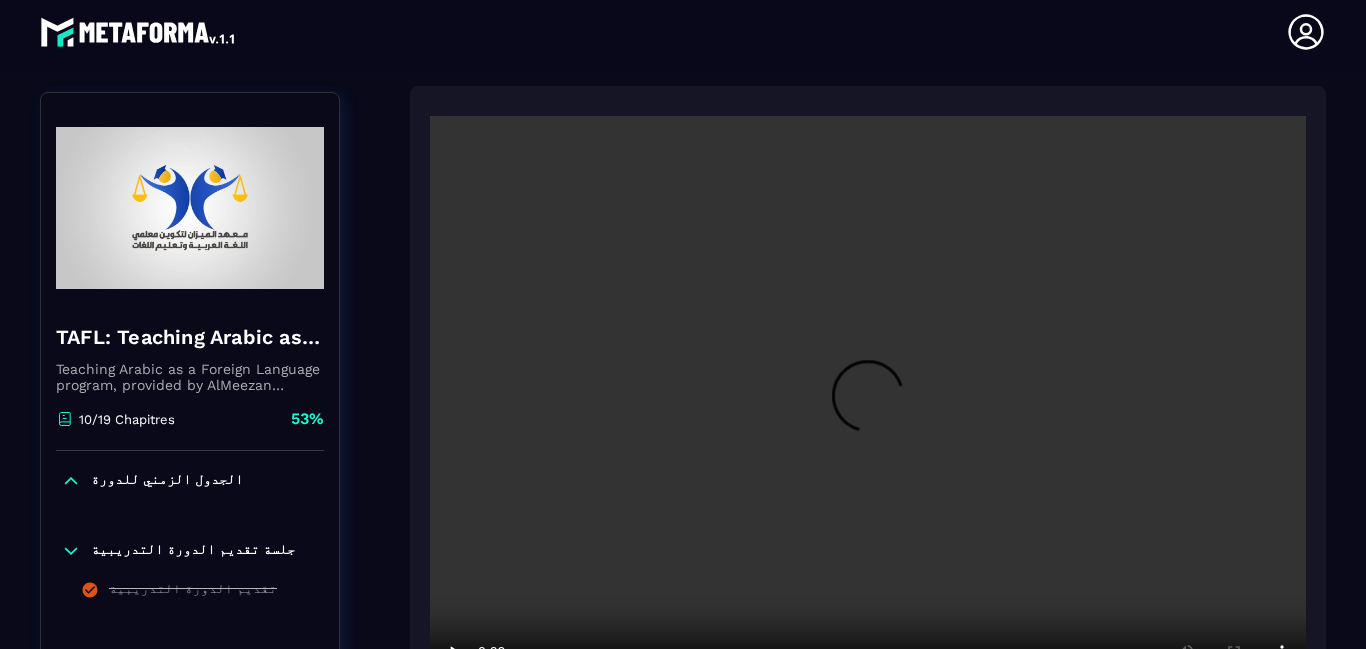 click at bounding box center (868, 408) 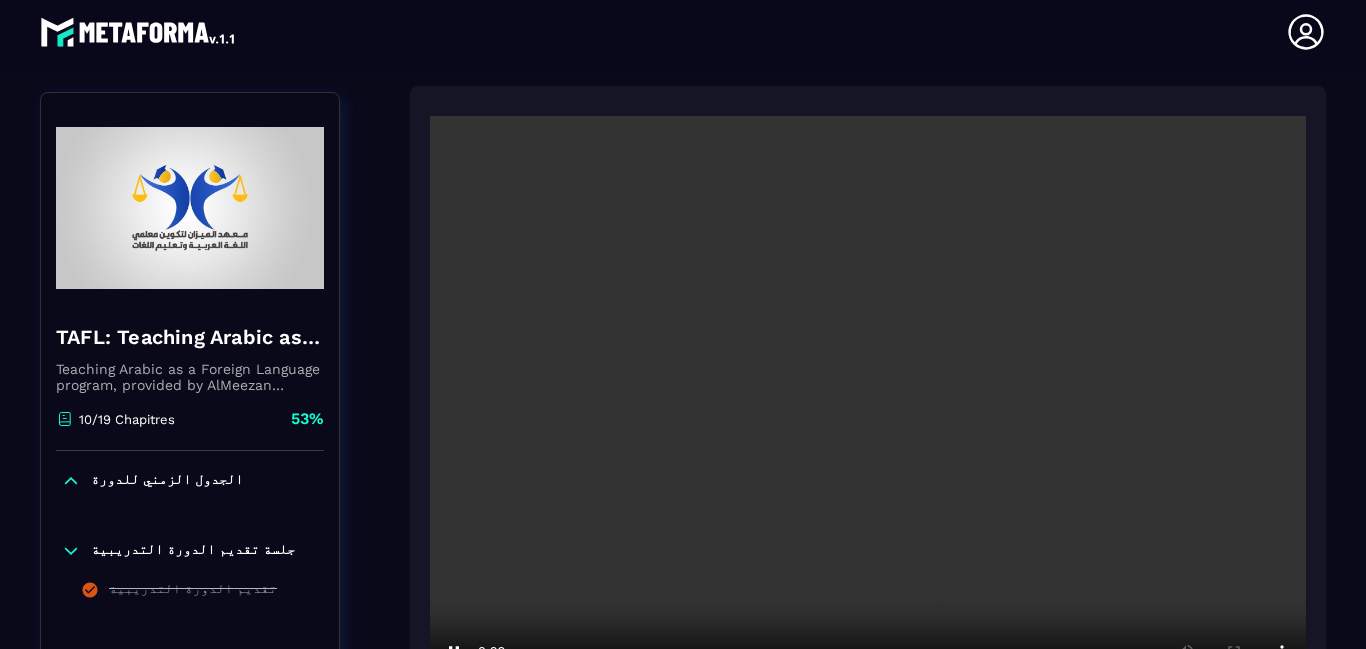 type 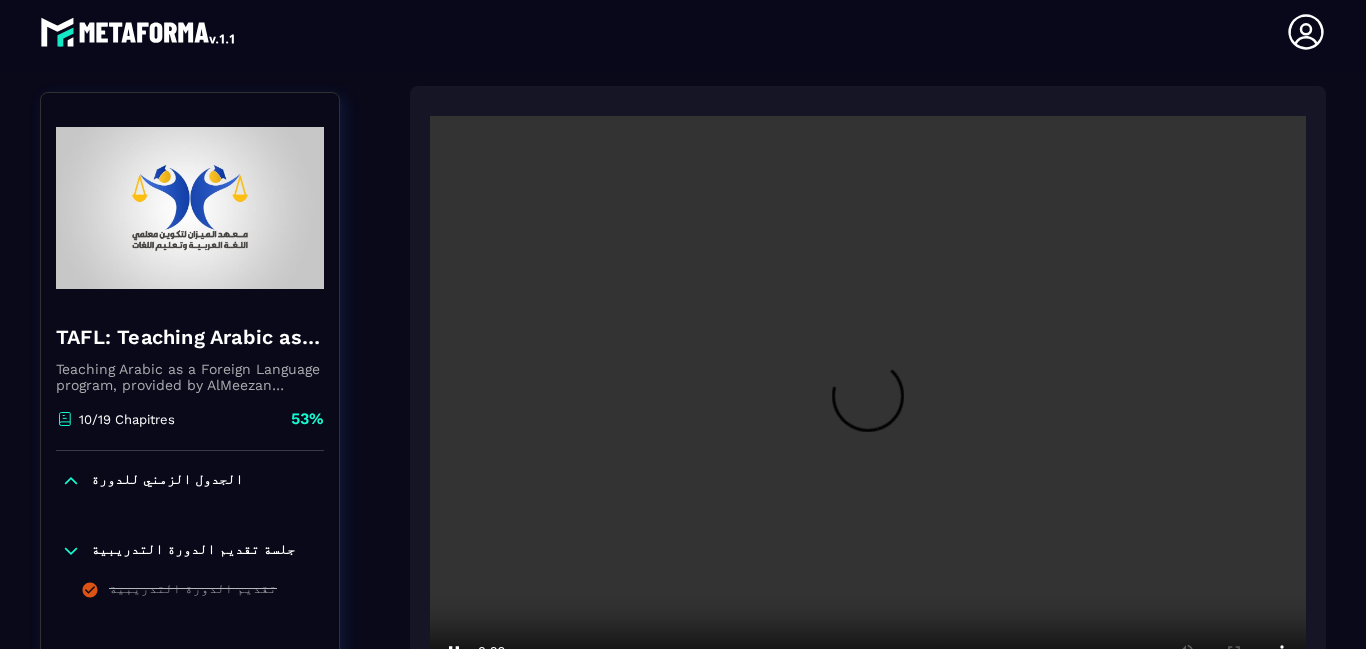 click 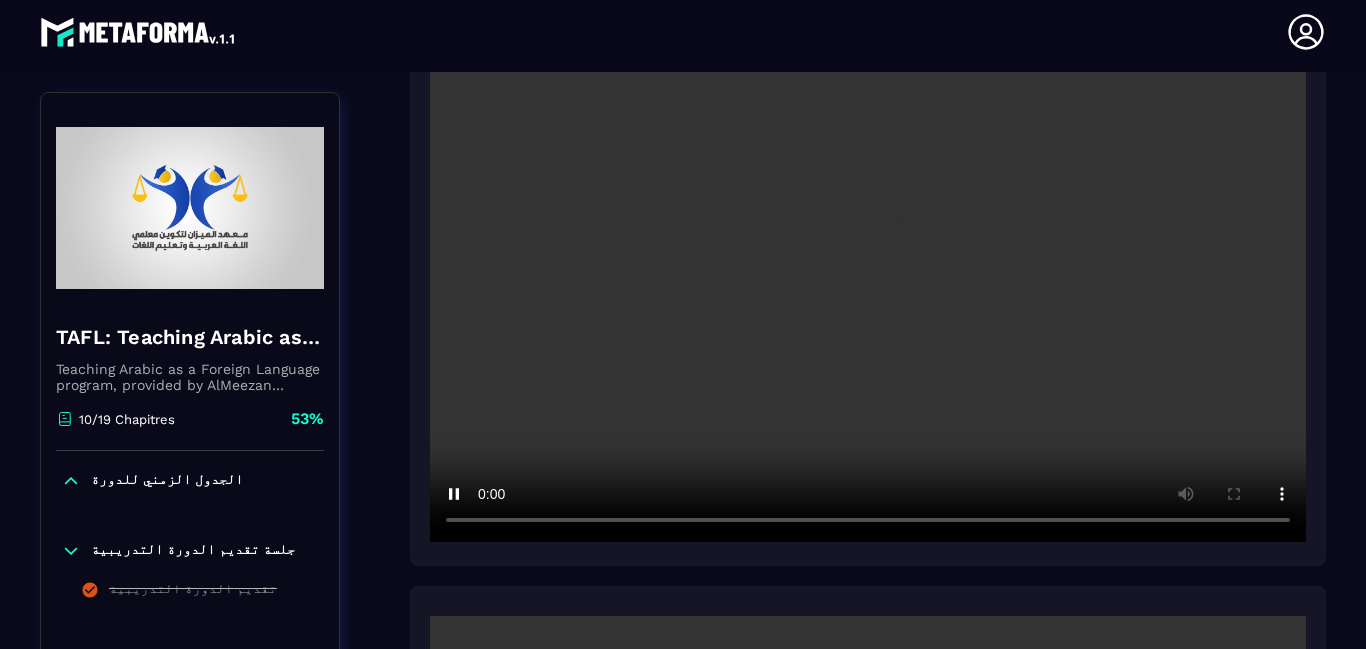 scroll, scrollTop: 374, scrollLeft: 0, axis: vertical 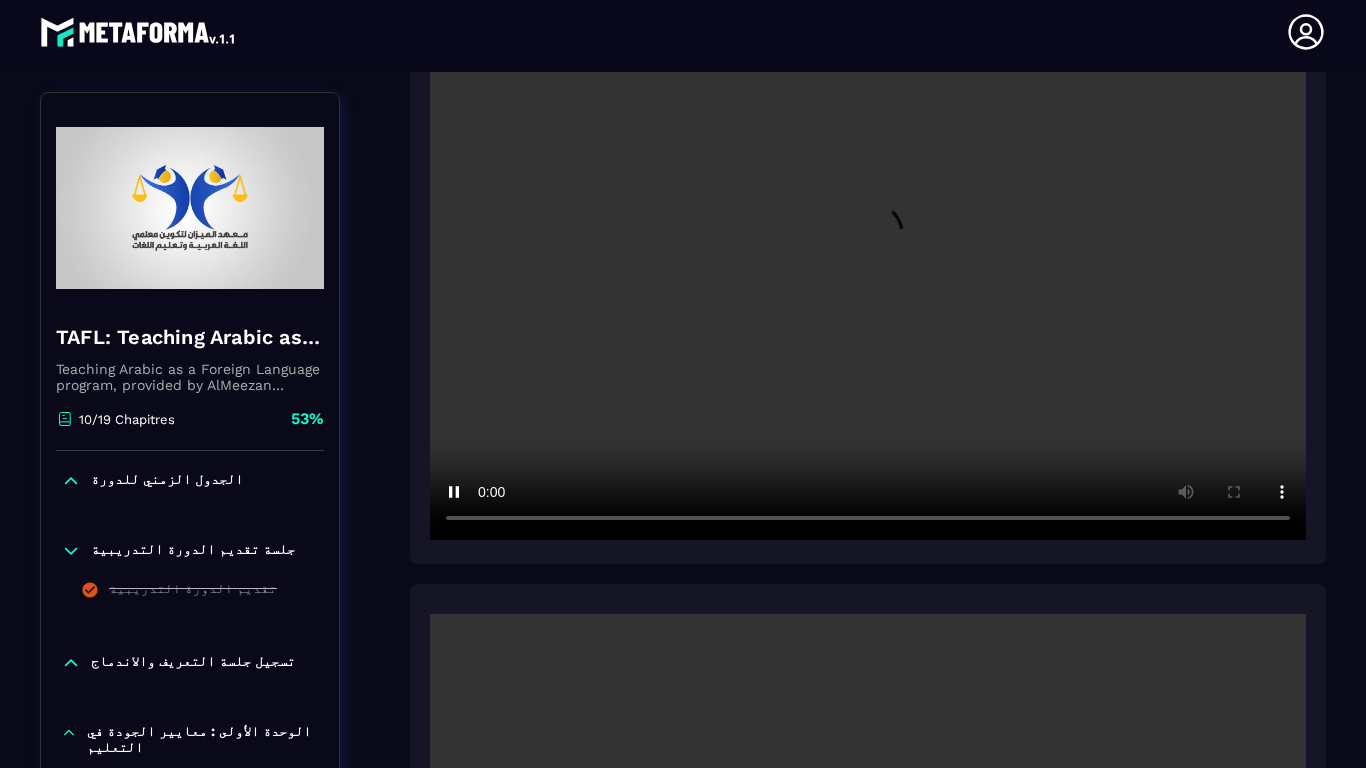 click at bounding box center [868, 248] 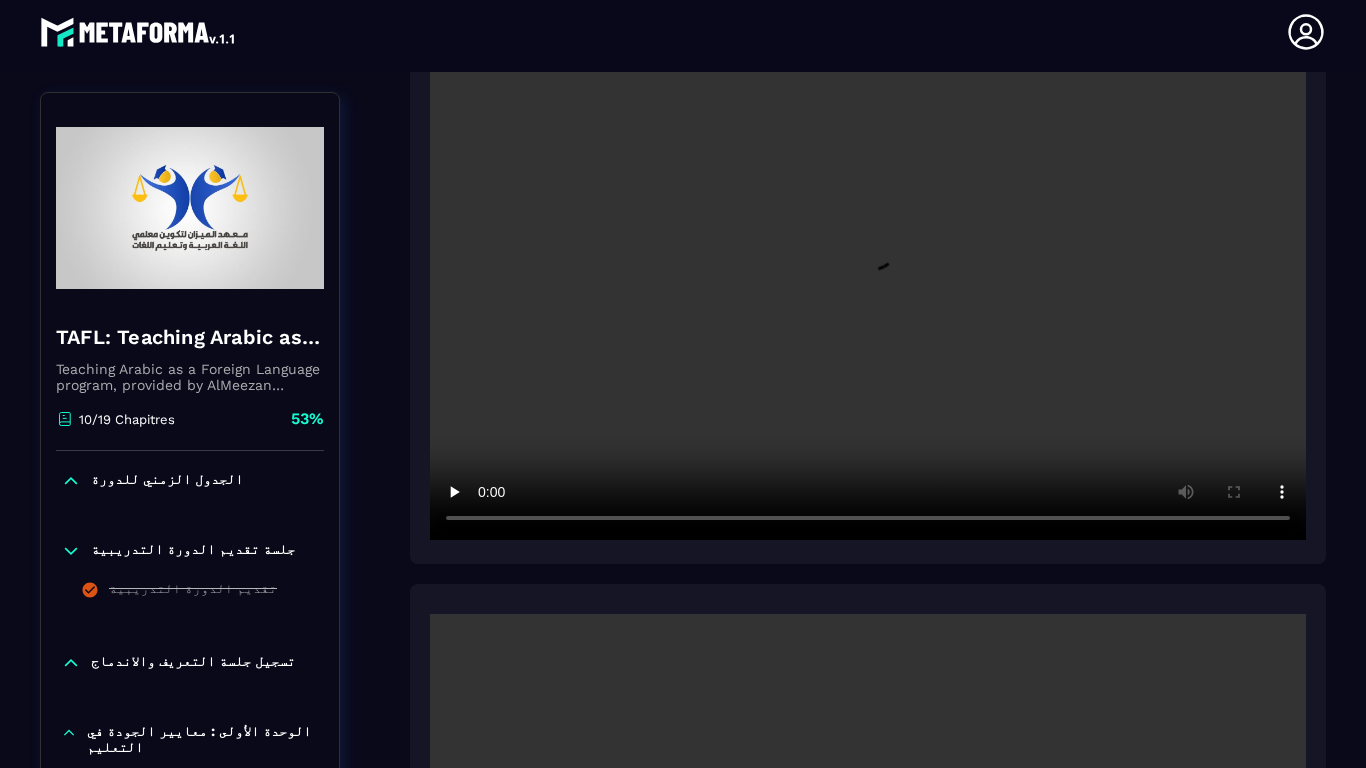 click at bounding box center [868, 248] 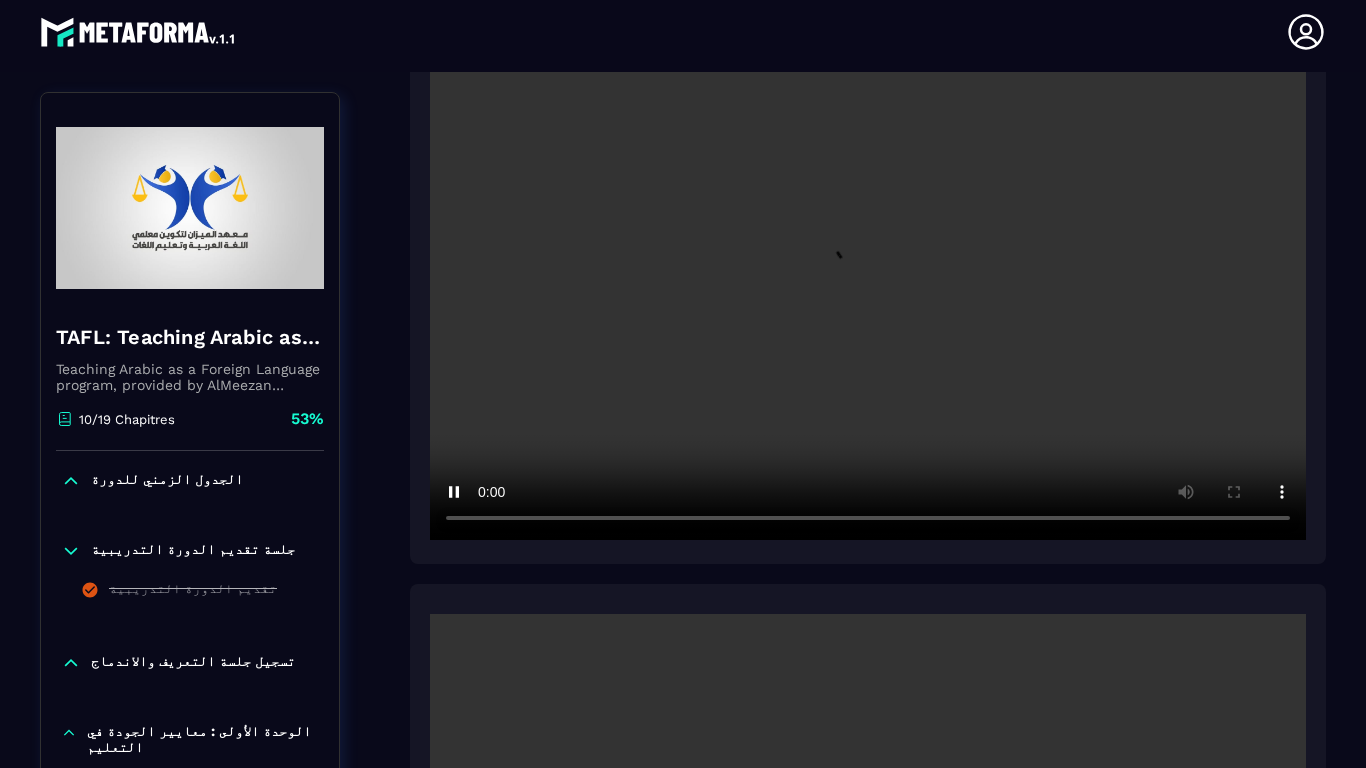 click at bounding box center (868, 248) 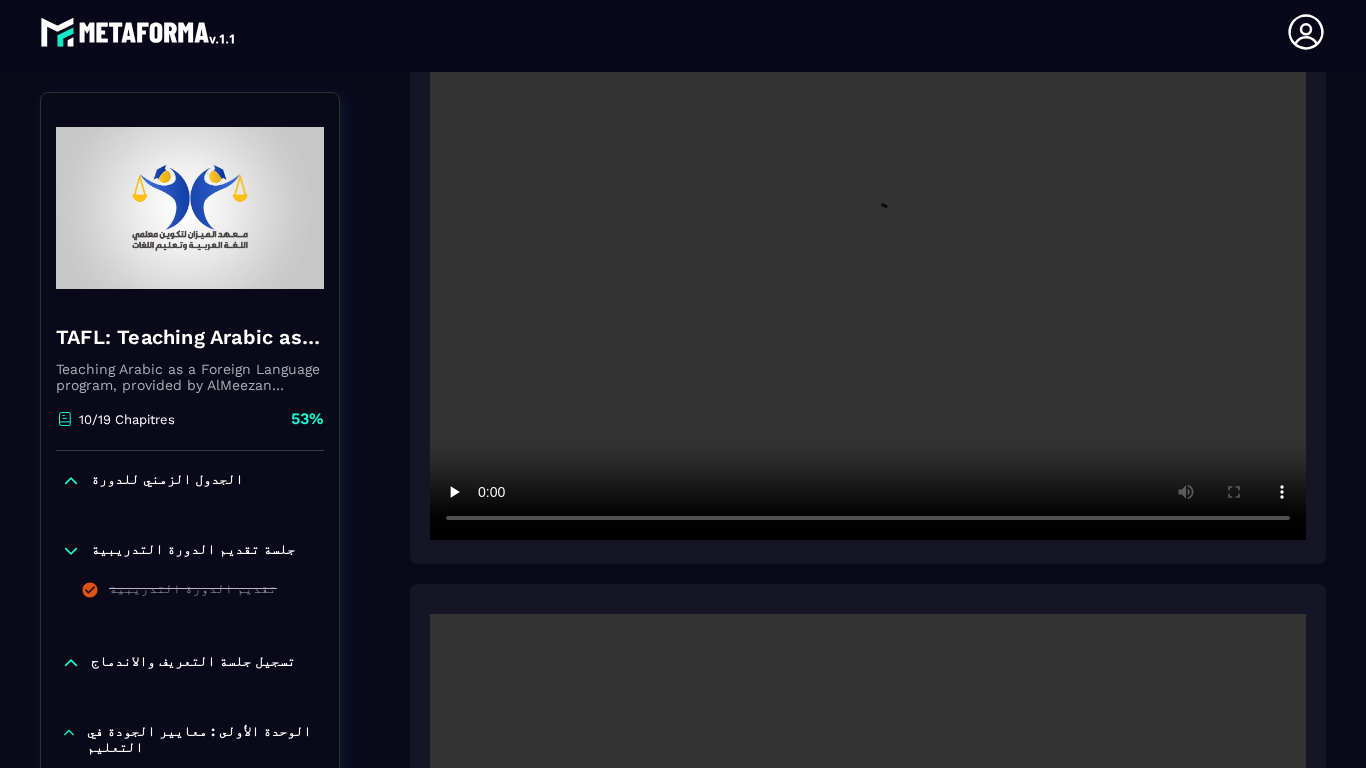 click at bounding box center [868, 248] 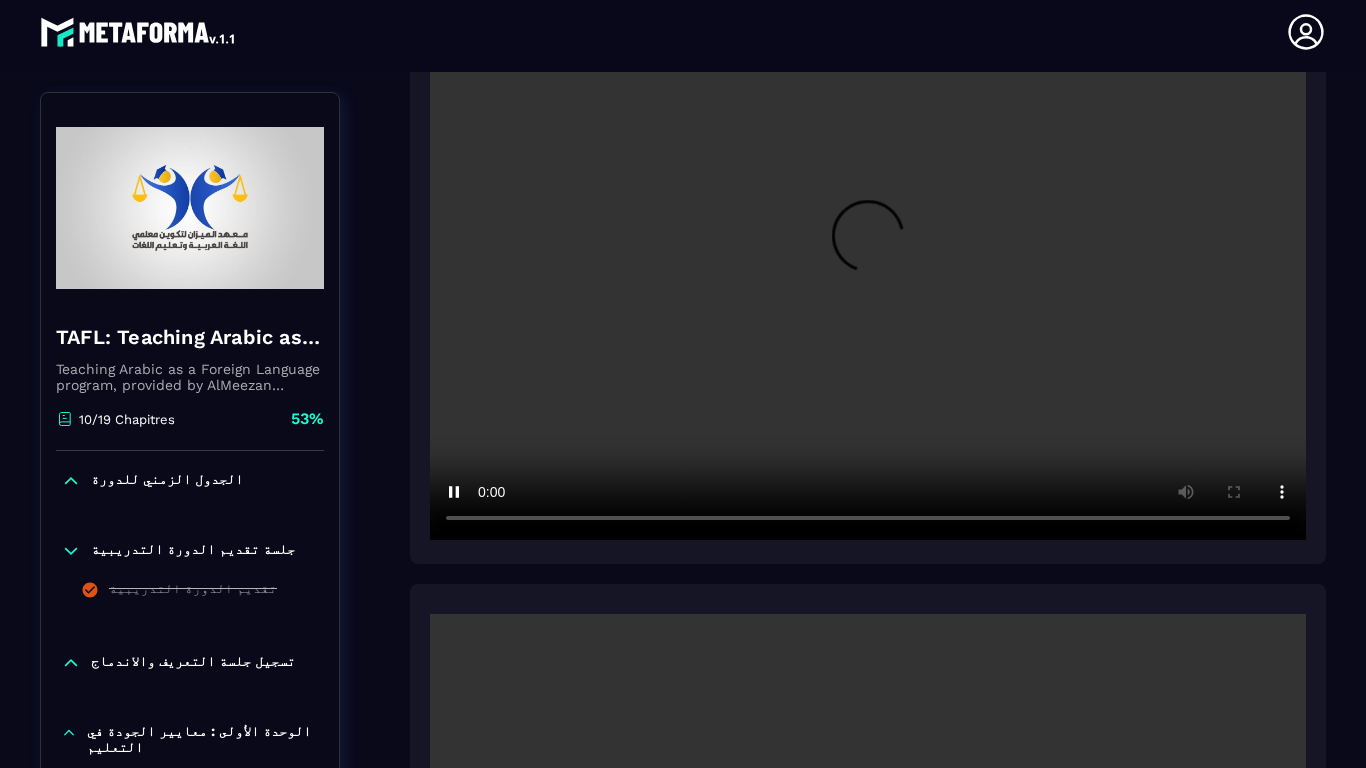 click at bounding box center (868, 248) 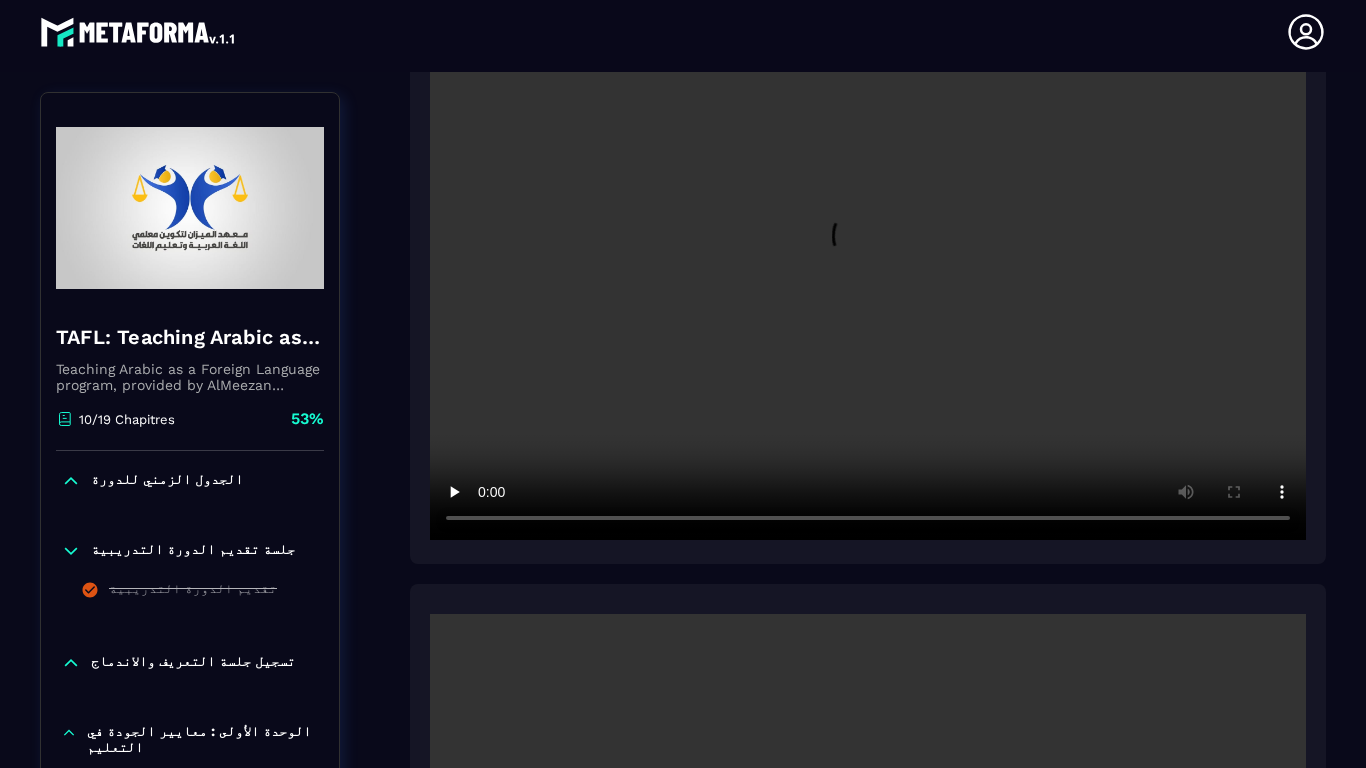 click at bounding box center [868, 248] 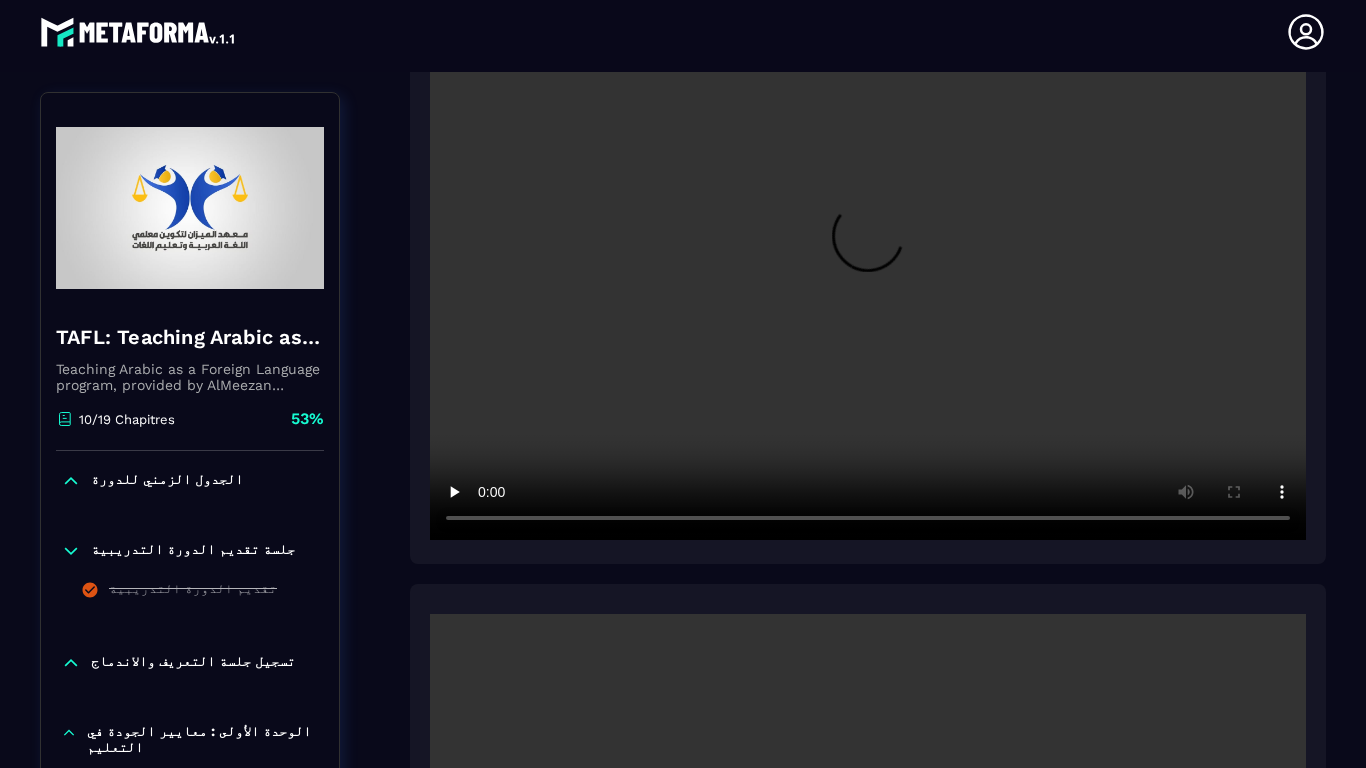 click at bounding box center (868, 248) 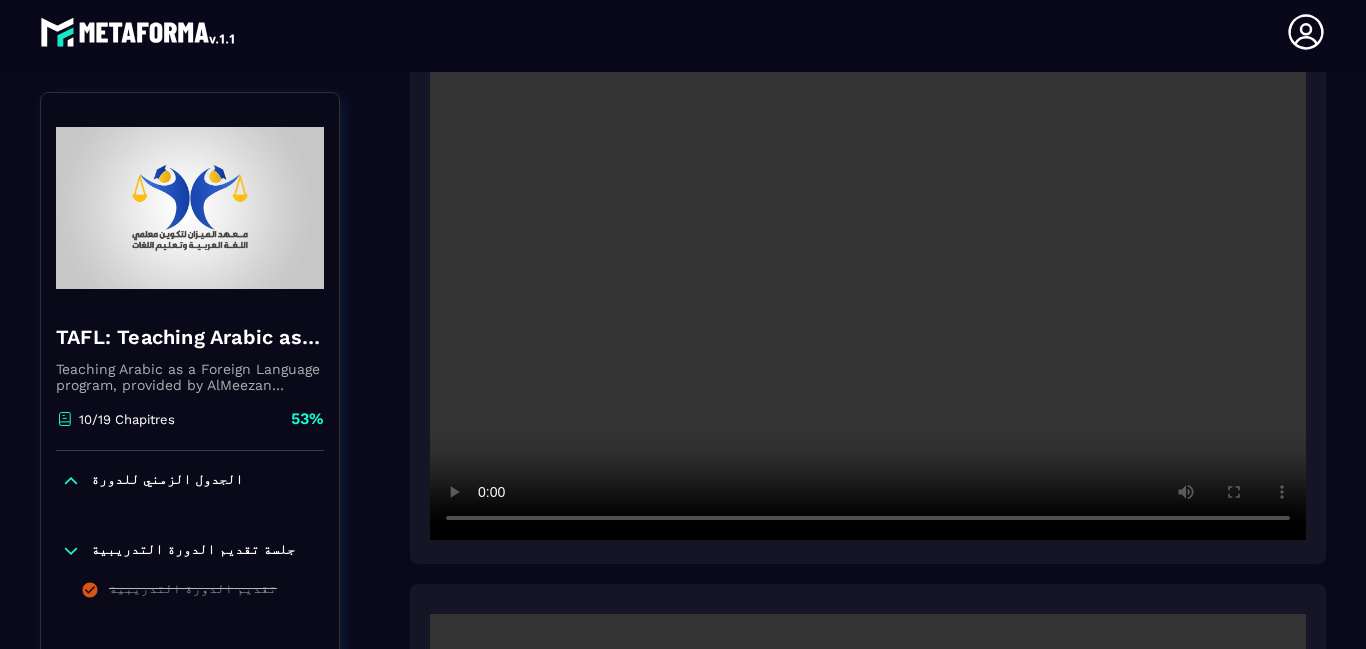 click at bounding box center [868, 248] 